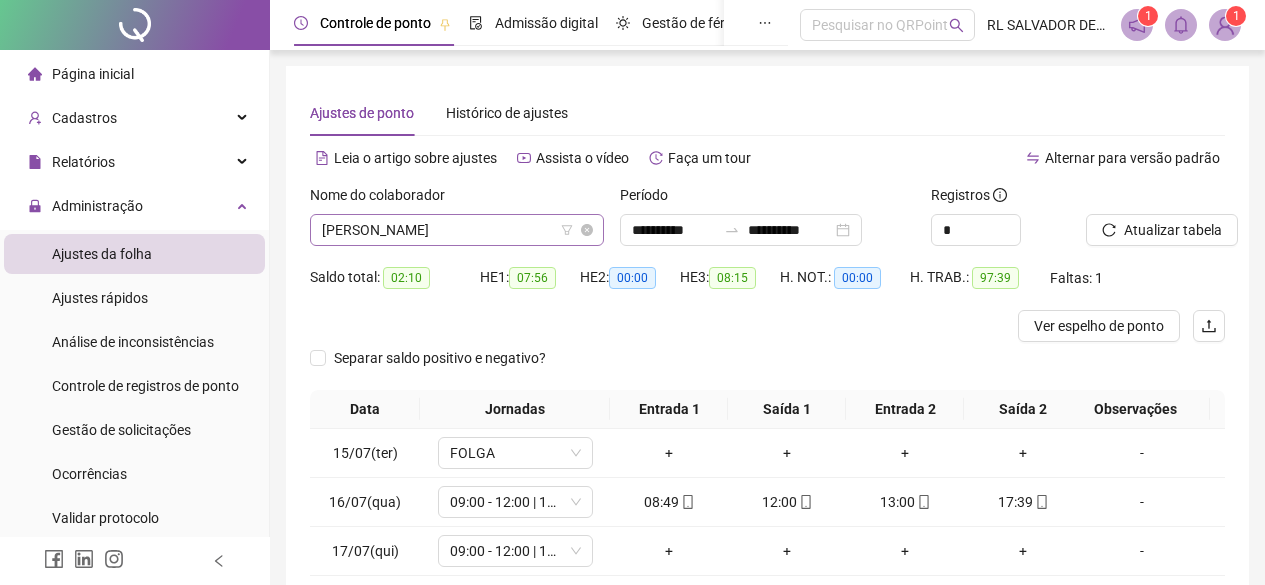 scroll, scrollTop: 0, scrollLeft: 0, axis: both 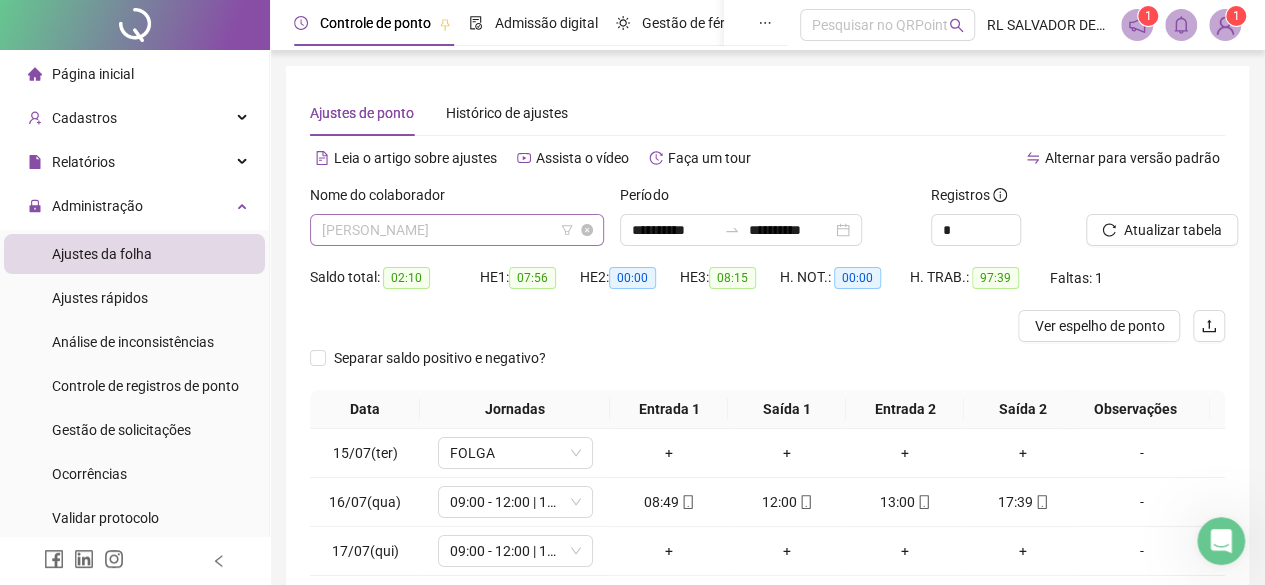 click on "[PERSON_NAME]" at bounding box center [457, 230] 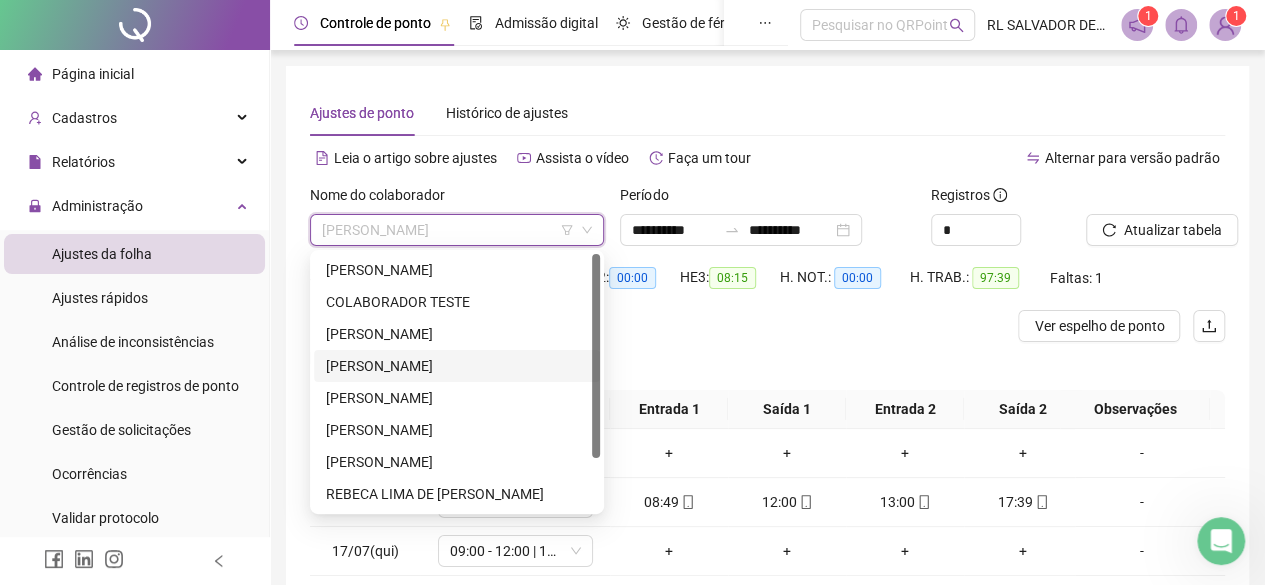 scroll, scrollTop: 0, scrollLeft: 0, axis: both 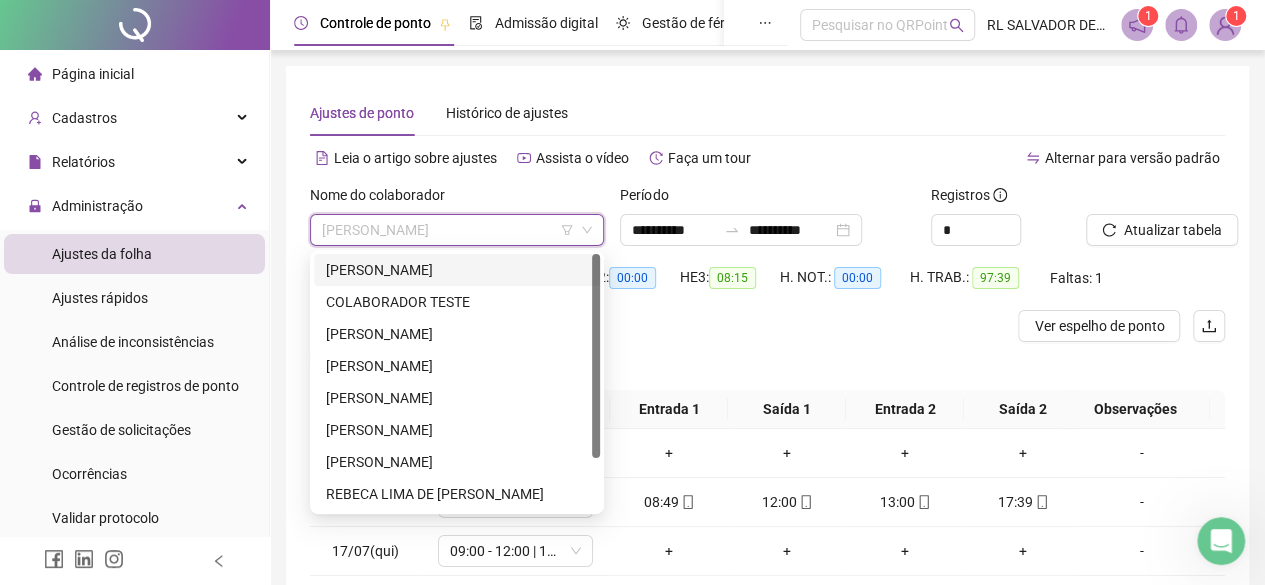 click on "[PERSON_NAME]" at bounding box center [457, 270] 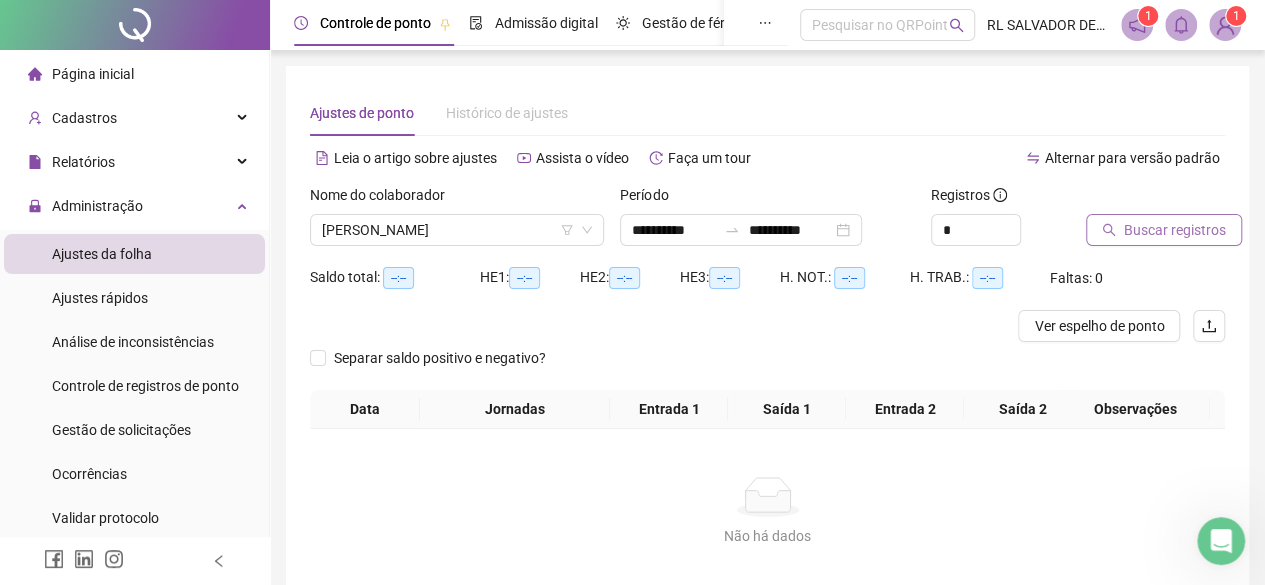 click on "Buscar registros" at bounding box center (1175, 230) 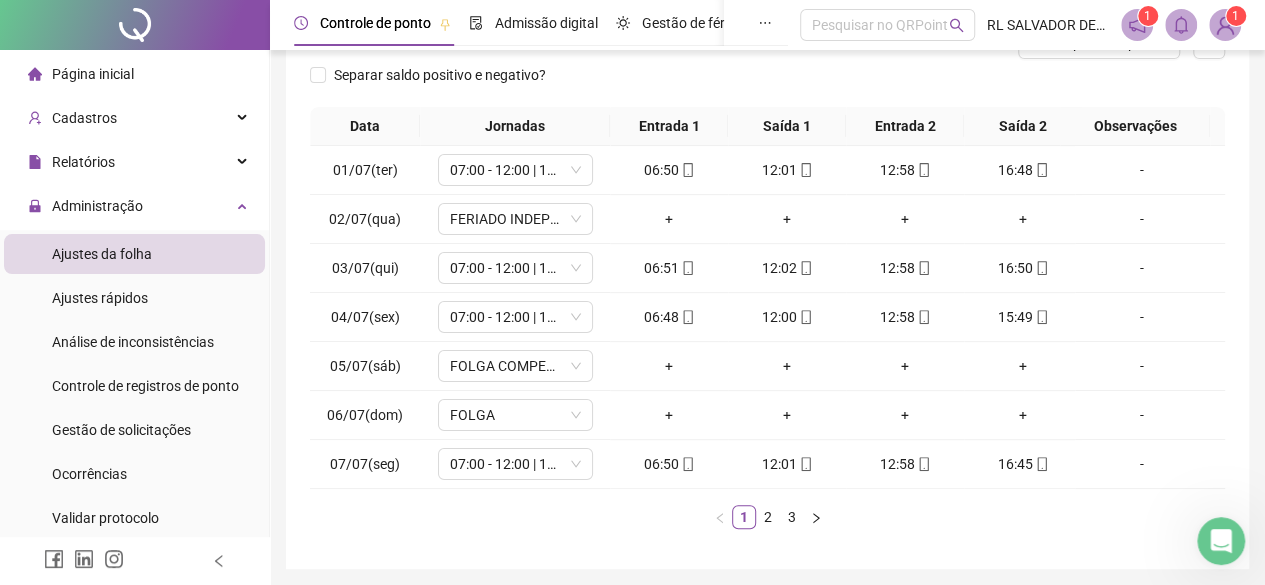 scroll, scrollTop: 365, scrollLeft: 0, axis: vertical 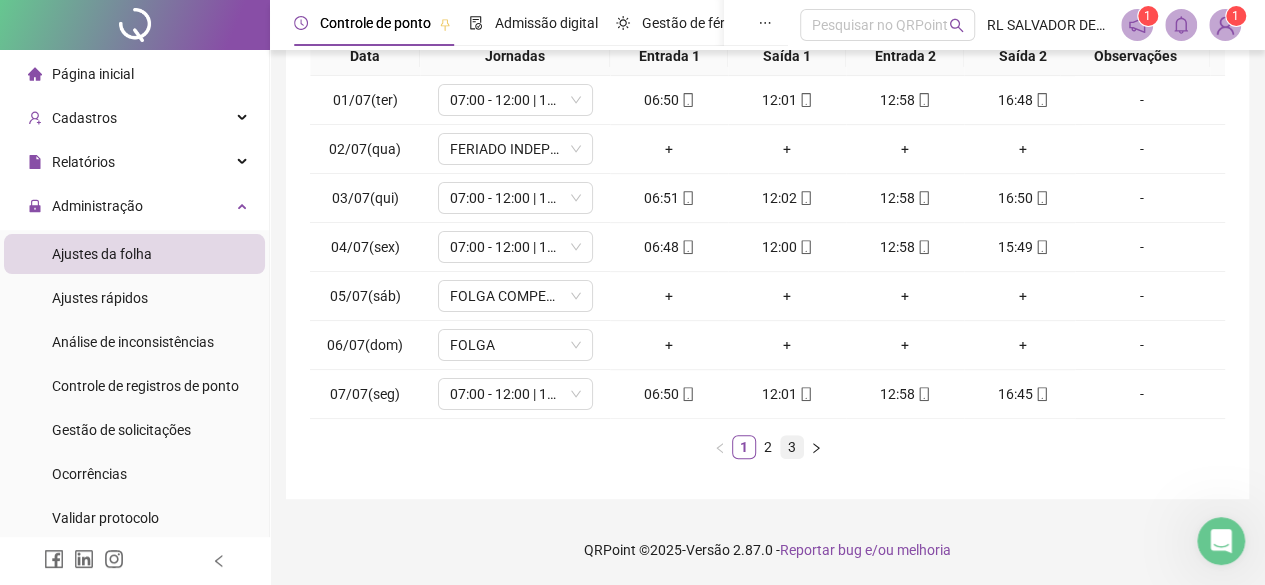 click on "3" at bounding box center [792, 447] 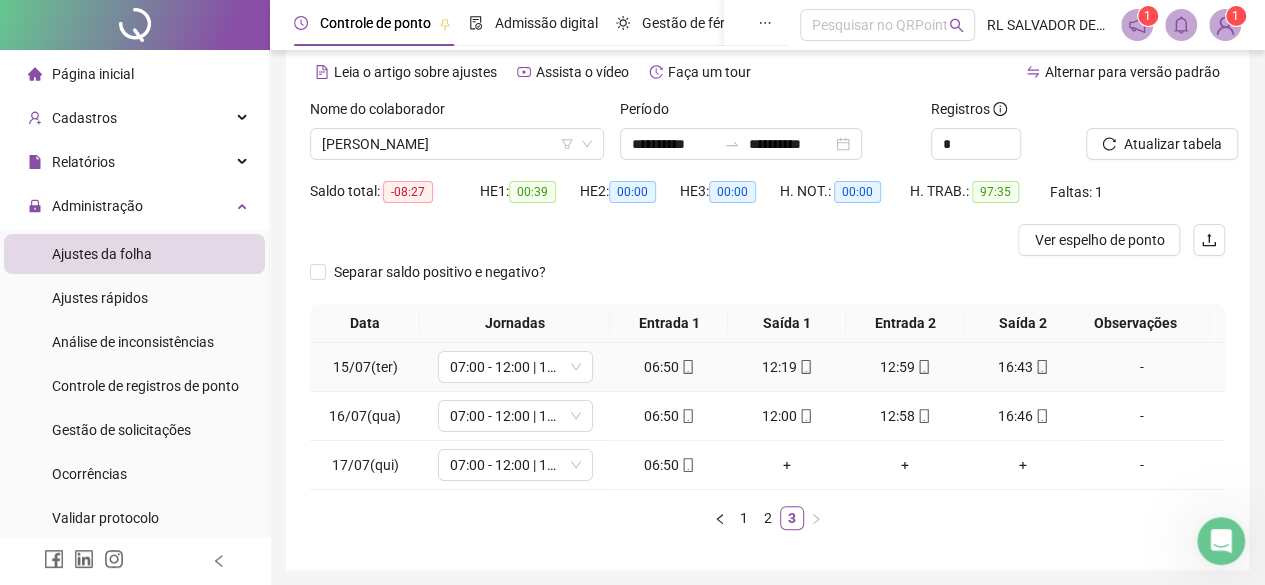 scroll, scrollTop: 0, scrollLeft: 0, axis: both 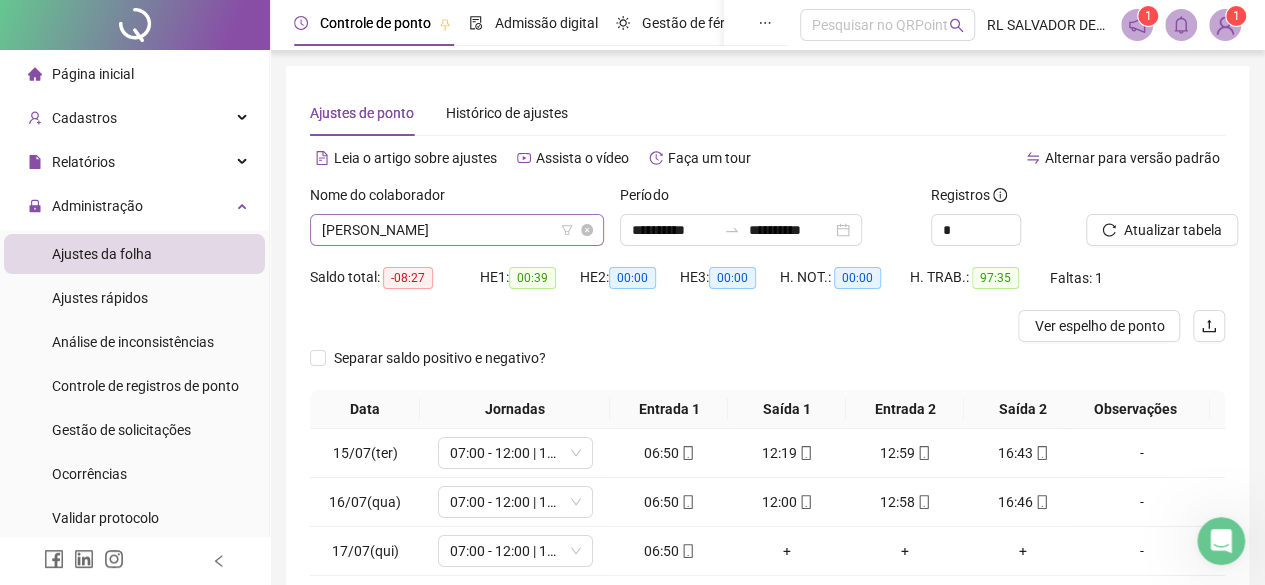 click on "[PERSON_NAME]" at bounding box center (457, 230) 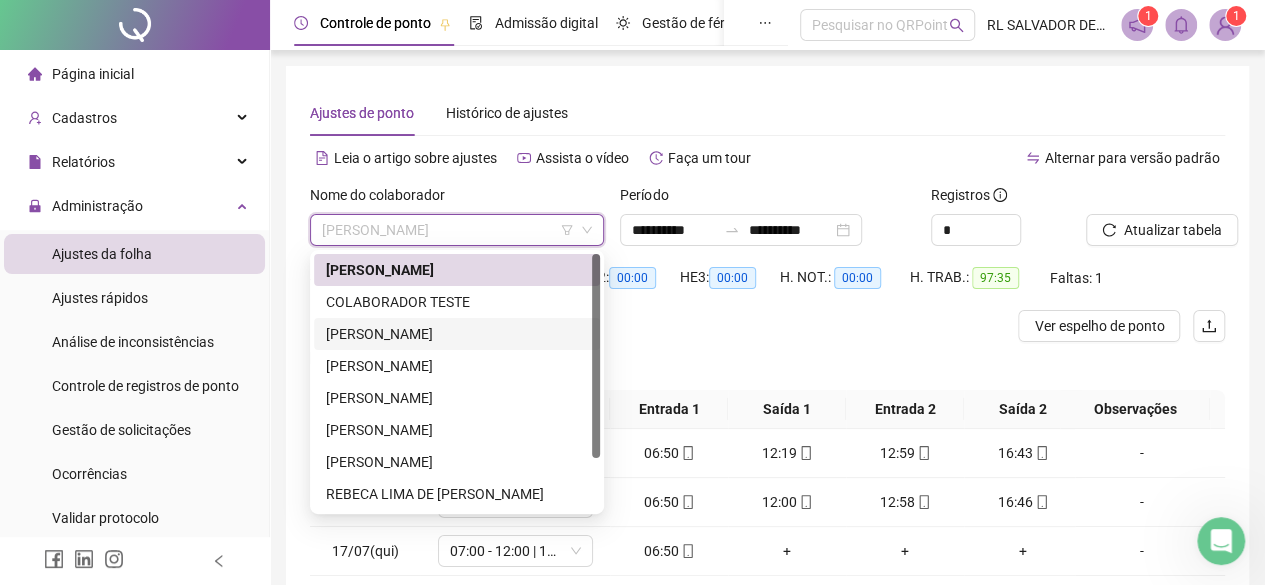 click on "[PERSON_NAME]" at bounding box center (457, 334) 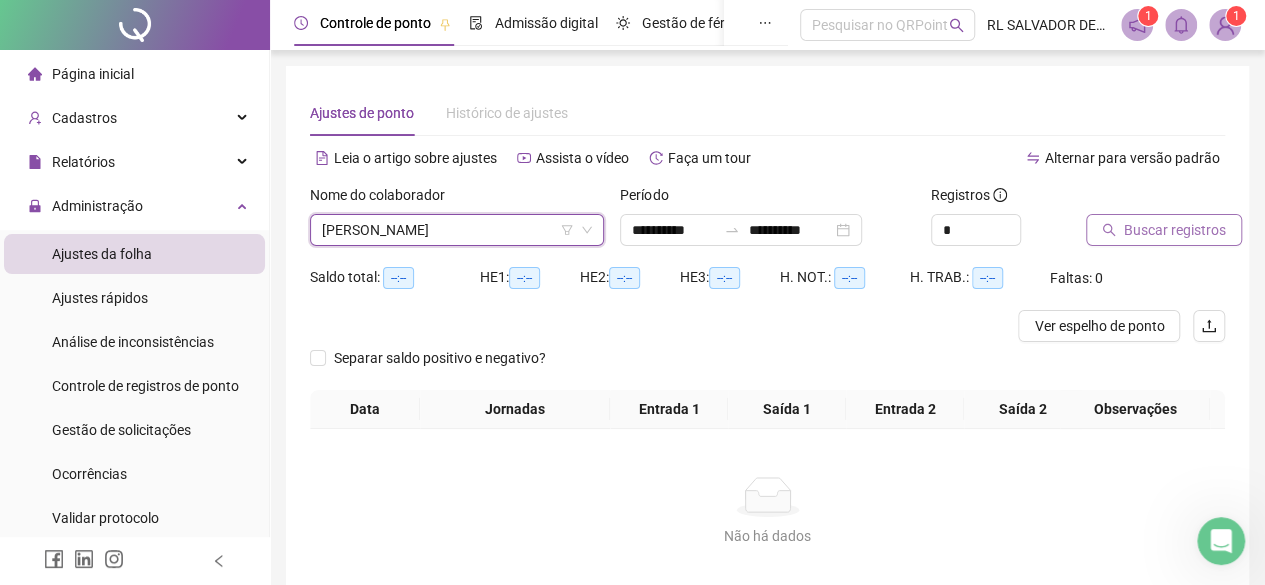 click on "Buscar registros" at bounding box center [1175, 230] 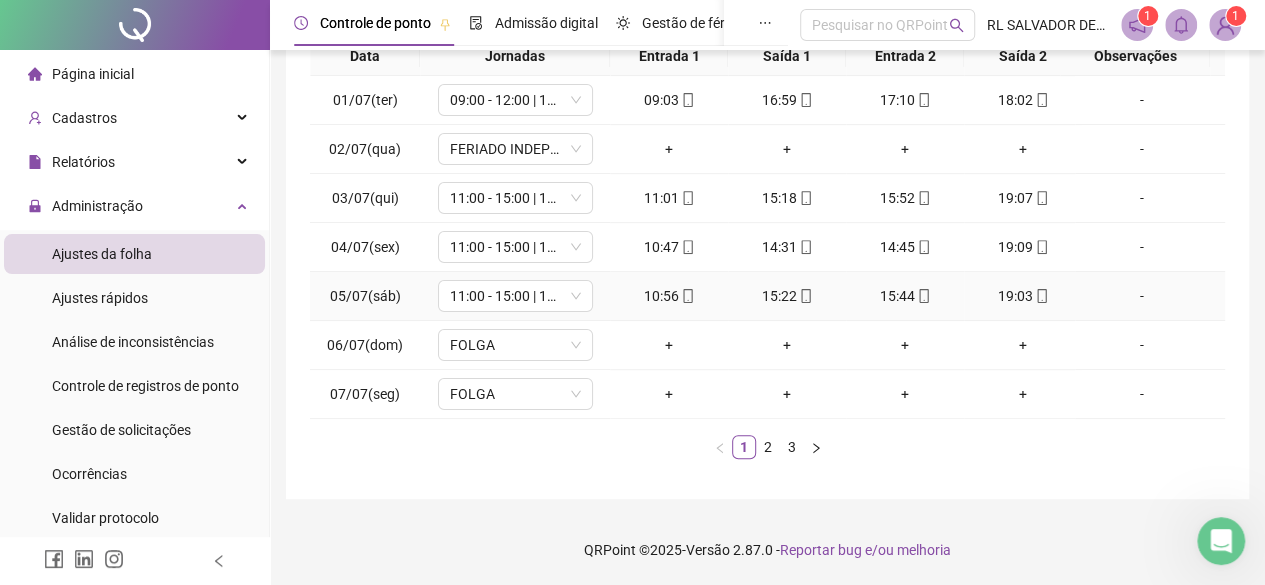 scroll, scrollTop: 365, scrollLeft: 0, axis: vertical 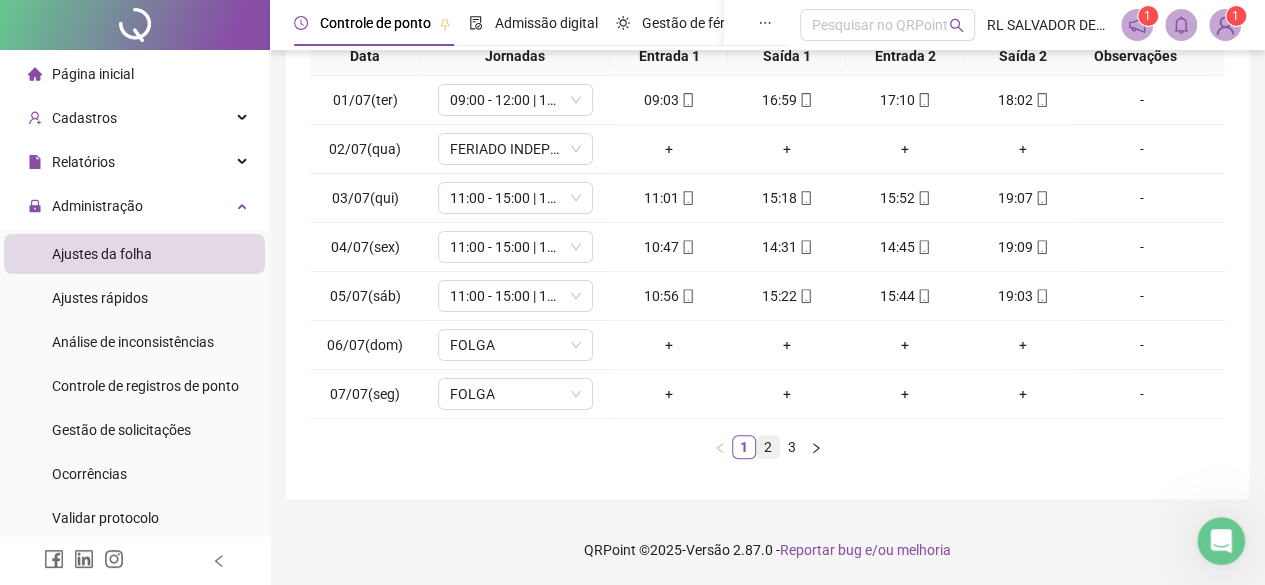 click on "2" at bounding box center [768, 447] 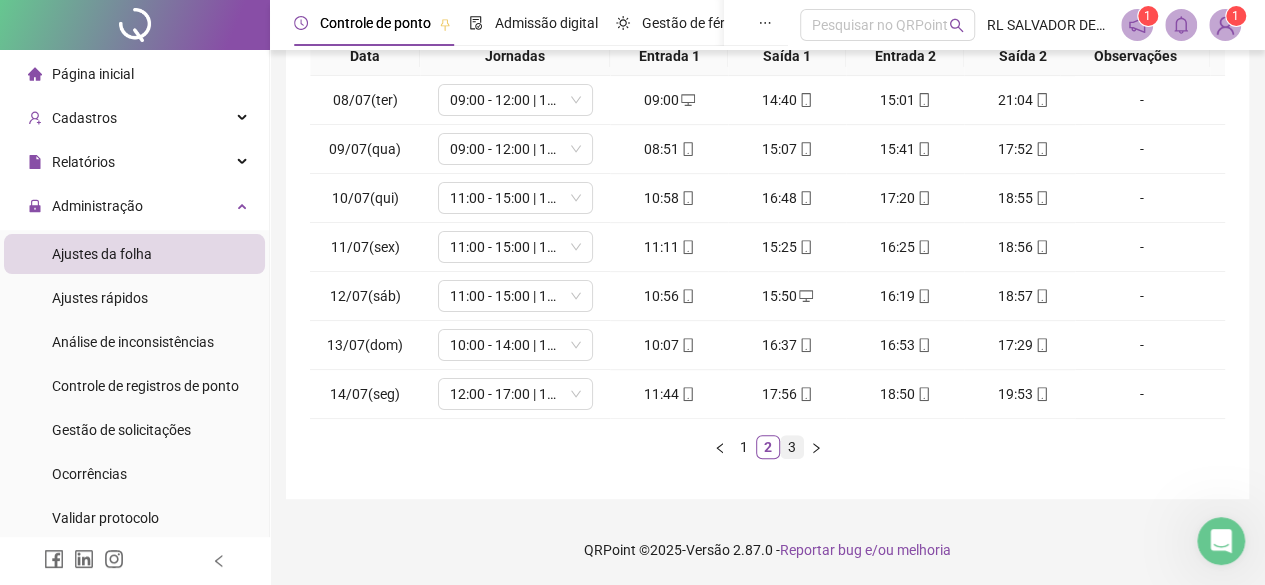 scroll, scrollTop: 0, scrollLeft: 0, axis: both 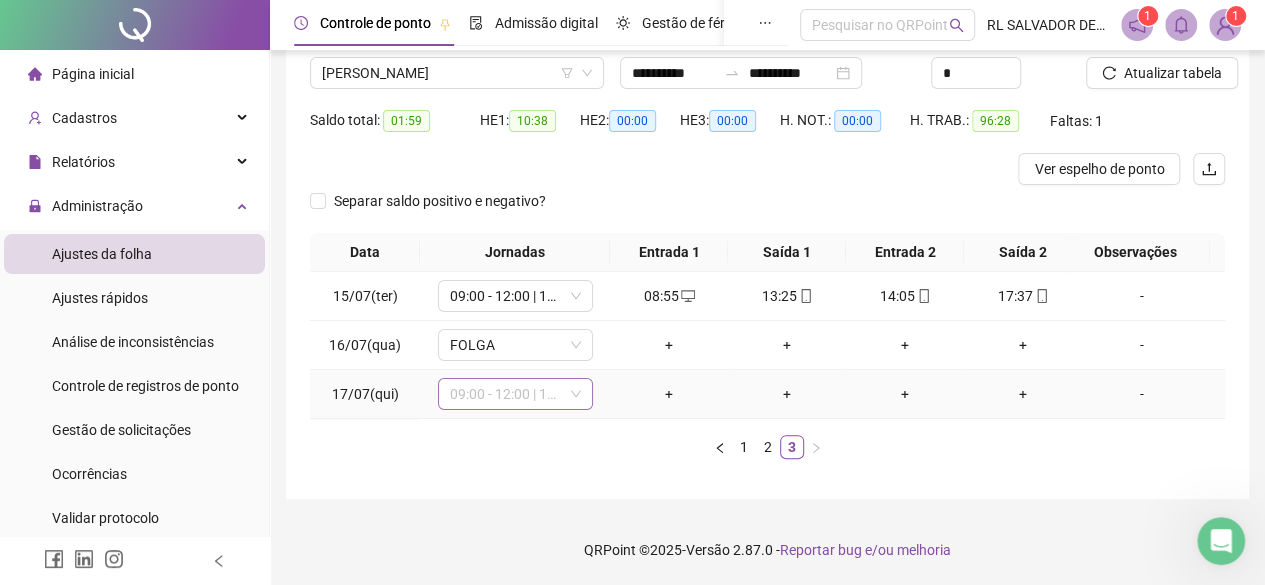 click on "09:00 - 12:00 | 13:00 - 17:30" at bounding box center [515, 394] 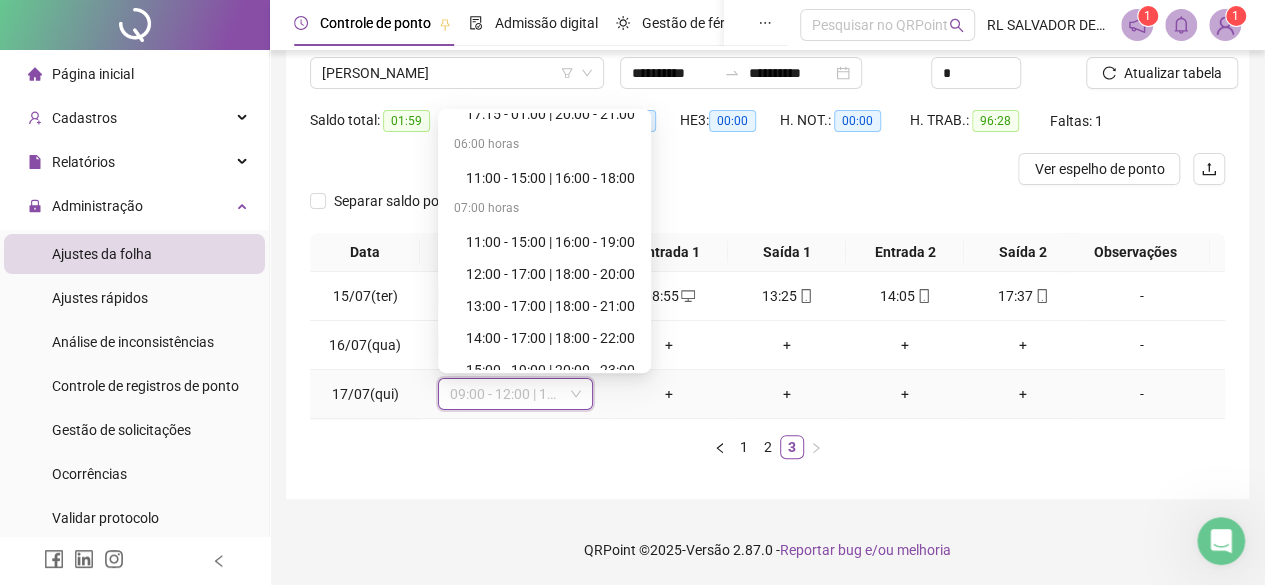 scroll, scrollTop: 900, scrollLeft: 0, axis: vertical 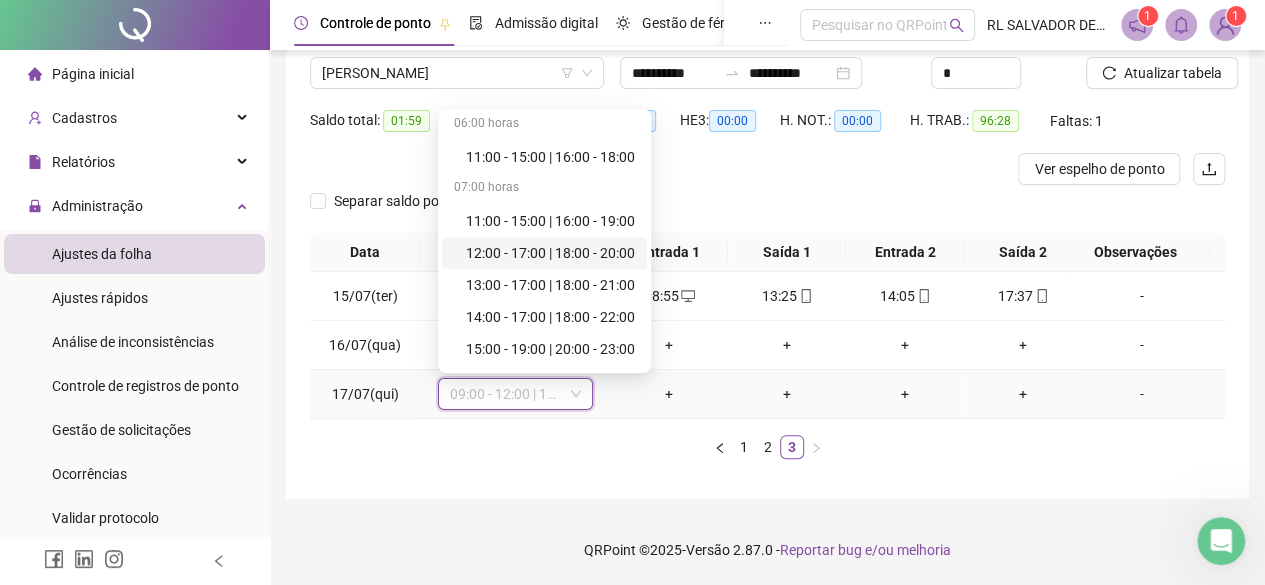 click on "12:00 - 17:00 | 18:00 - 20:00" at bounding box center (550, 253) 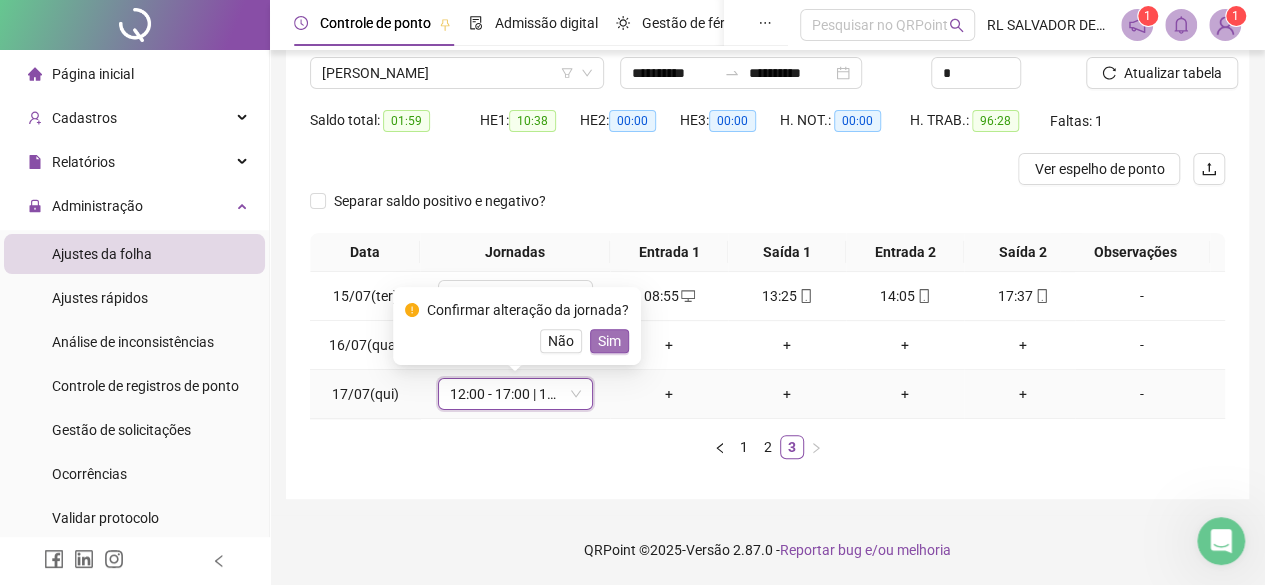 click on "Sim" at bounding box center (609, 341) 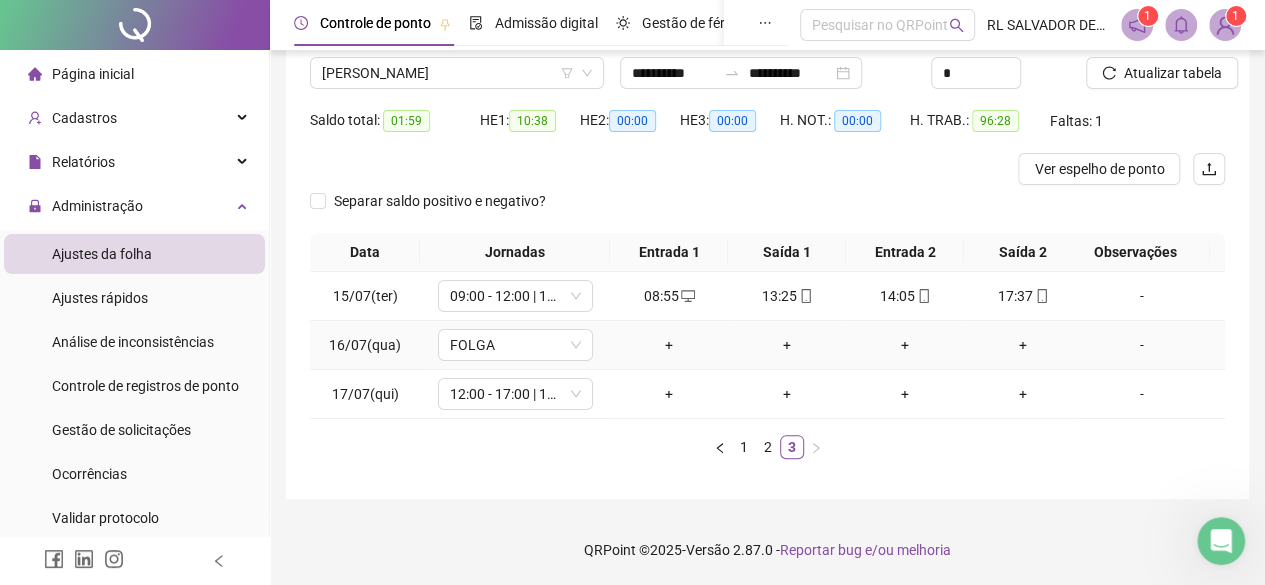 scroll, scrollTop: 0, scrollLeft: 0, axis: both 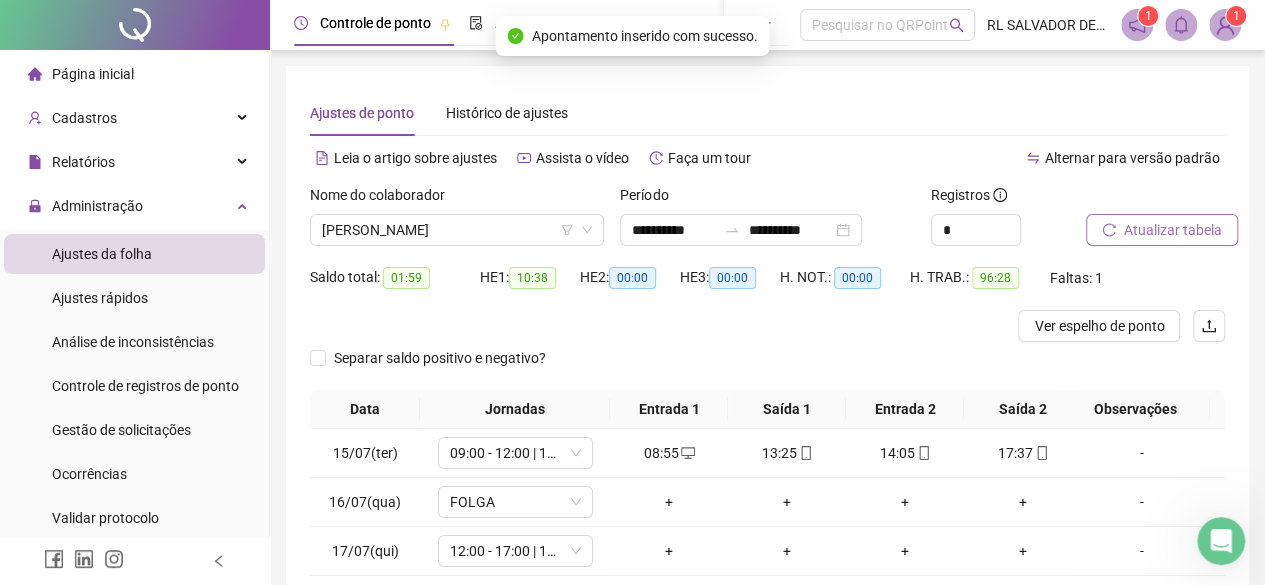 click on "Atualizar tabela" at bounding box center (1173, 230) 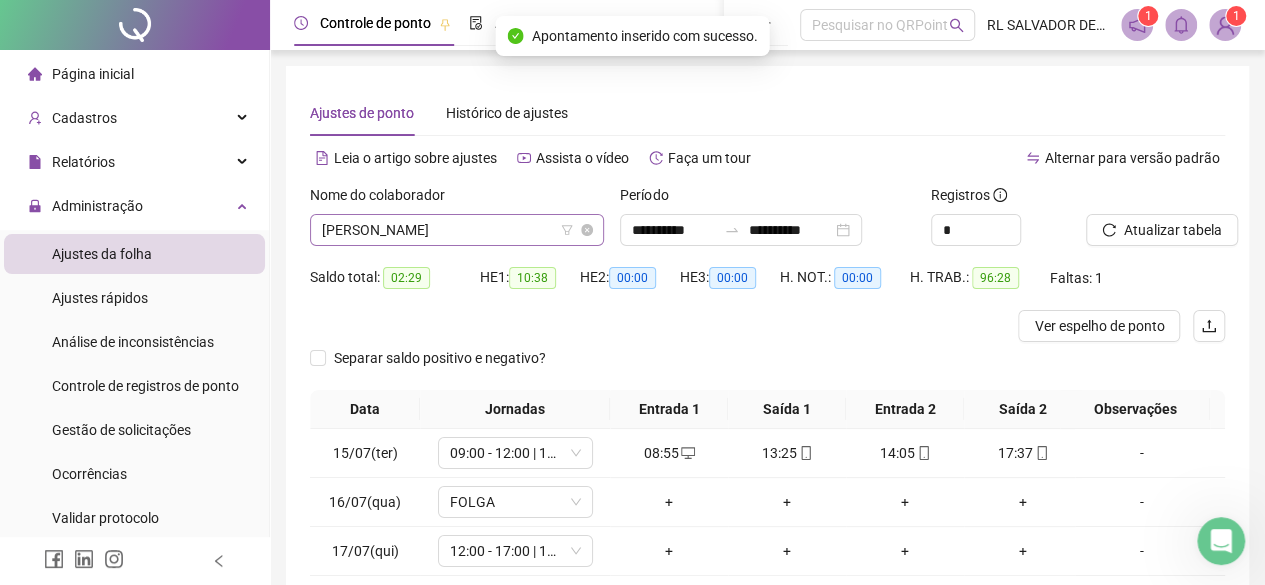 click on "[PERSON_NAME]" at bounding box center (457, 230) 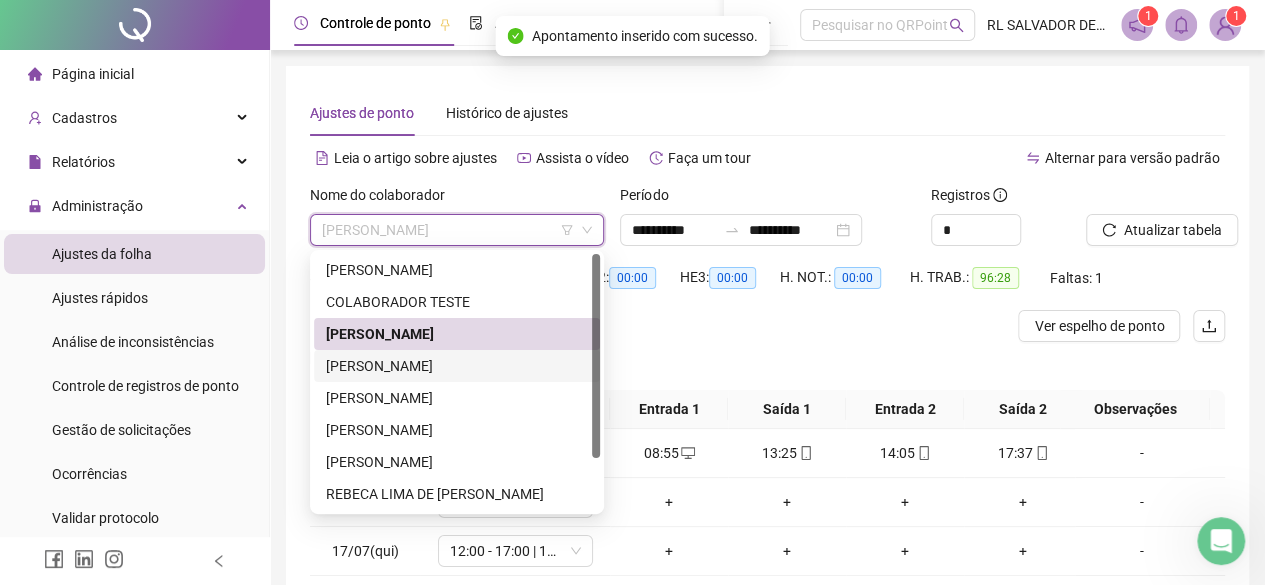 click on "[PERSON_NAME]" at bounding box center [457, 366] 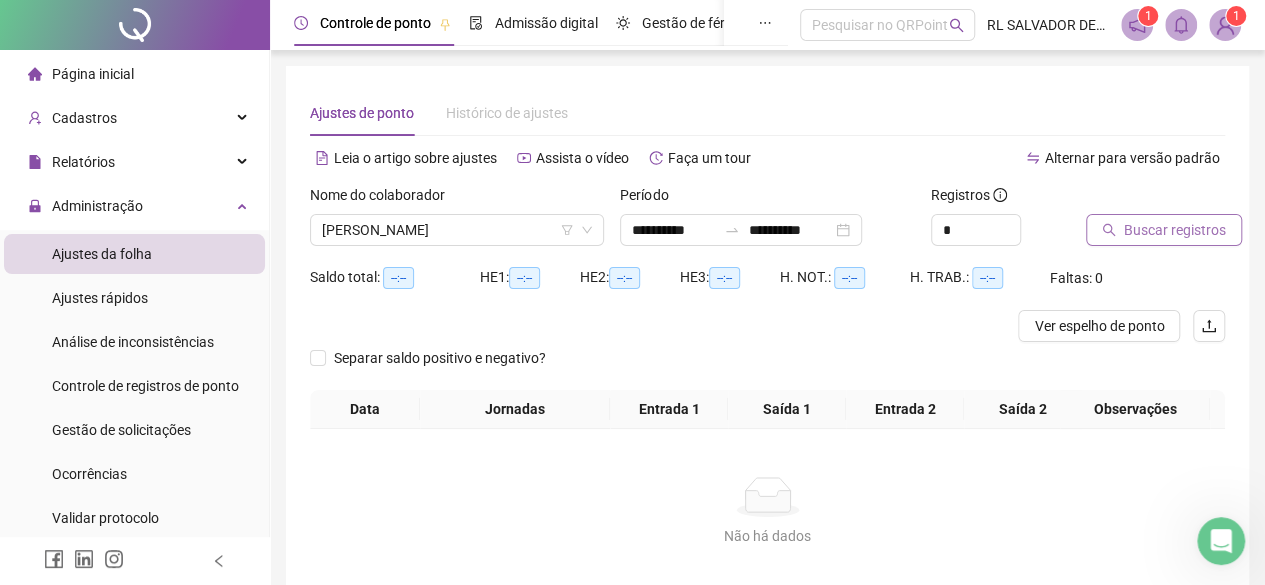 click on "Buscar registros" at bounding box center [1175, 230] 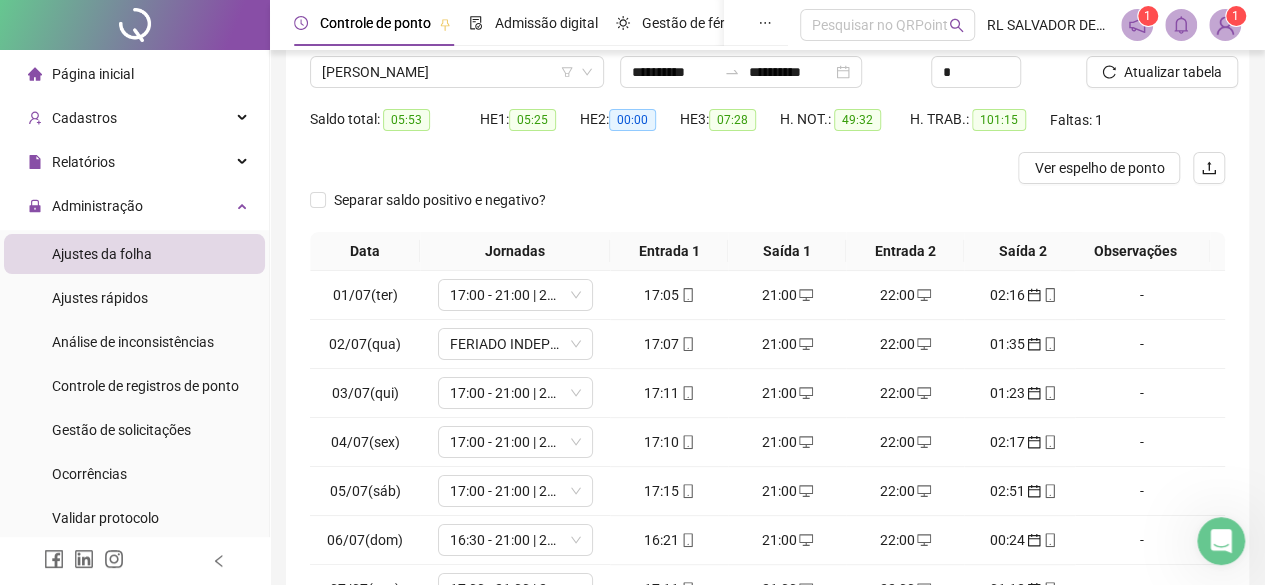 scroll, scrollTop: 365, scrollLeft: 0, axis: vertical 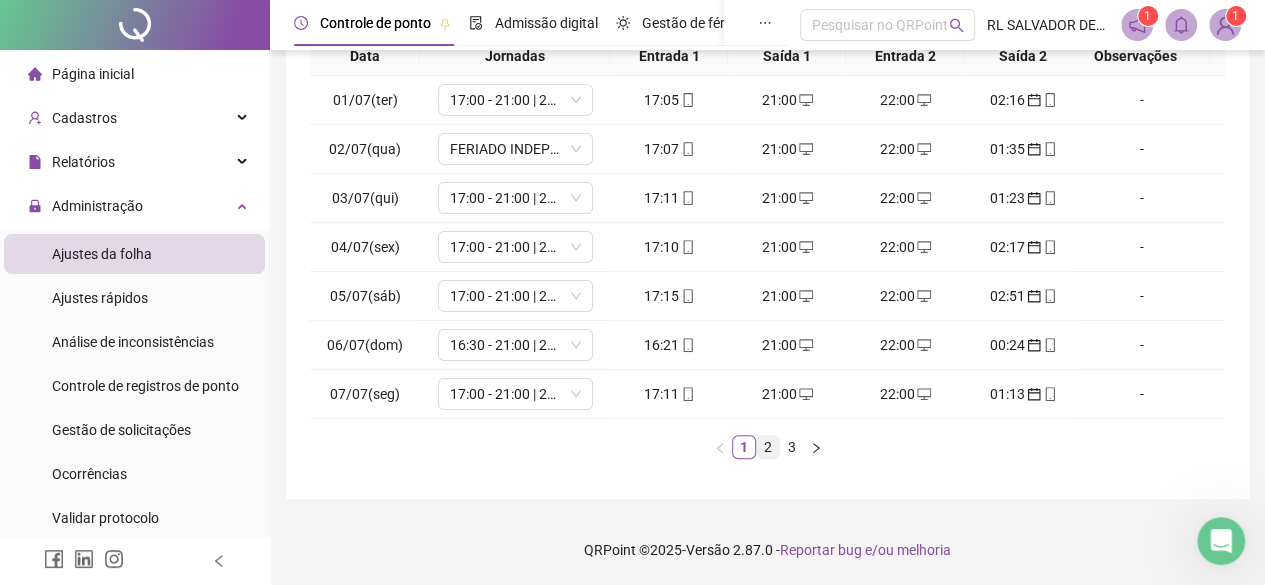 click on "2" at bounding box center [768, 447] 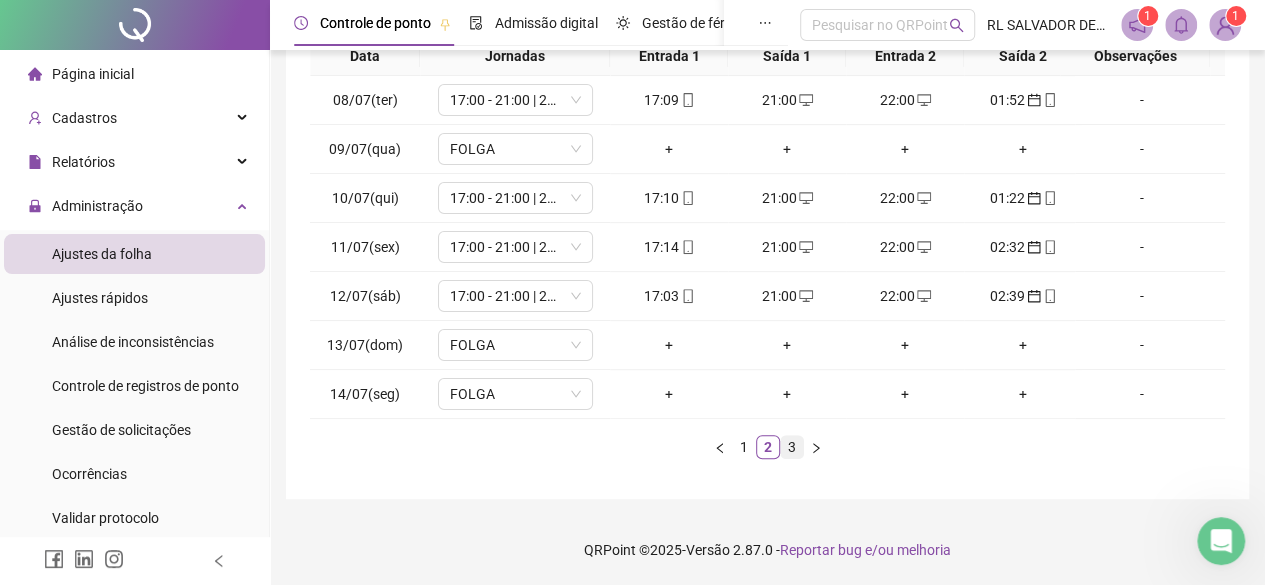 click on "3" at bounding box center [792, 447] 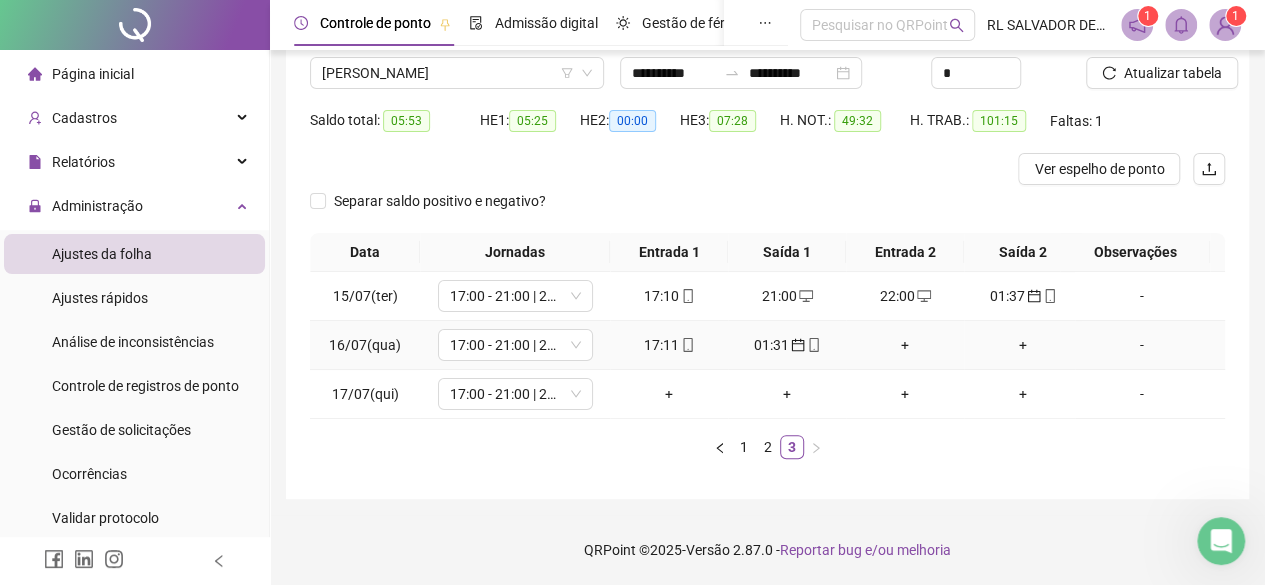 click on "+" at bounding box center [905, 345] 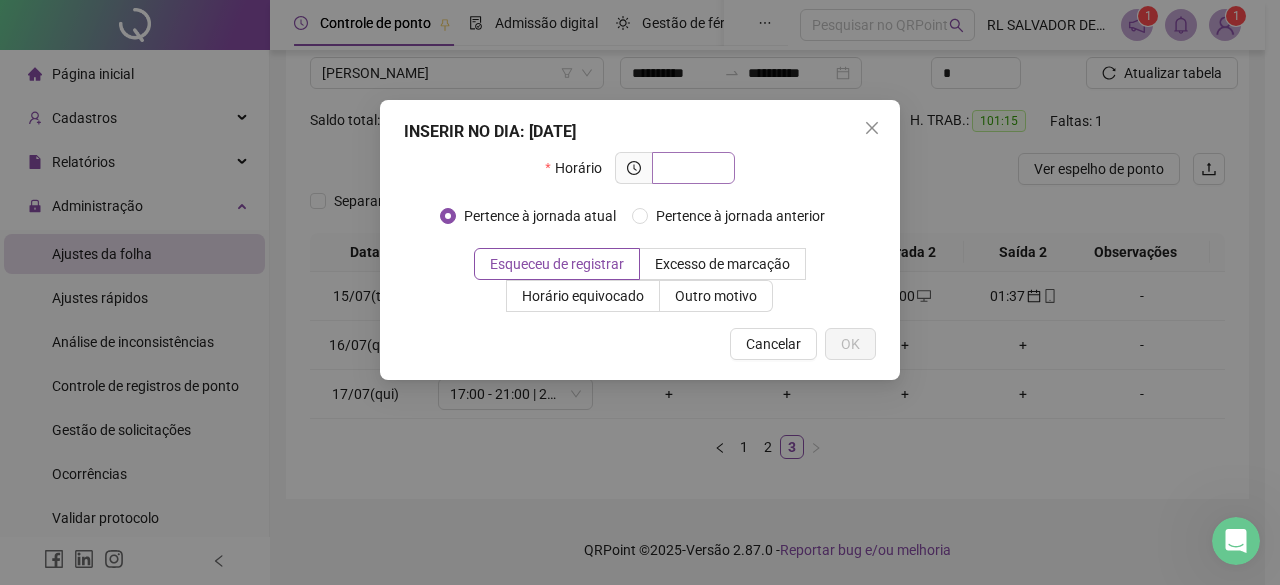 click at bounding box center [691, 168] 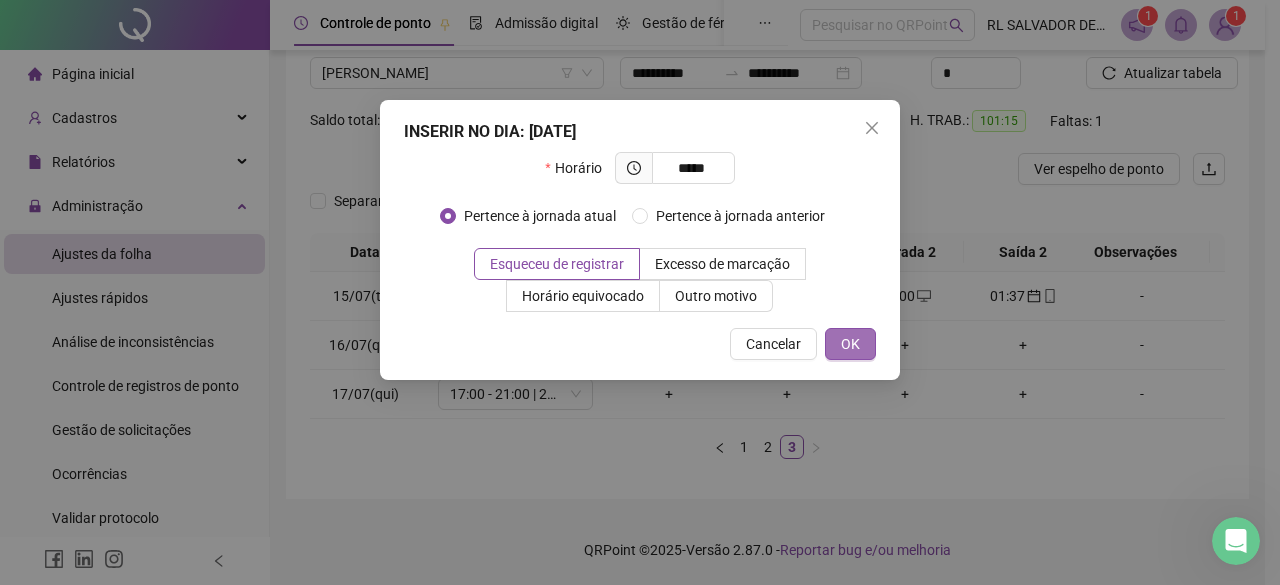 type on "*****" 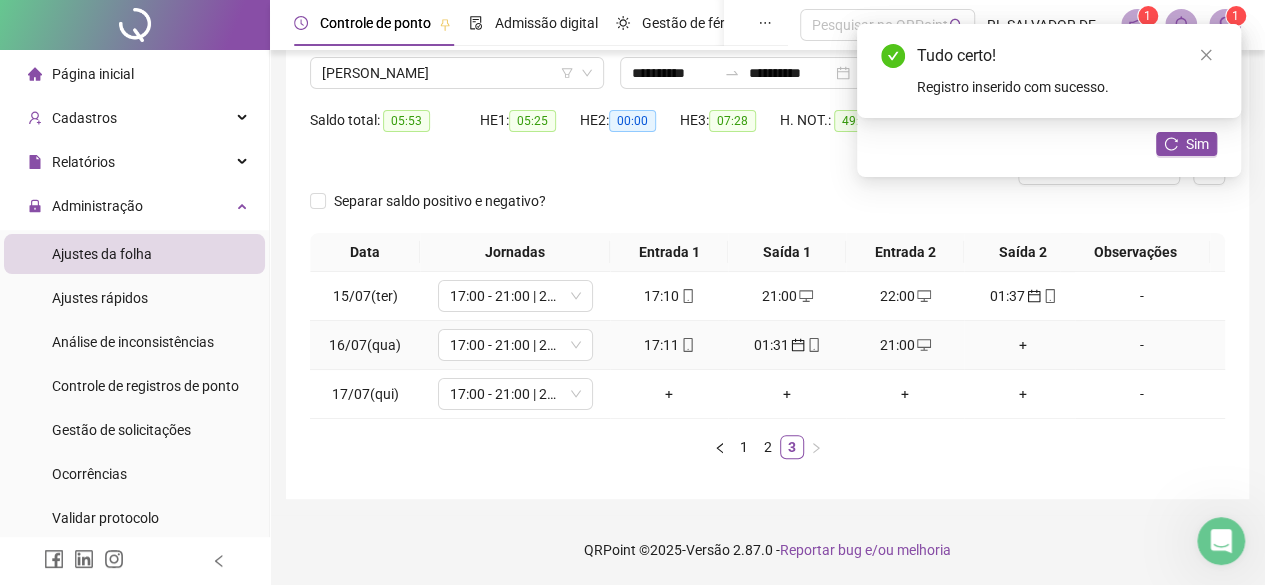 click on "+" at bounding box center (1023, 345) 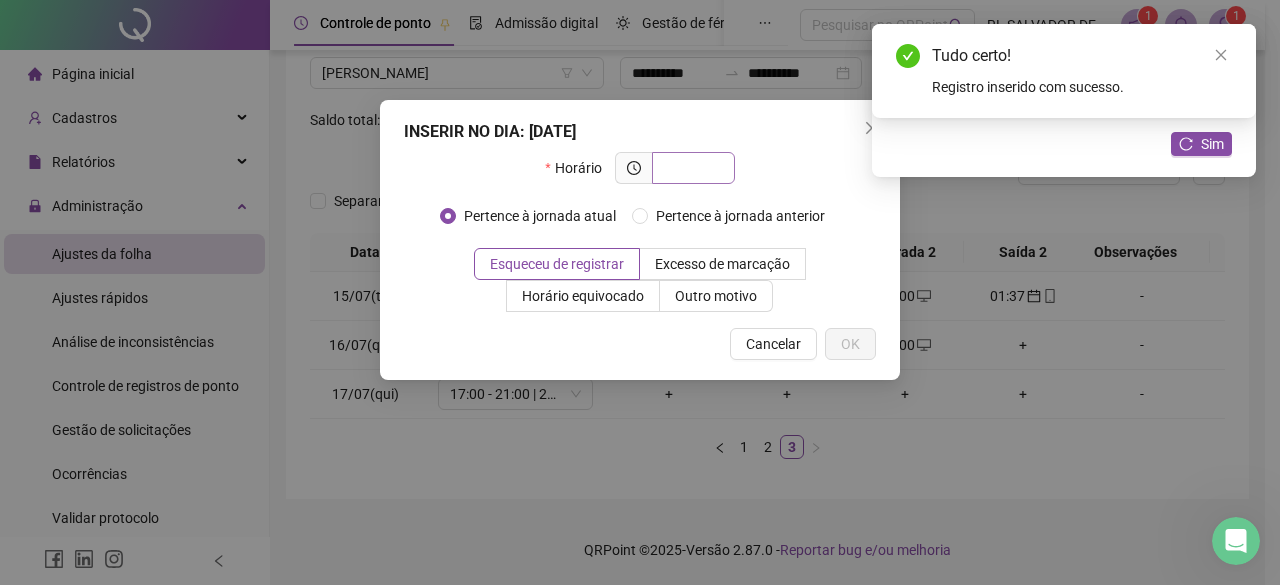 click at bounding box center [691, 168] 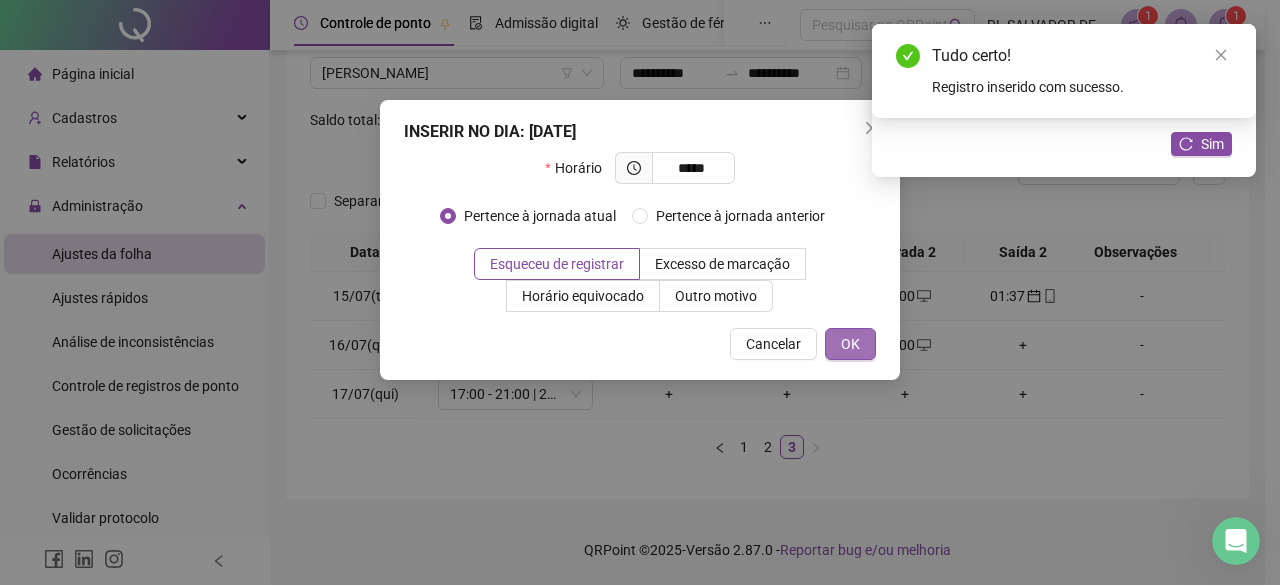 type on "*****" 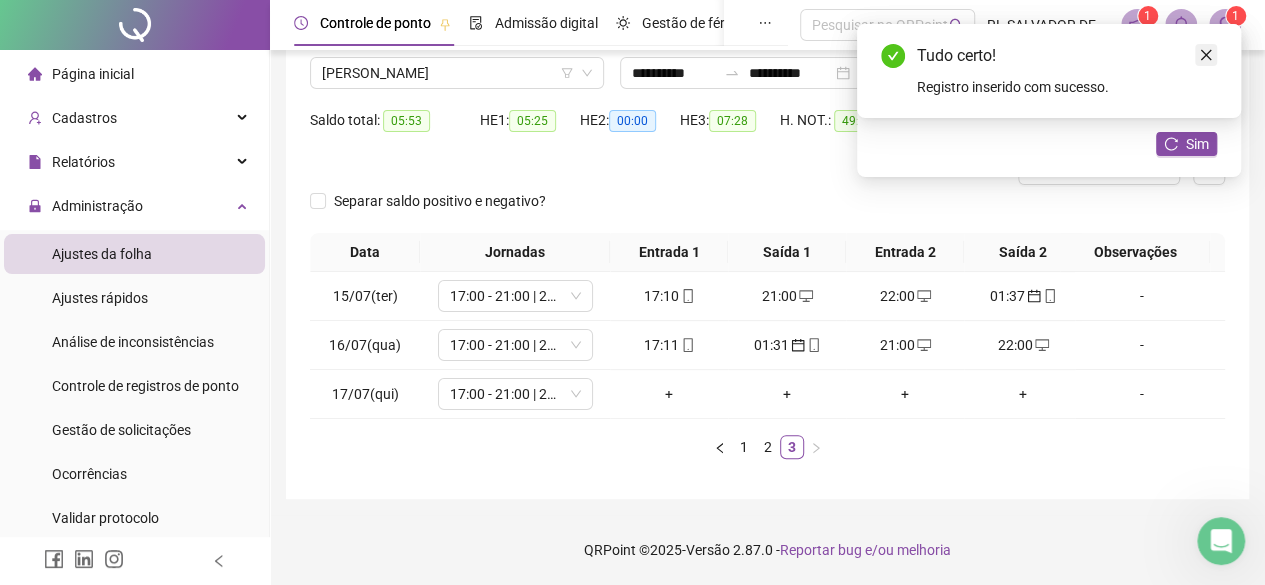 click at bounding box center (1206, 55) 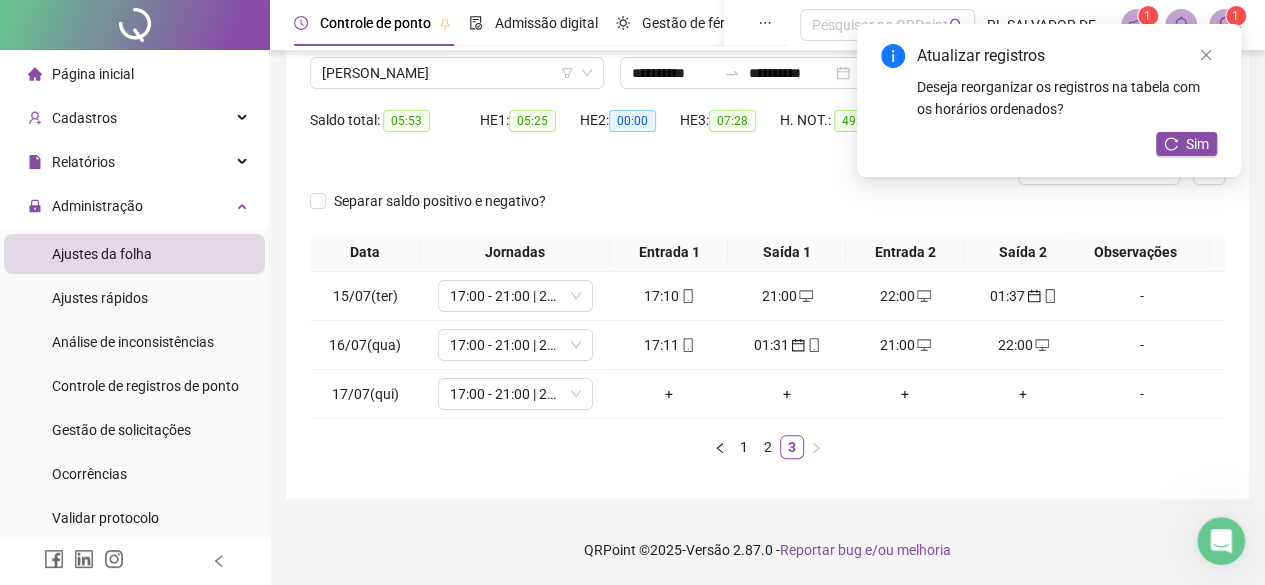 click at bounding box center (1206, 55) 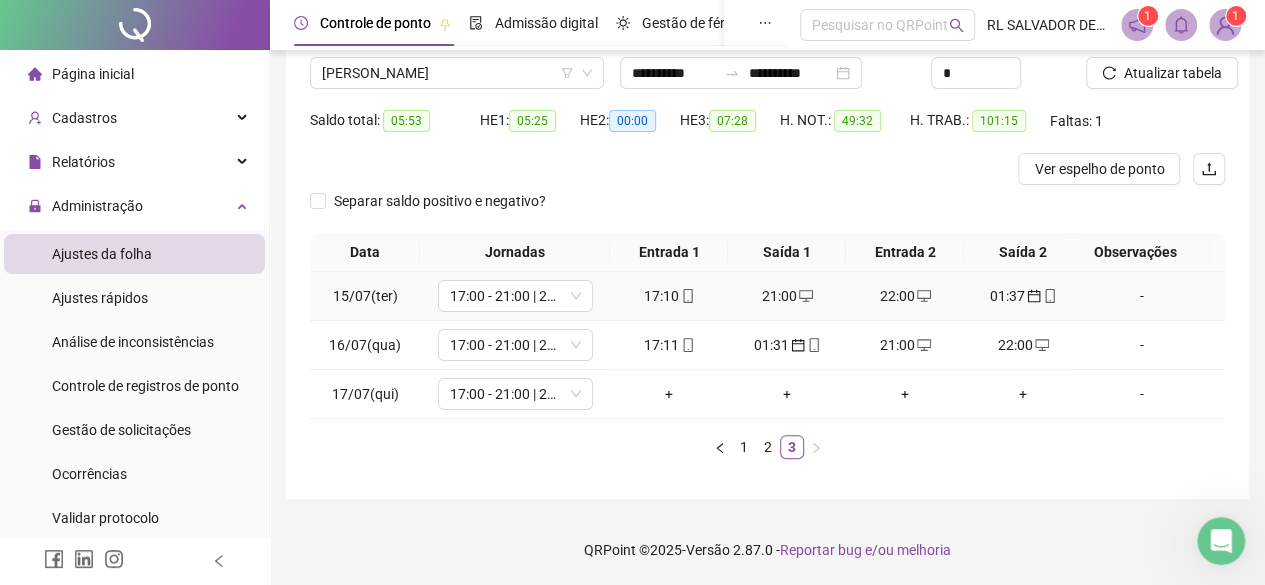 scroll, scrollTop: 0, scrollLeft: 0, axis: both 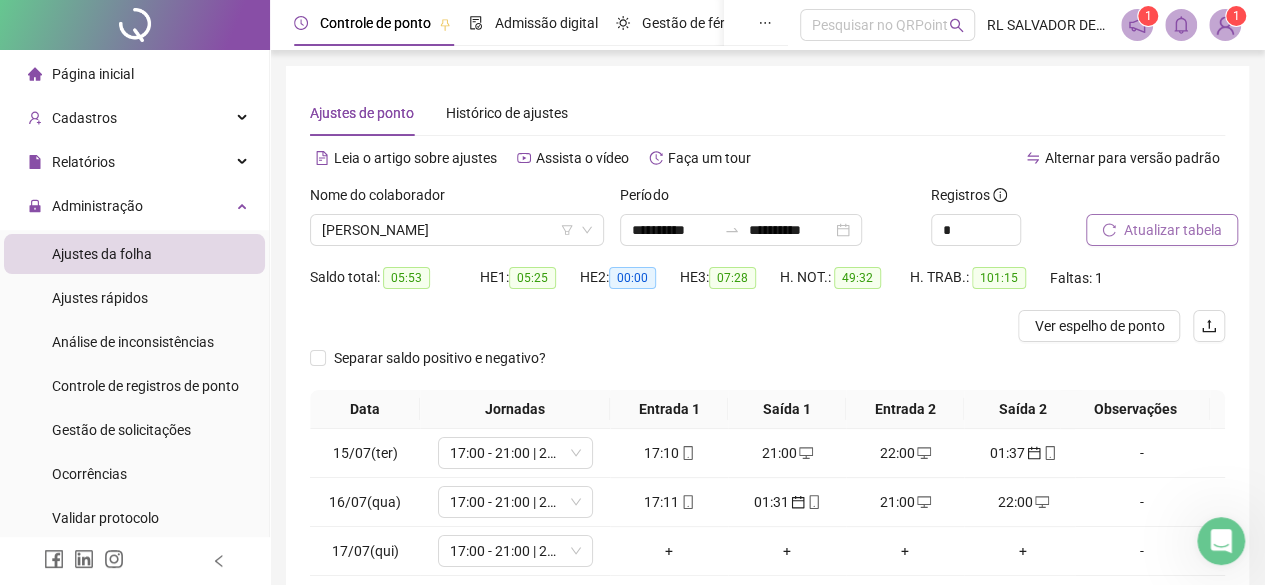 click on "Atualizar tabela" at bounding box center [1173, 230] 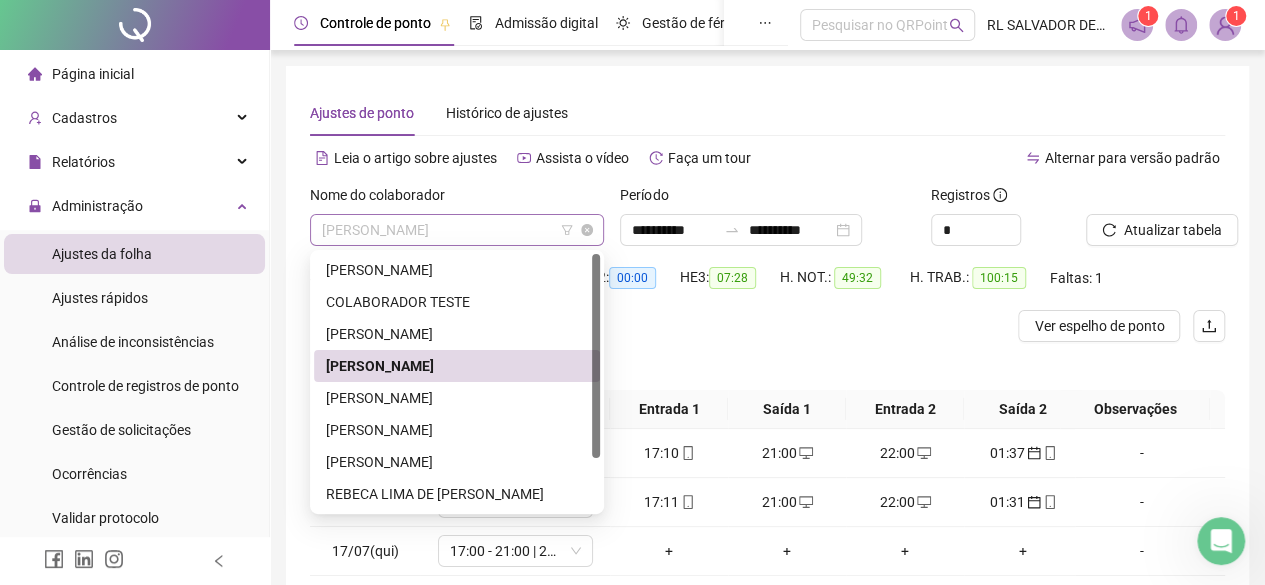 click on "[PERSON_NAME]" at bounding box center [457, 230] 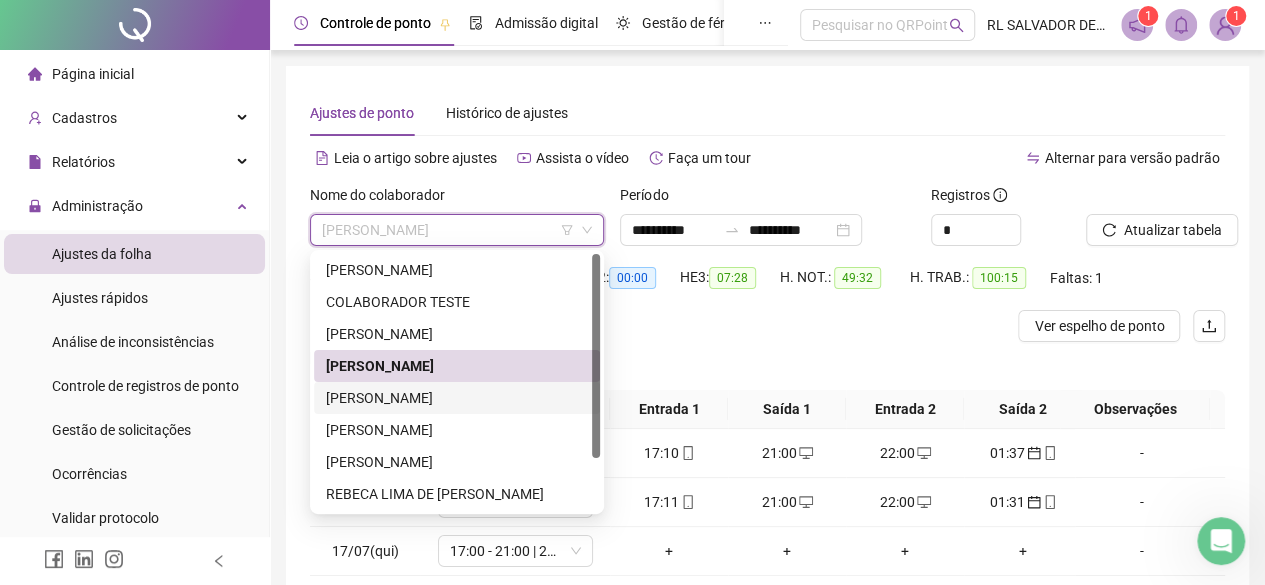 click on "[PERSON_NAME]" at bounding box center [457, 398] 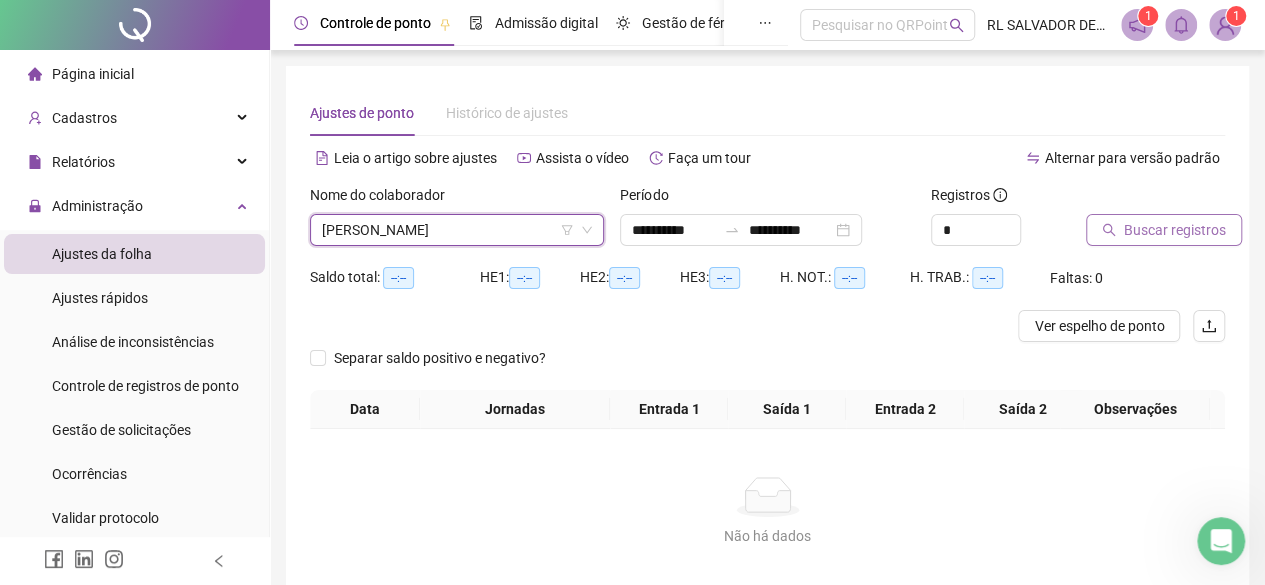 click on "Buscar registros" at bounding box center (1175, 230) 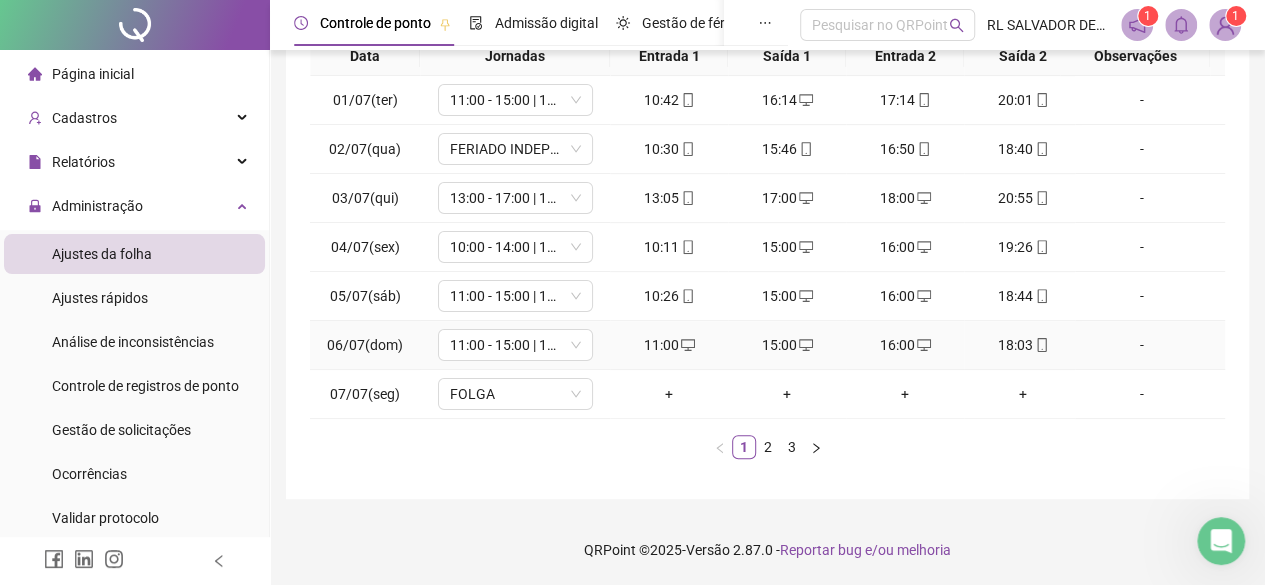 scroll, scrollTop: 365, scrollLeft: 0, axis: vertical 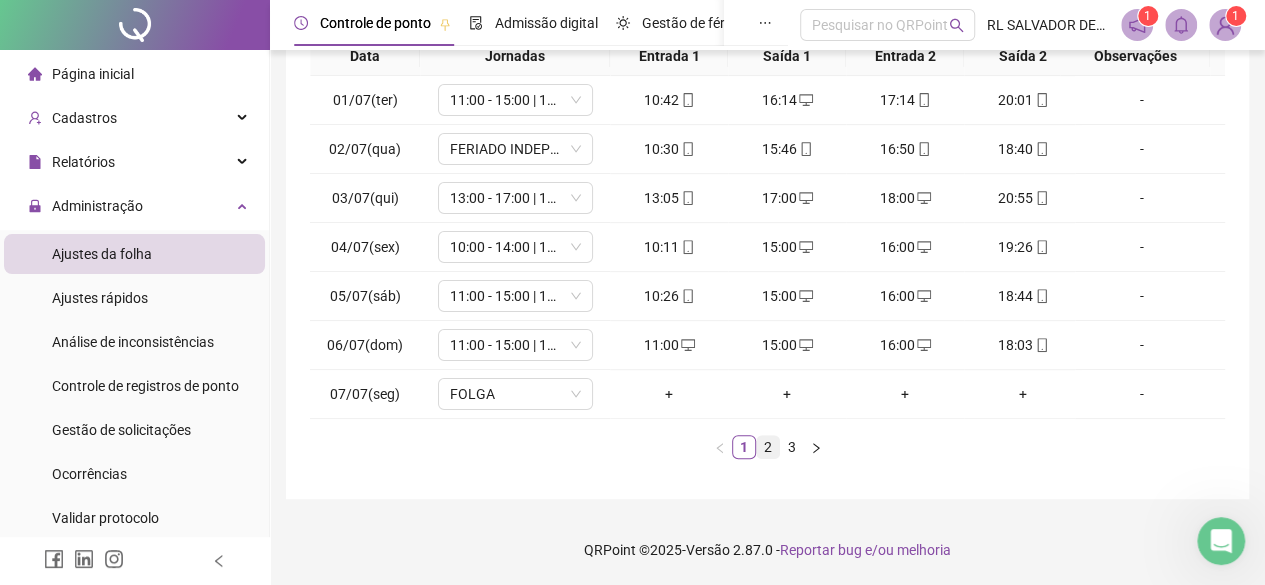 click on "2" at bounding box center [768, 447] 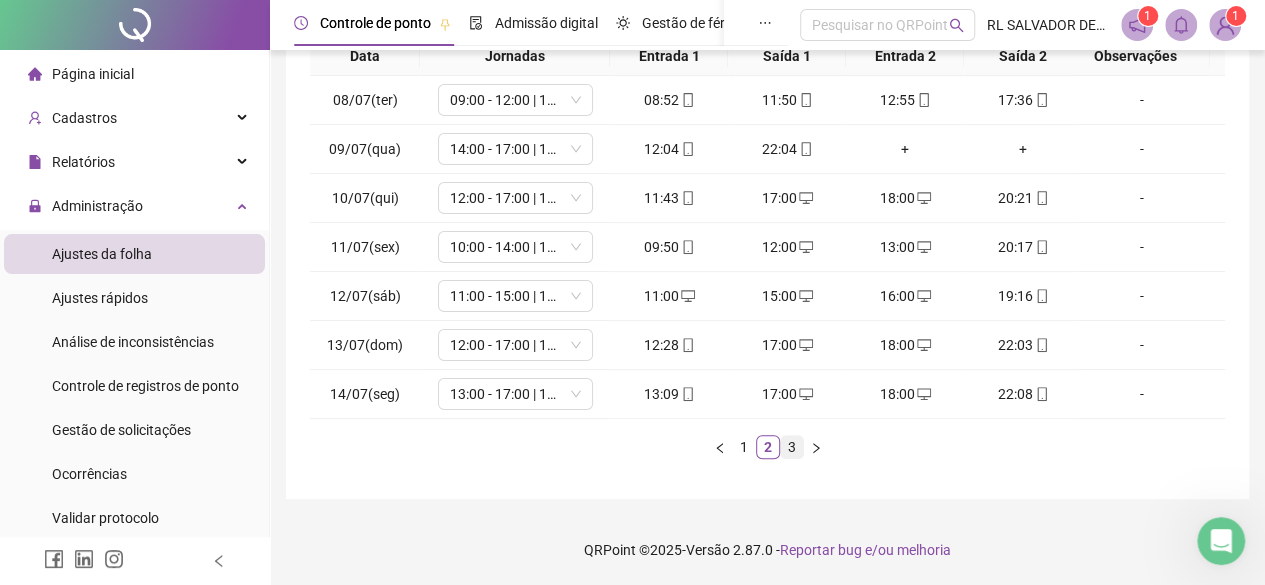 click on "3" at bounding box center (792, 447) 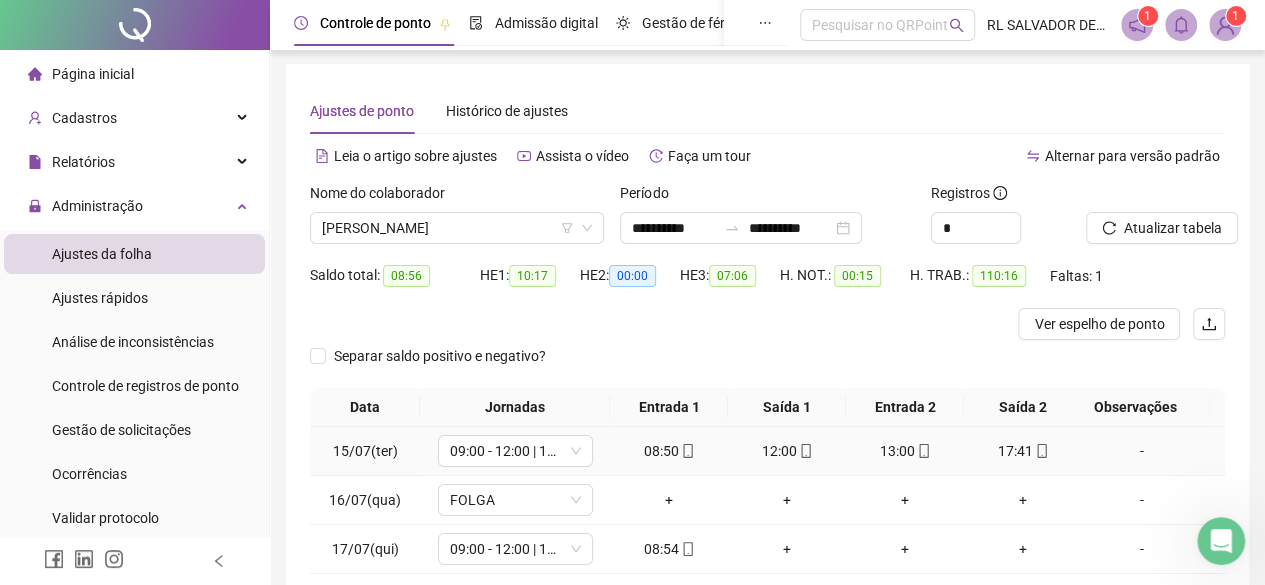 scroll, scrollTop: 0, scrollLeft: 0, axis: both 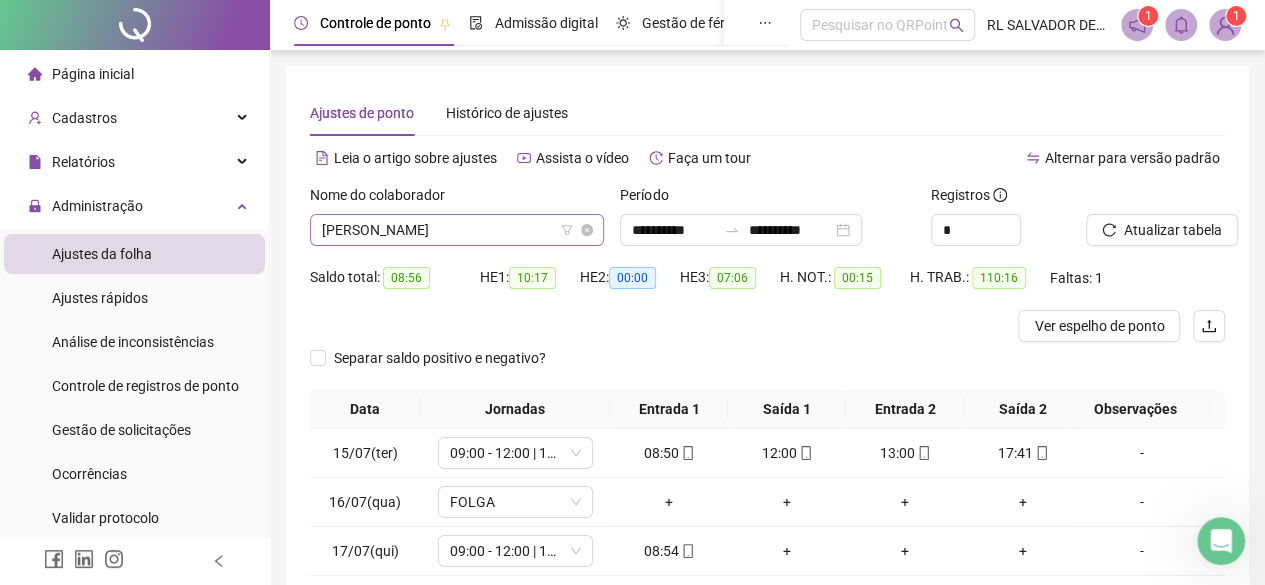 click on "[PERSON_NAME]" at bounding box center [457, 230] 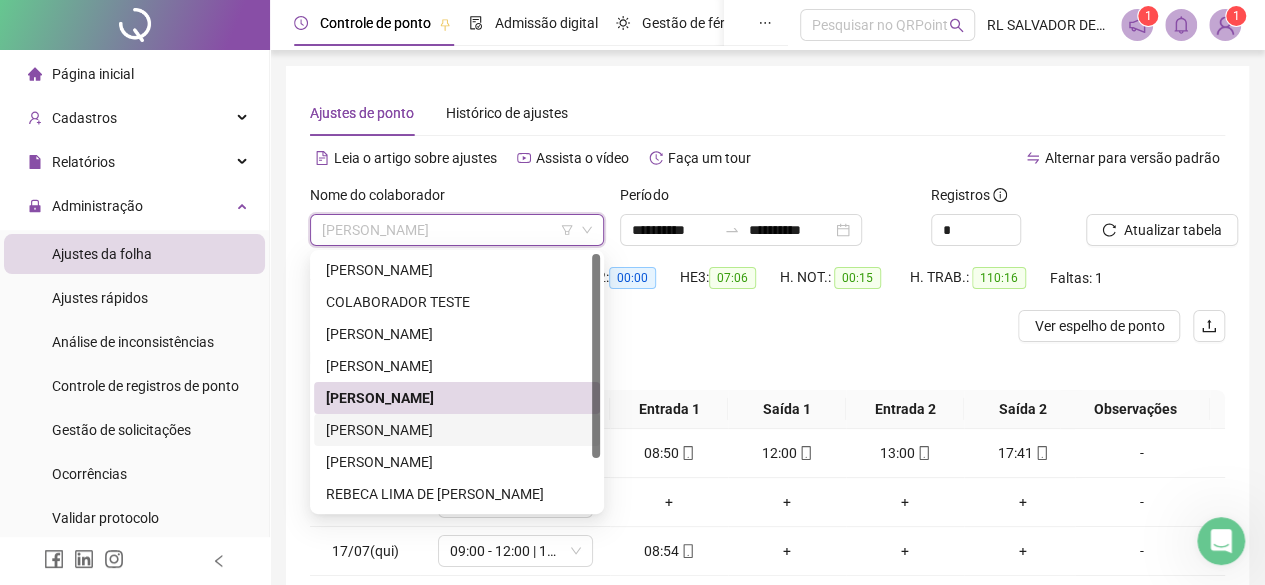 drag, startPoint x: 497, startPoint y: 433, endPoint x: 560, endPoint y: 415, distance: 65.52099 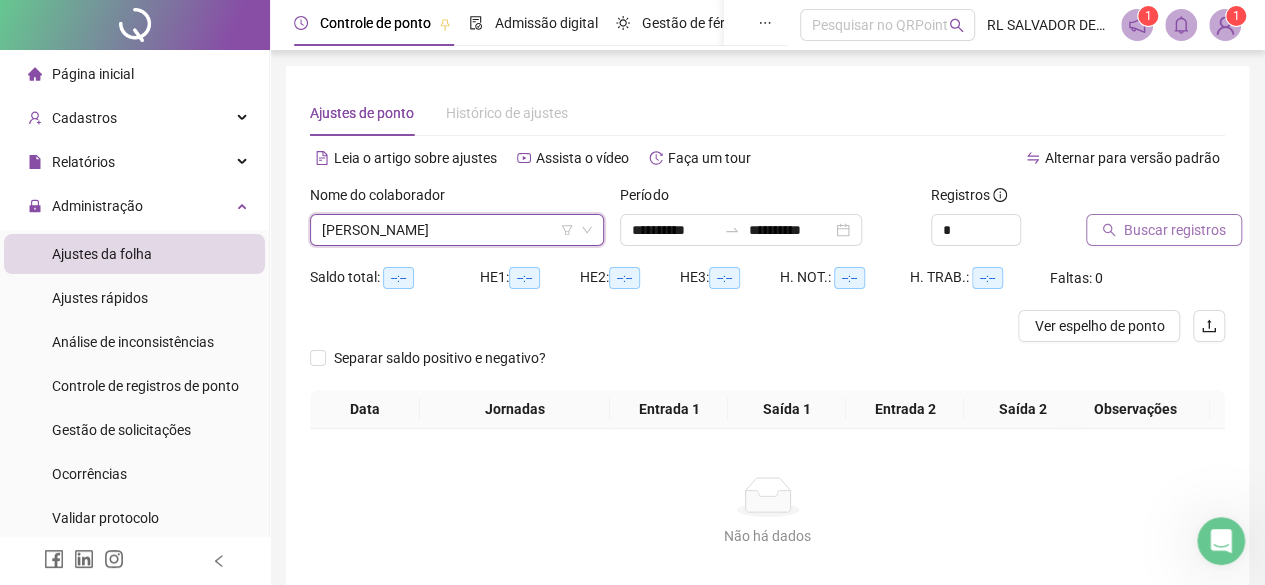 click on "Buscar registros" at bounding box center [1175, 230] 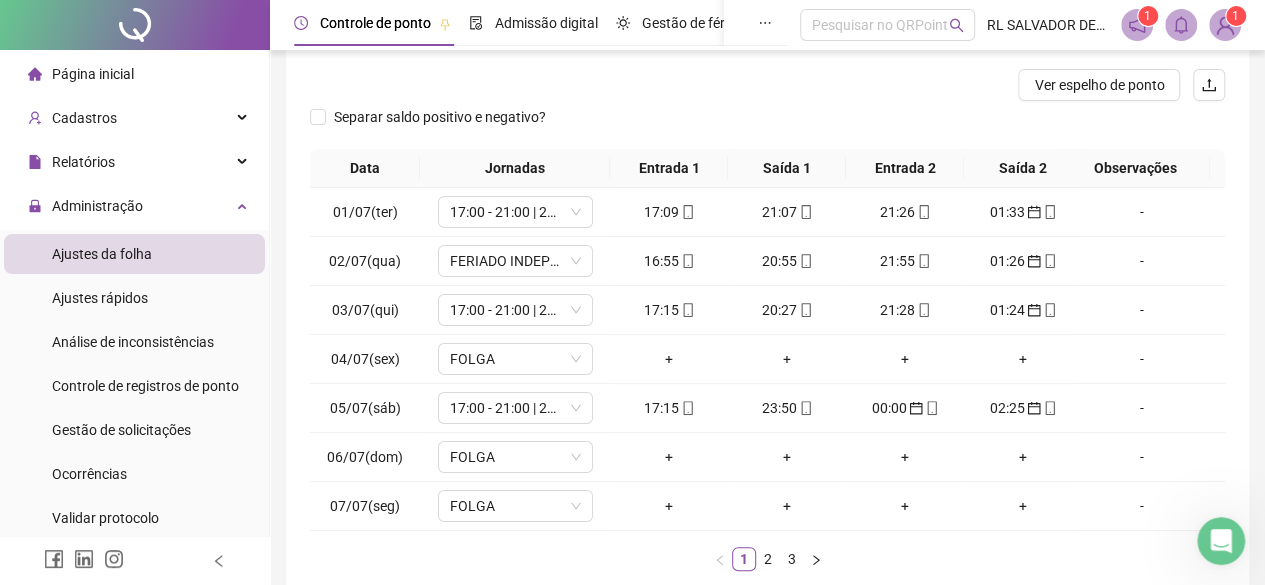 scroll, scrollTop: 365, scrollLeft: 0, axis: vertical 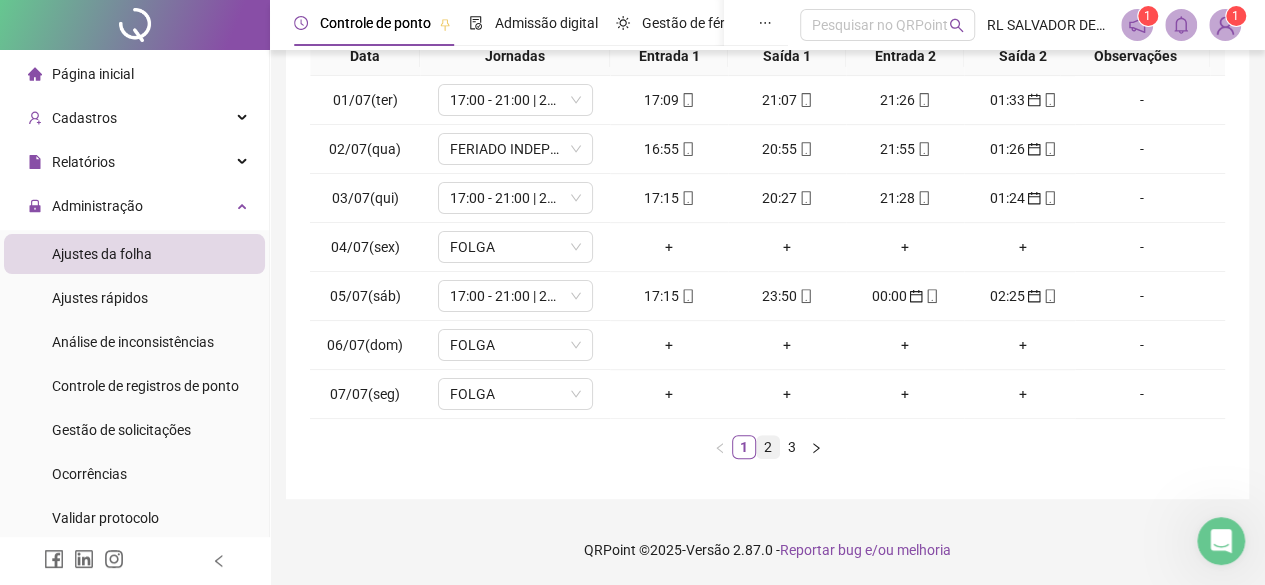 click on "2" at bounding box center (768, 447) 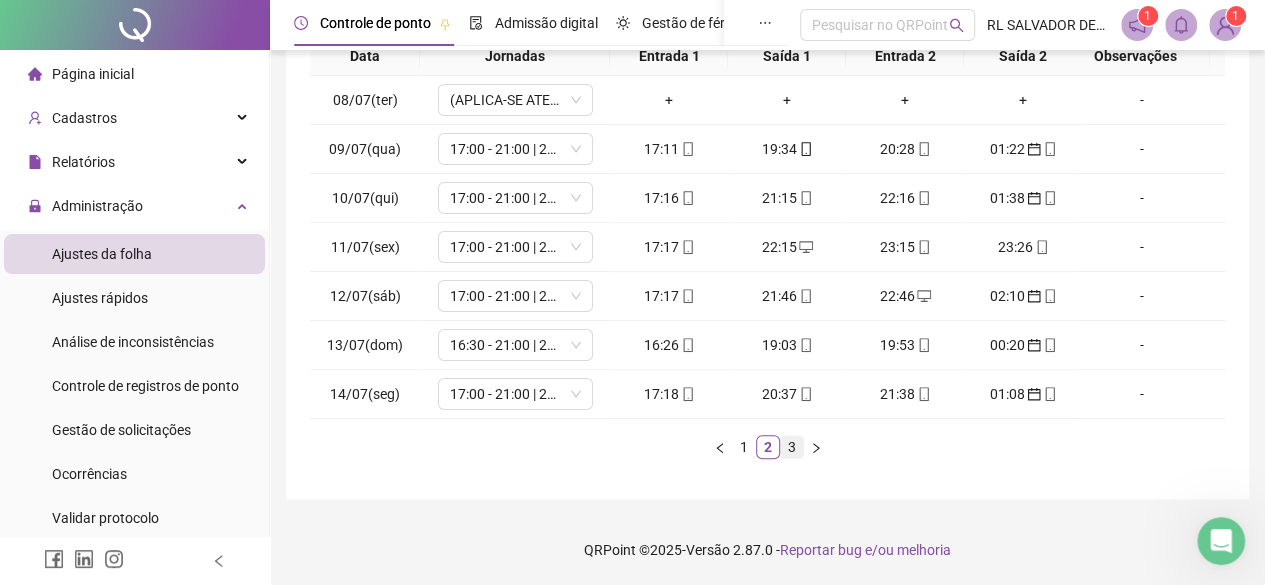 click on "3" at bounding box center [792, 447] 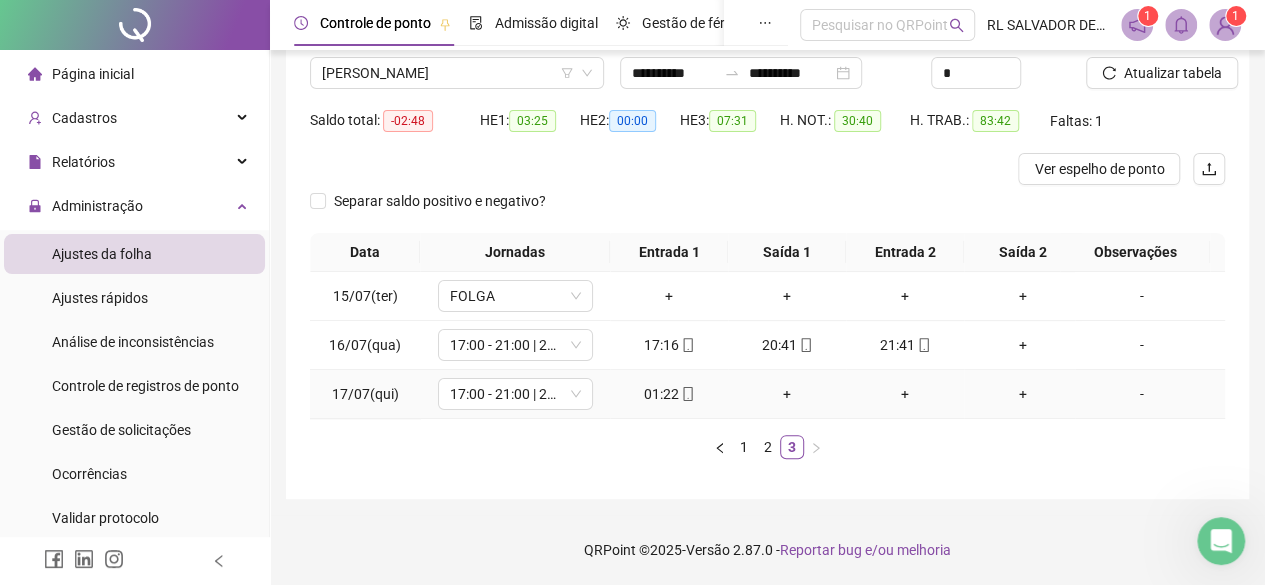 click 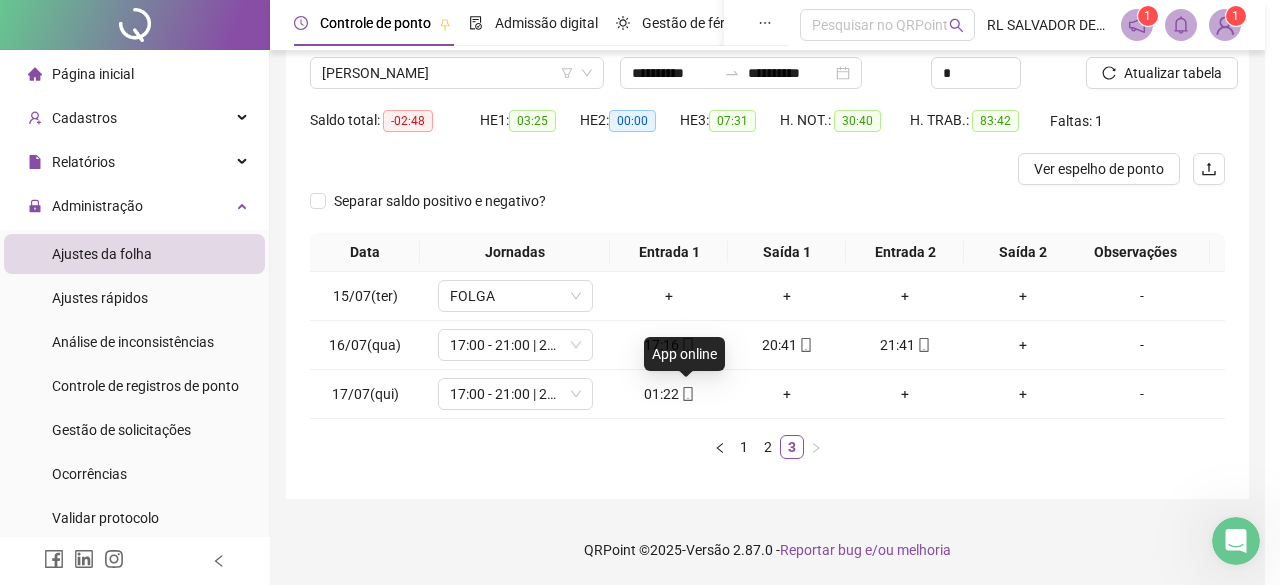 type on "**********" 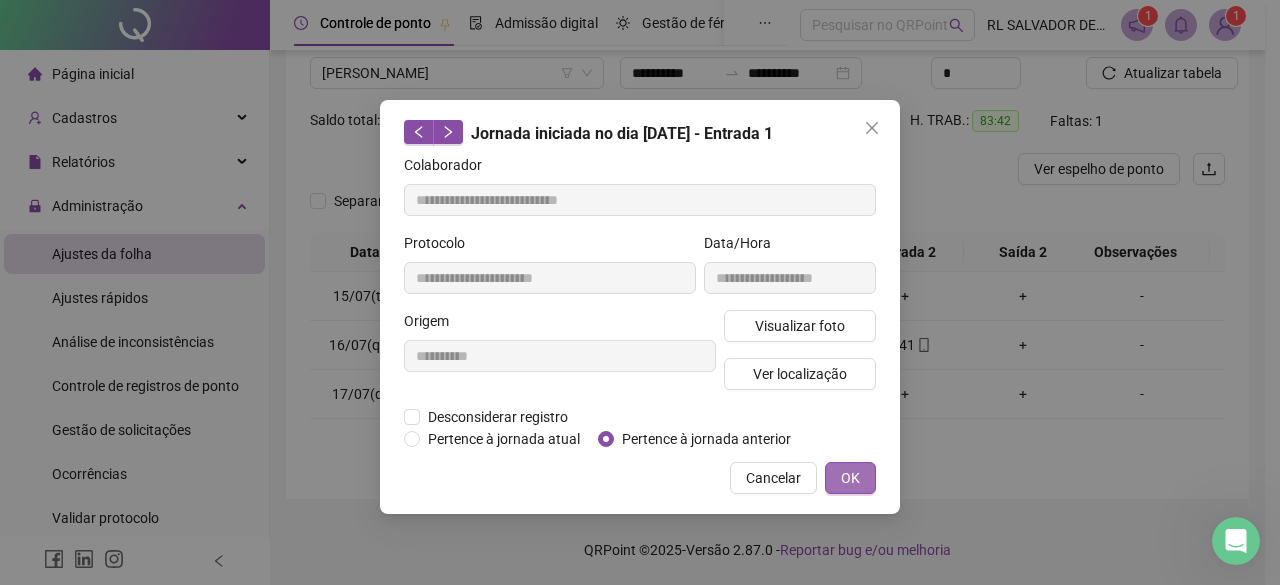 click on "OK" at bounding box center (850, 478) 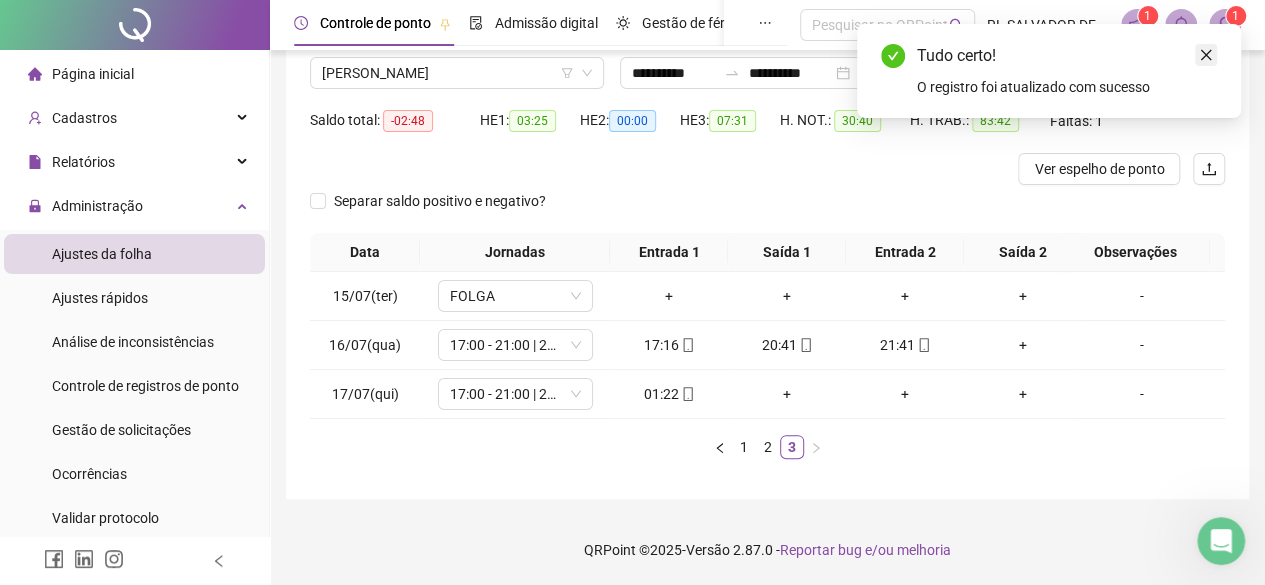 click 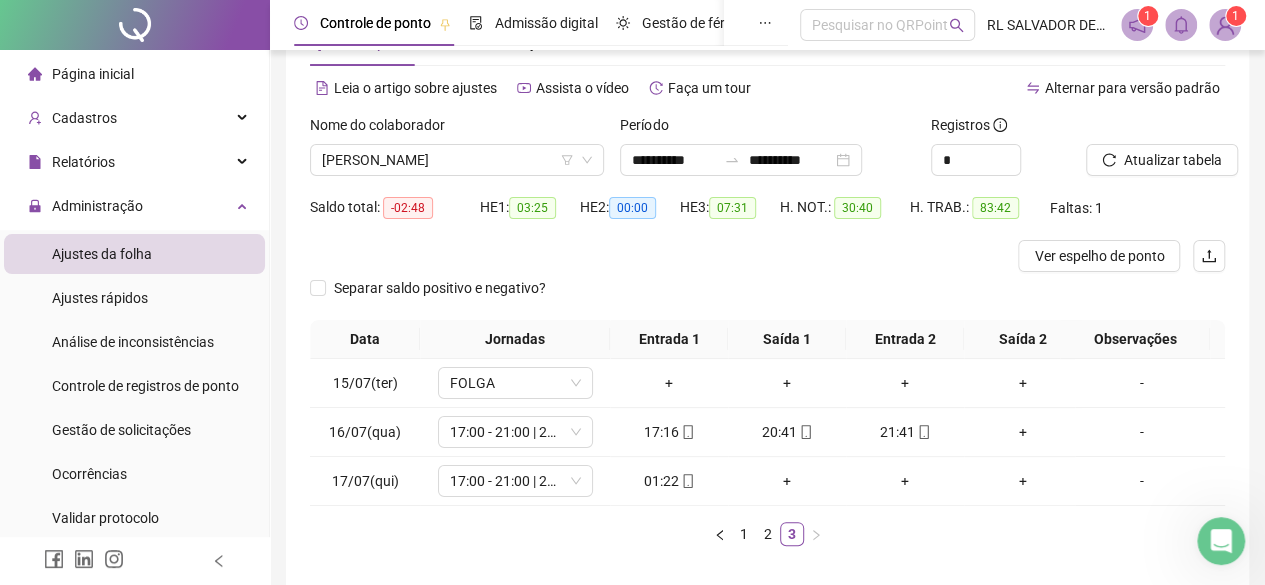 scroll, scrollTop: 0, scrollLeft: 0, axis: both 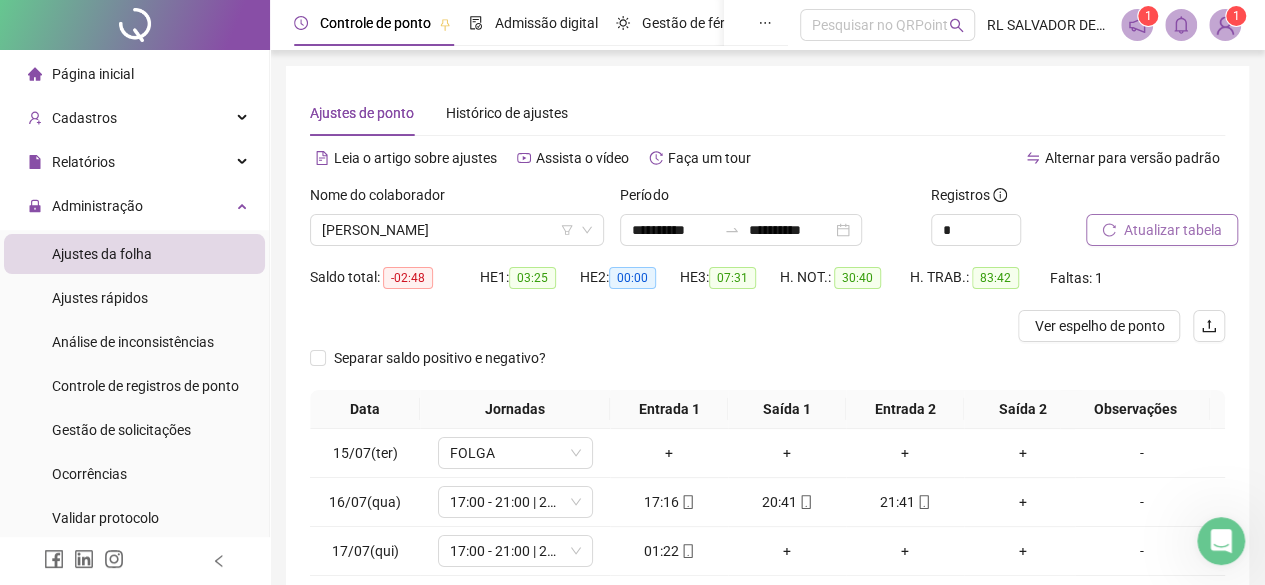 click on "Atualizar tabela" at bounding box center (1173, 230) 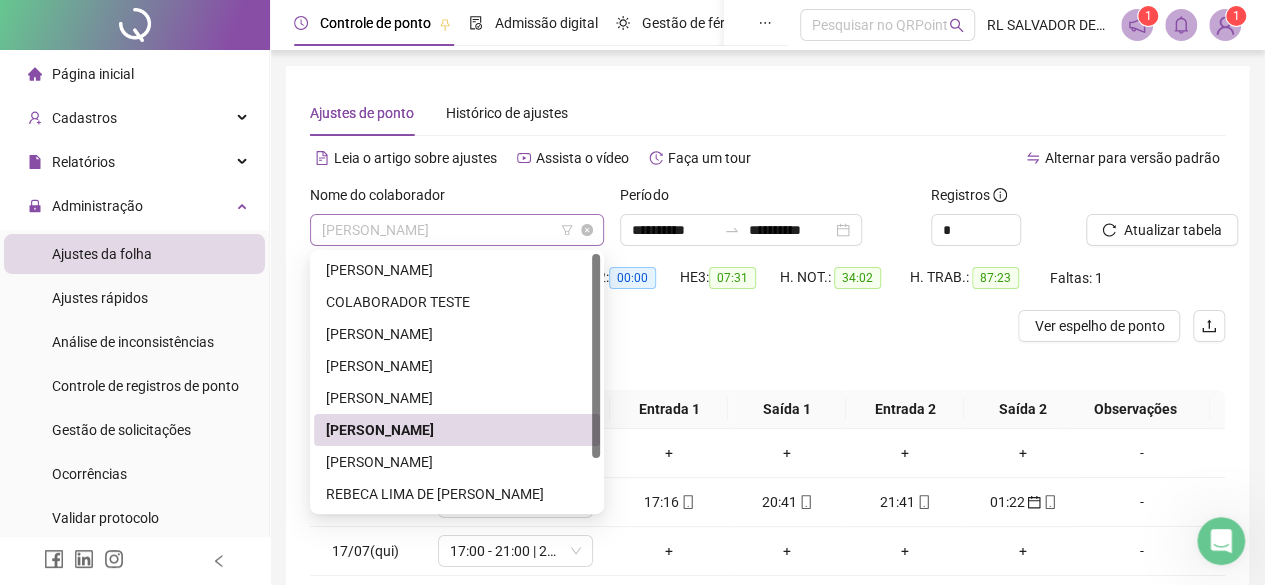 click on "[PERSON_NAME]" at bounding box center (457, 230) 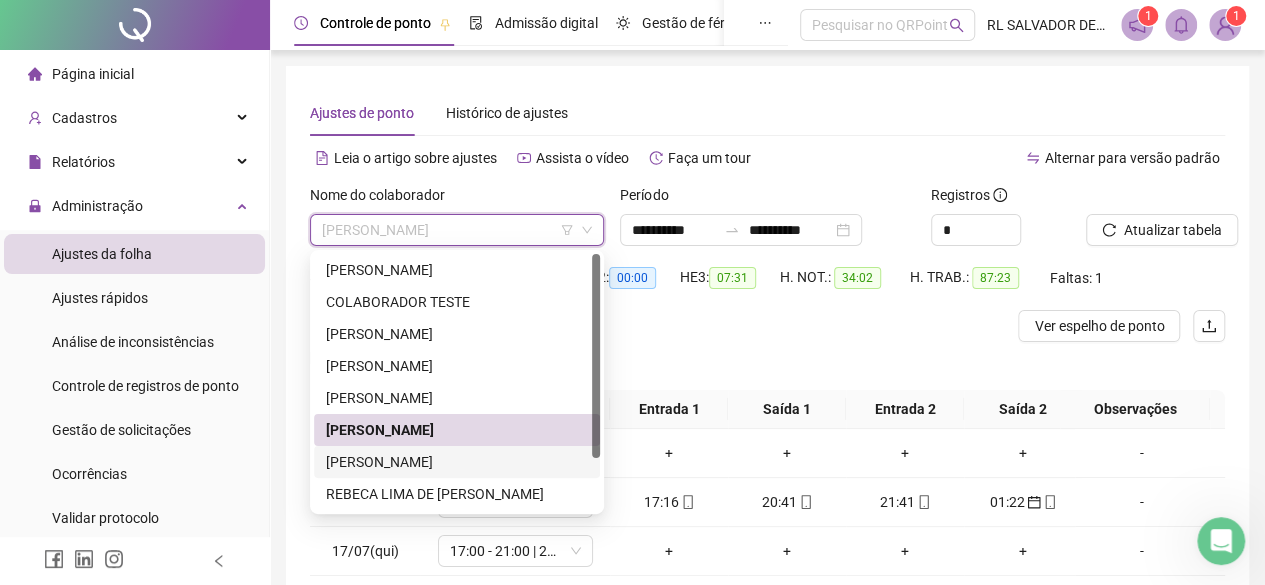 click on "[PERSON_NAME]" at bounding box center [457, 462] 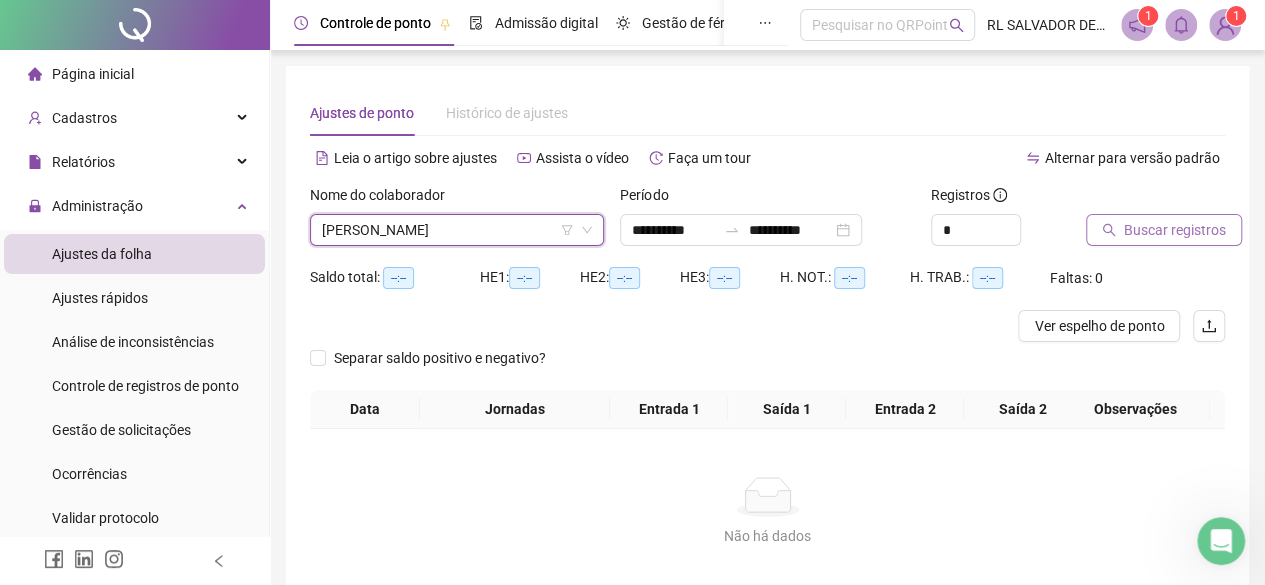 click on "Buscar registros" at bounding box center [1175, 230] 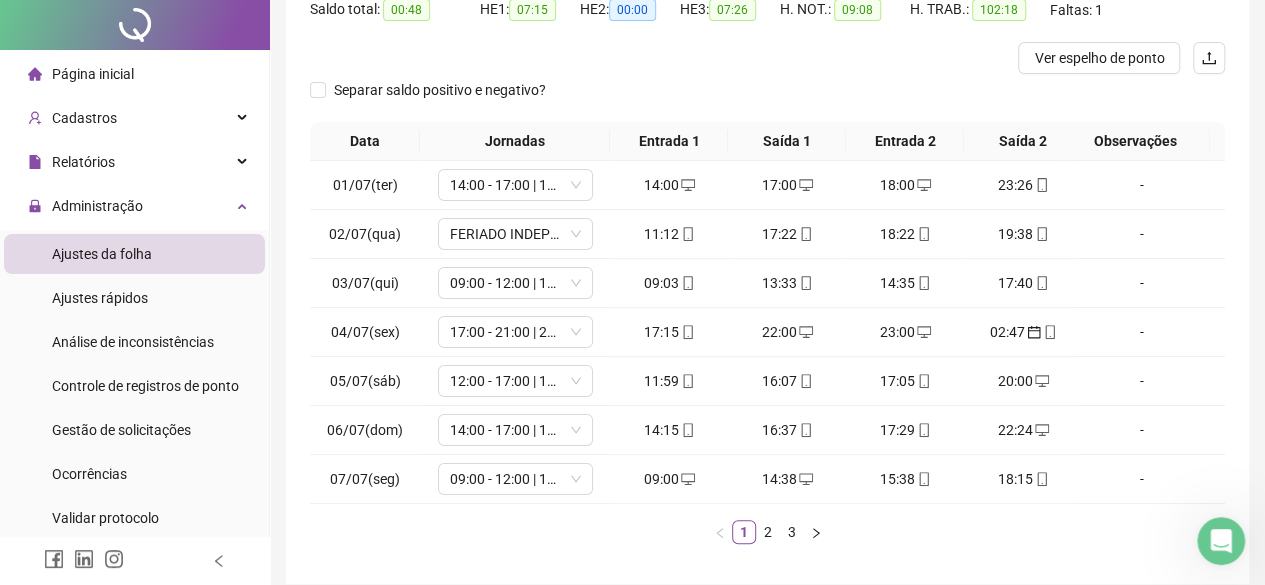 scroll, scrollTop: 365, scrollLeft: 0, axis: vertical 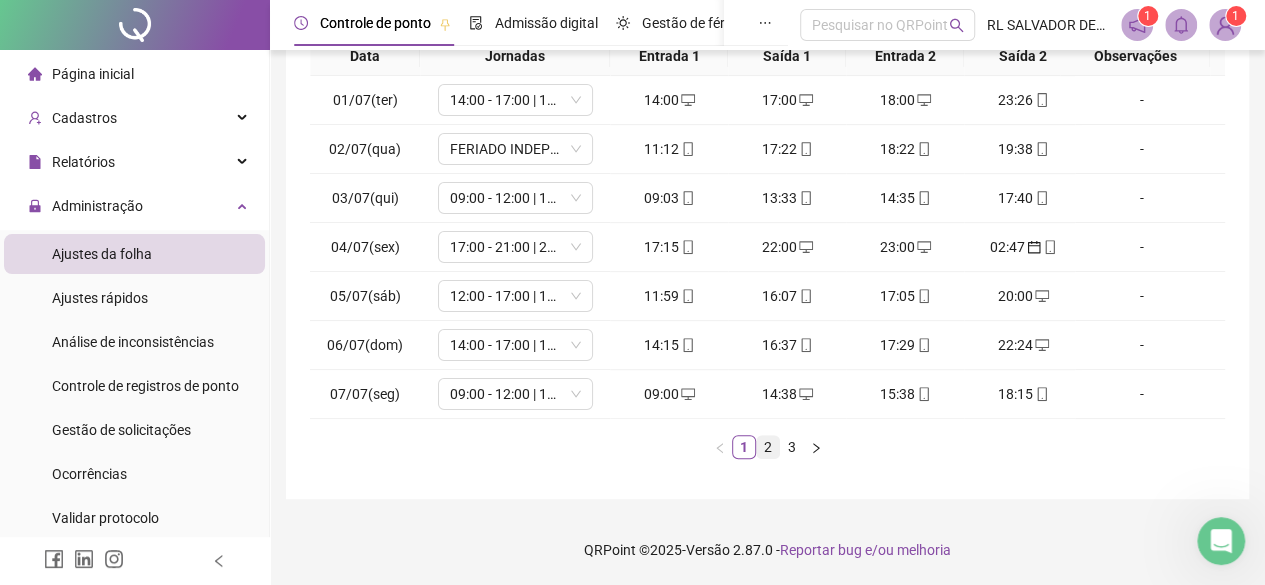 click on "2" at bounding box center (768, 447) 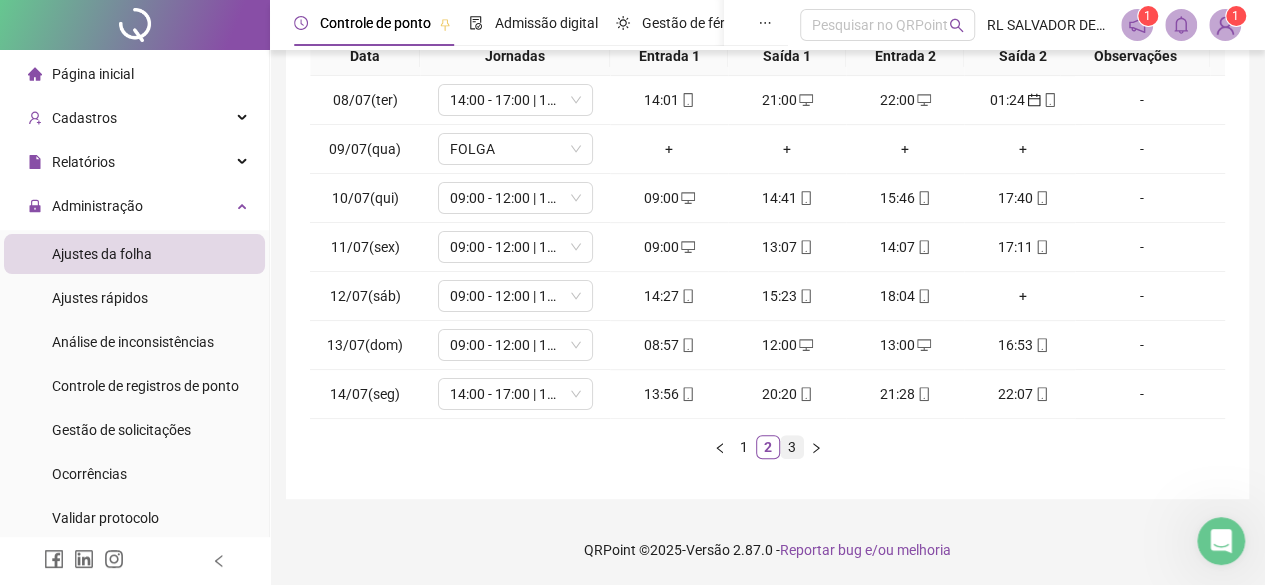 click on "3" at bounding box center (792, 447) 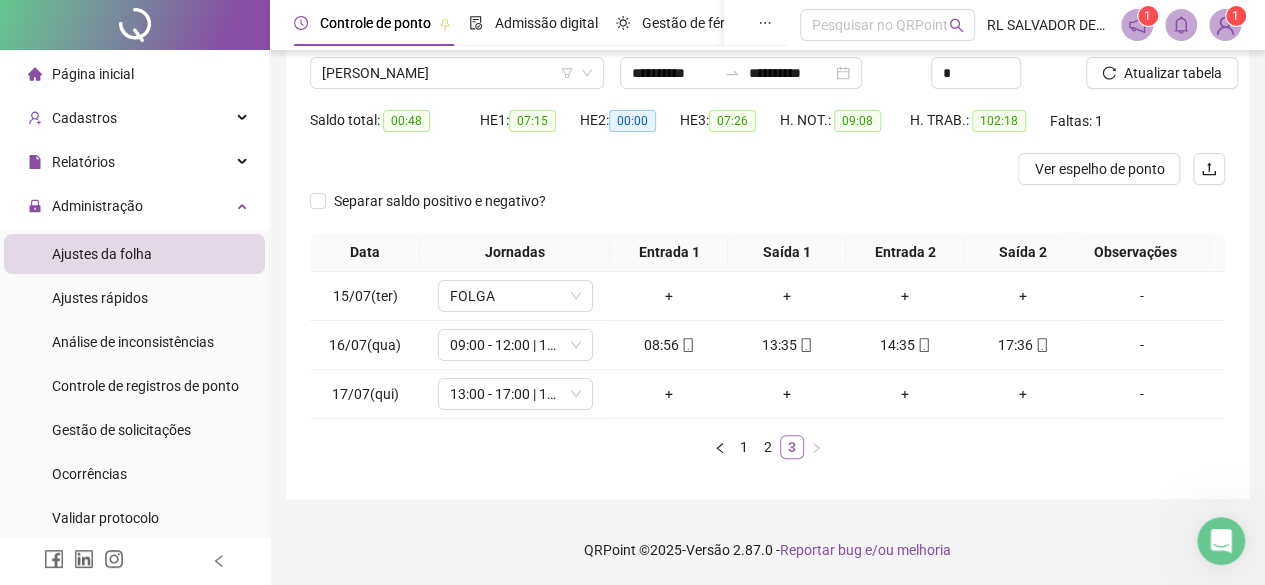 scroll, scrollTop: 170, scrollLeft: 0, axis: vertical 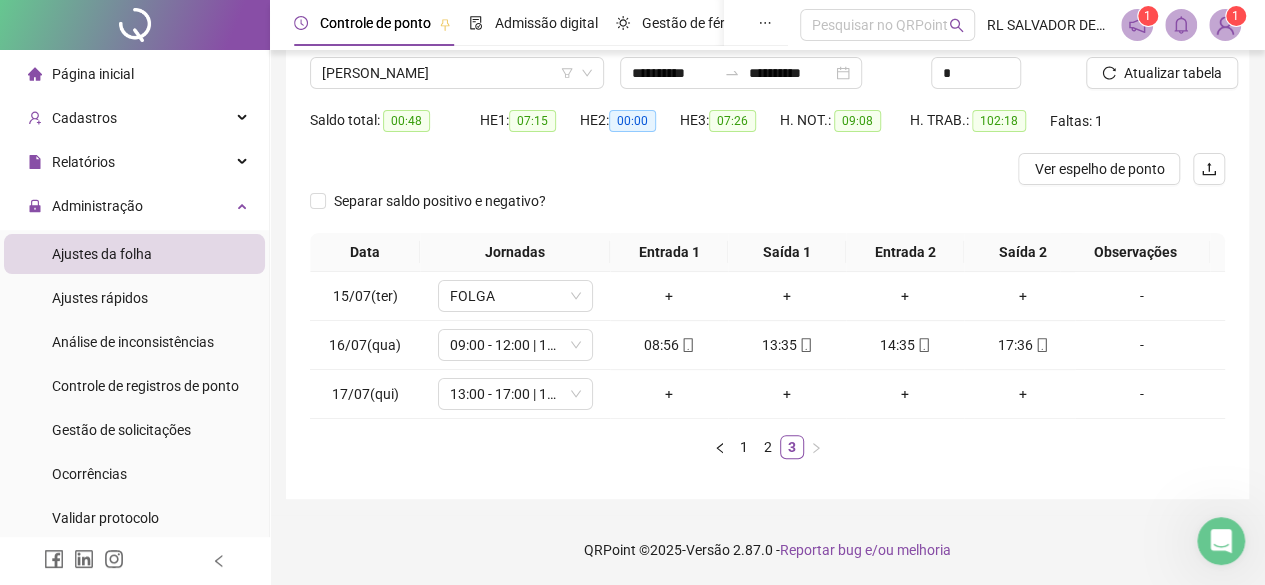 drag, startPoint x: 144, startPoint y: 428, endPoint x: 272, endPoint y: 394, distance: 132.43866 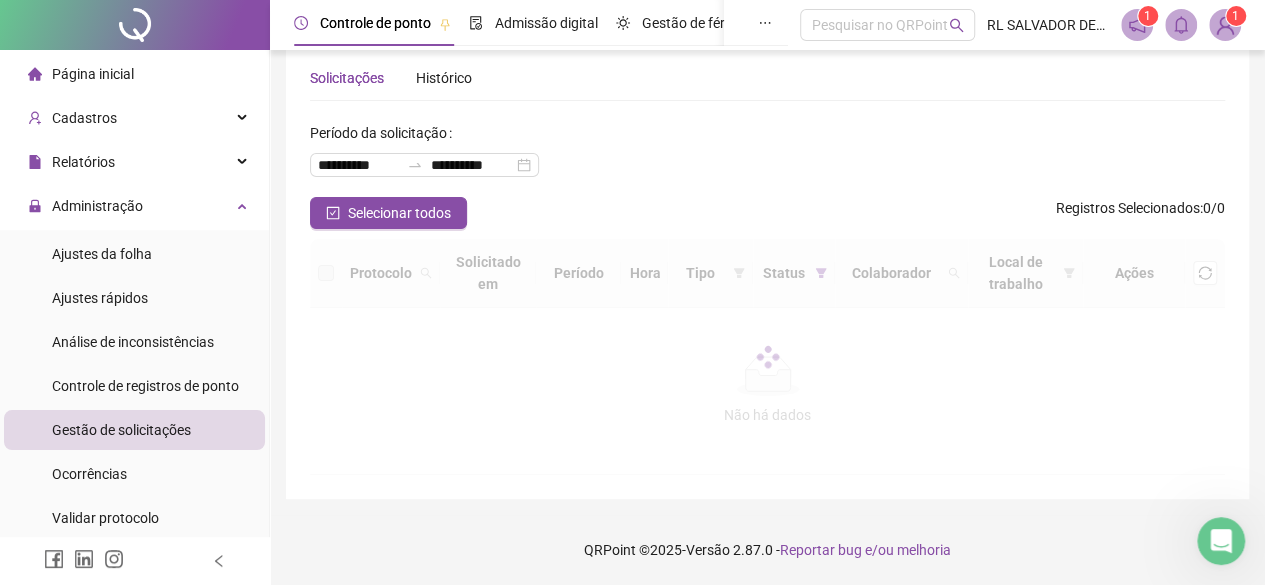 scroll, scrollTop: 49, scrollLeft: 0, axis: vertical 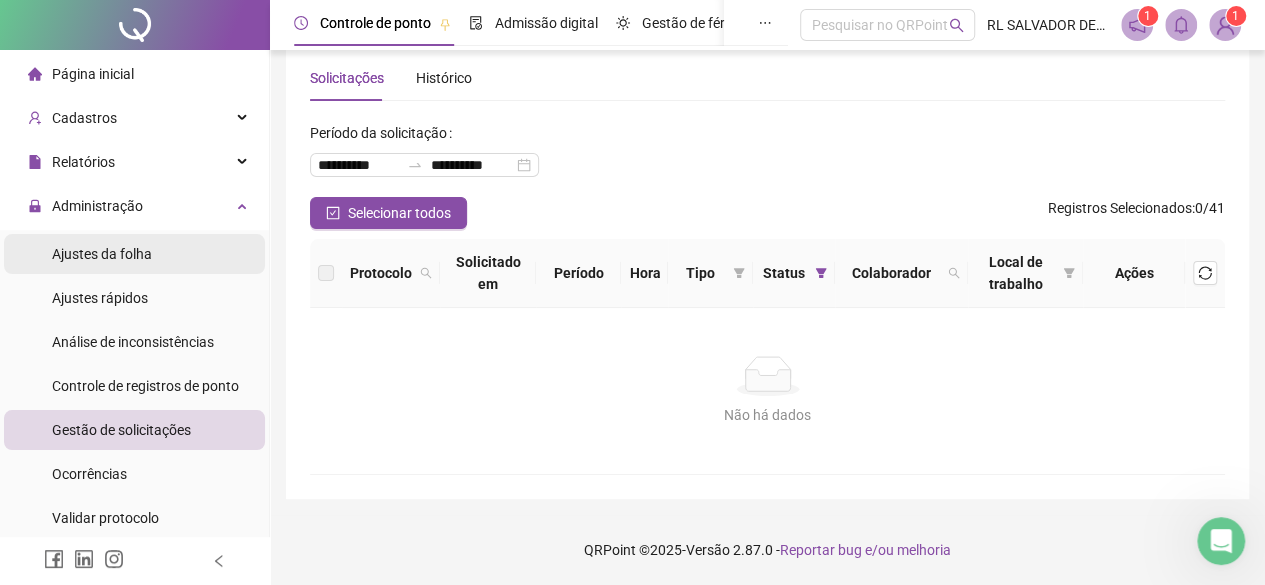 click on "Ajustes da folha" at bounding box center (102, 254) 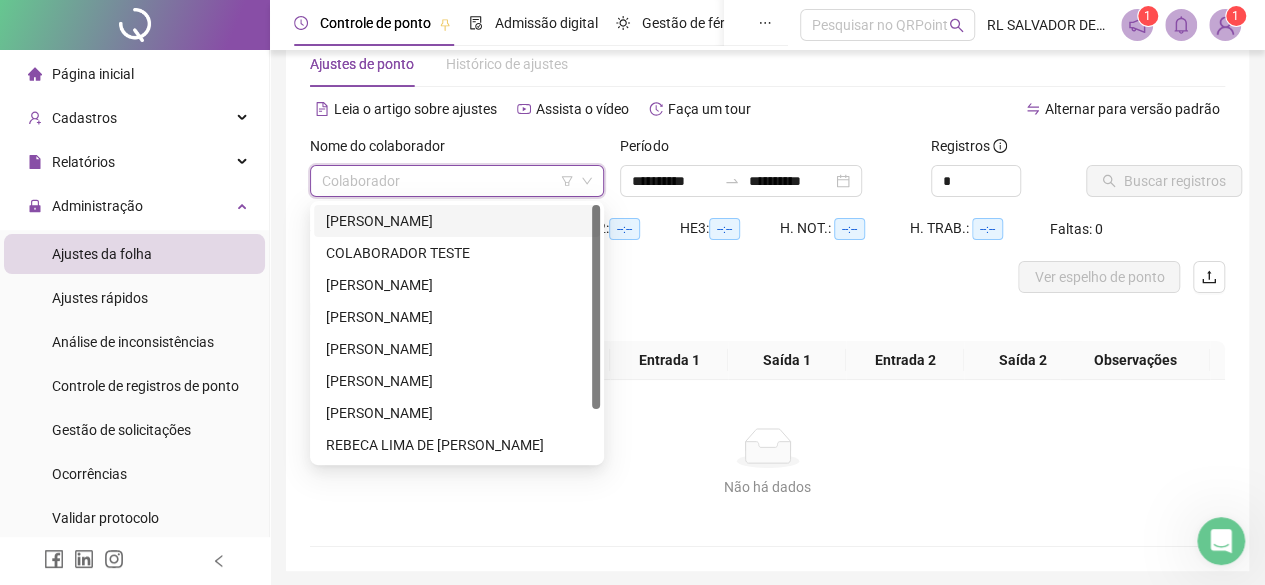 click at bounding box center [451, 181] 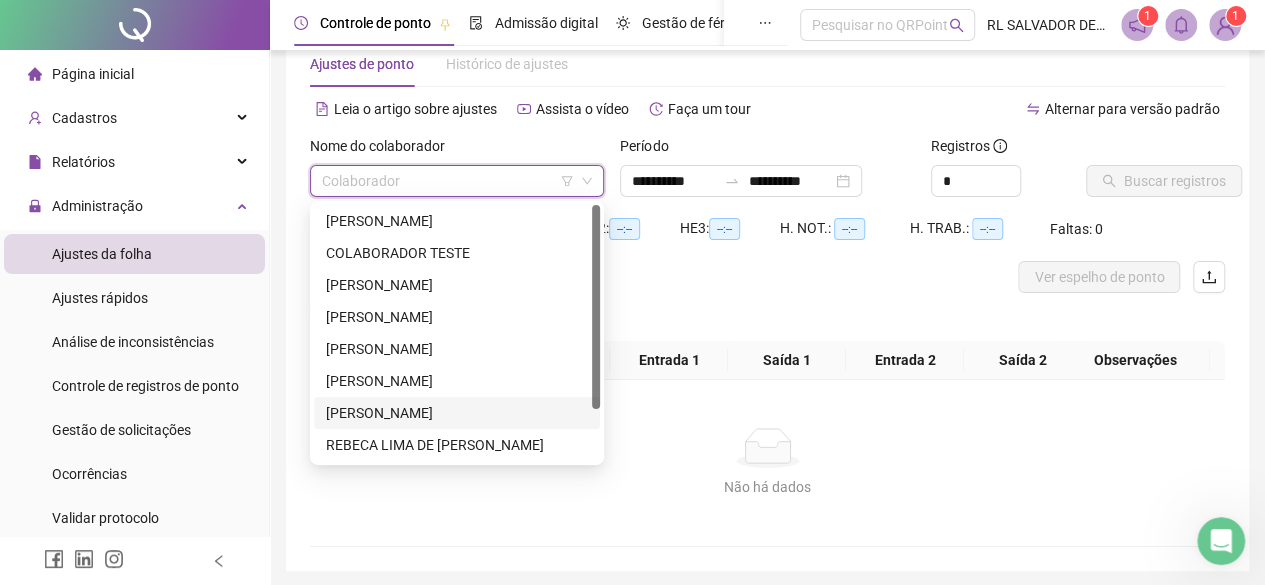 click on "[PERSON_NAME]" at bounding box center [457, 413] 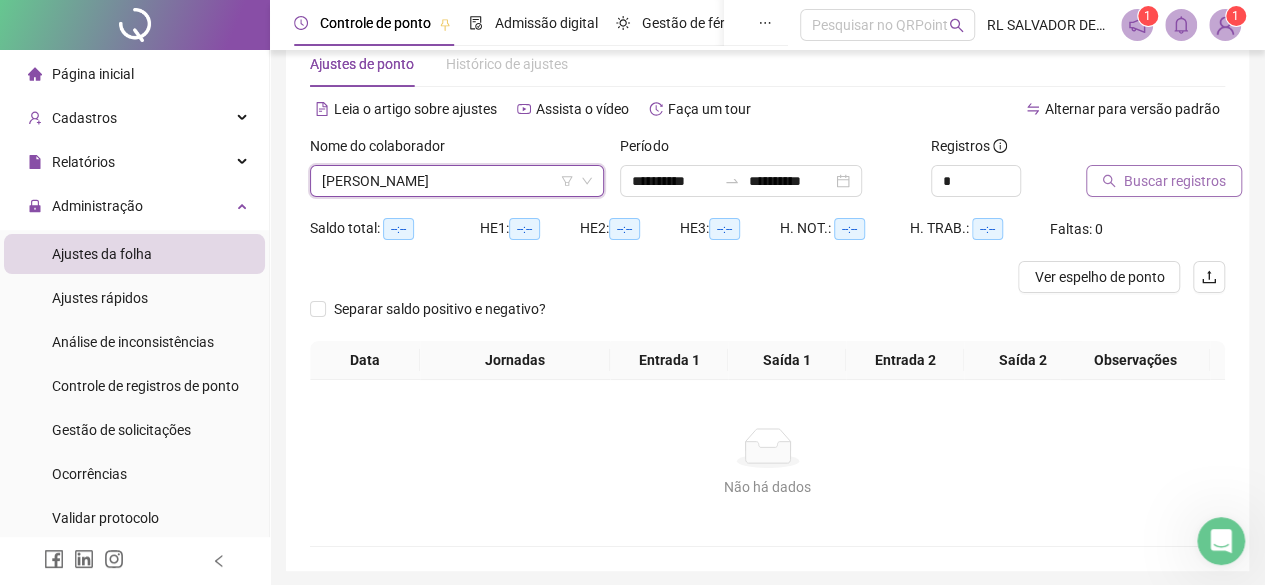 click on "Buscar registros" at bounding box center (1175, 181) 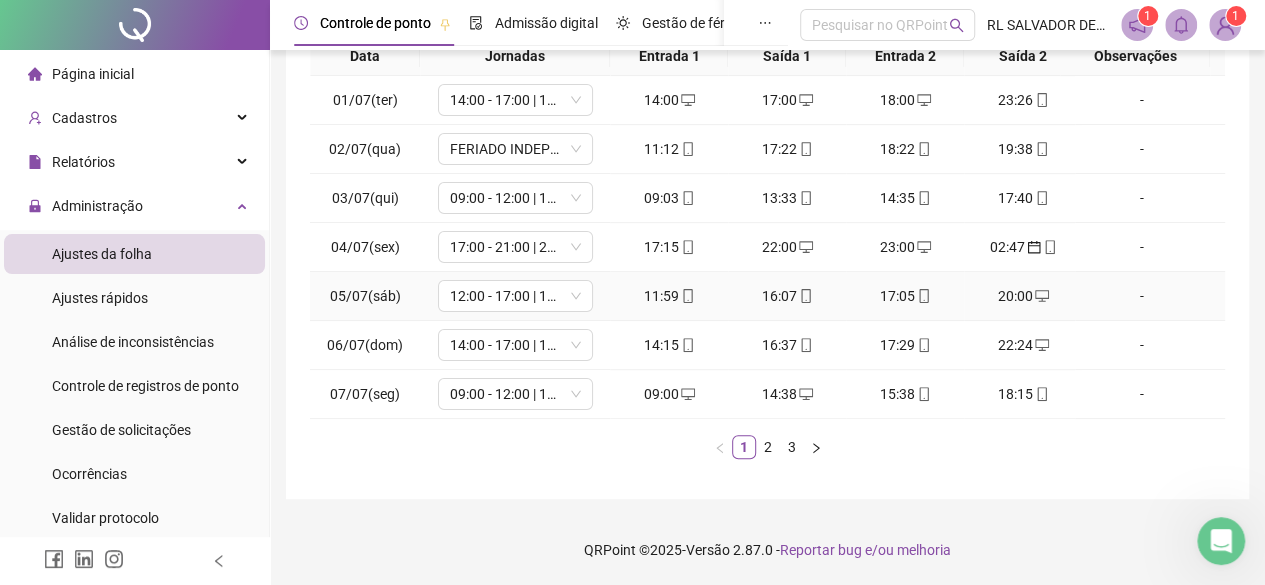 scroll, scrollTop: 365, scrollLeft: 0, axis: vertical 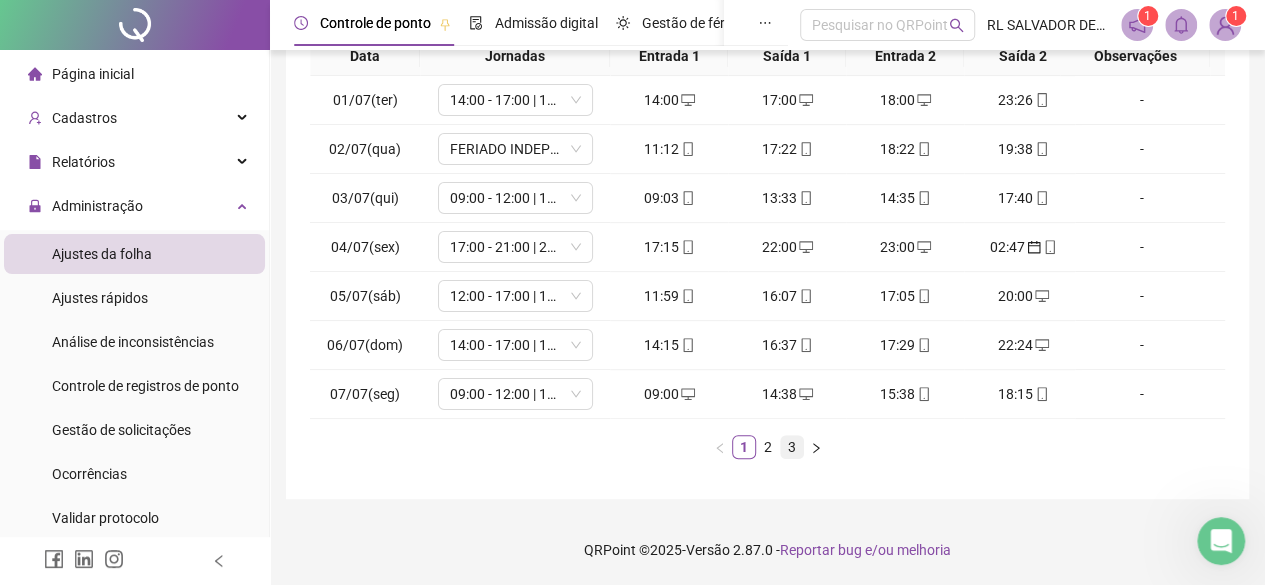 click on "3" at bounding box center (792, 447) 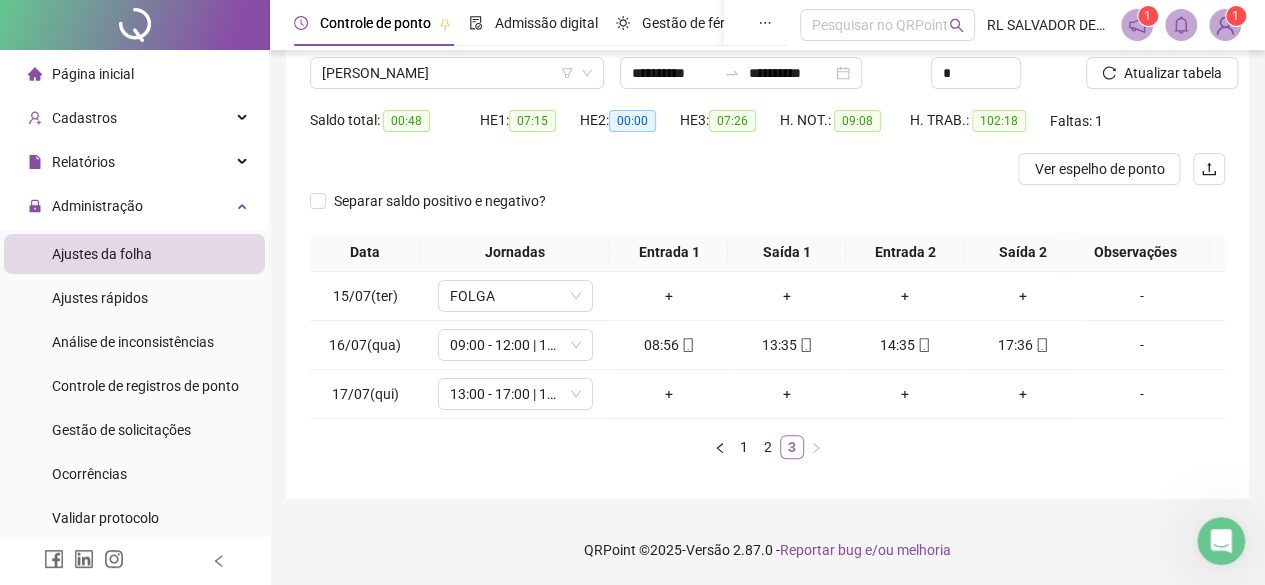 scroll, scrollTop: 0, scrollLeft: 0, axis: both 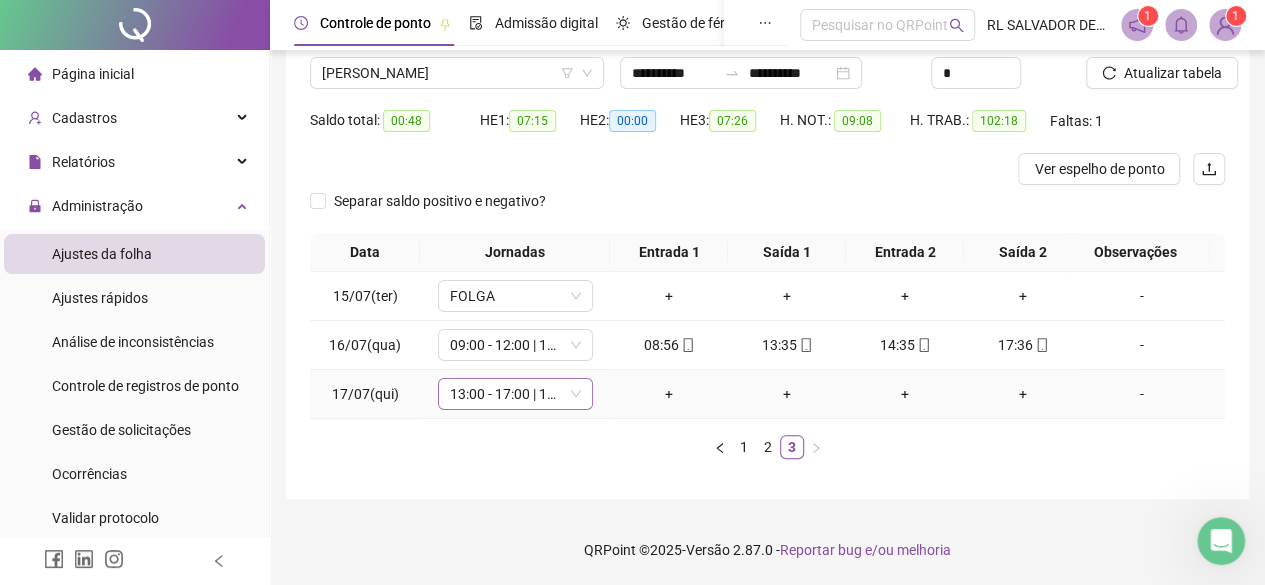 click on "13:00 - 17:00 | 18:00 - 21:00" at bounding box center [515, 394] 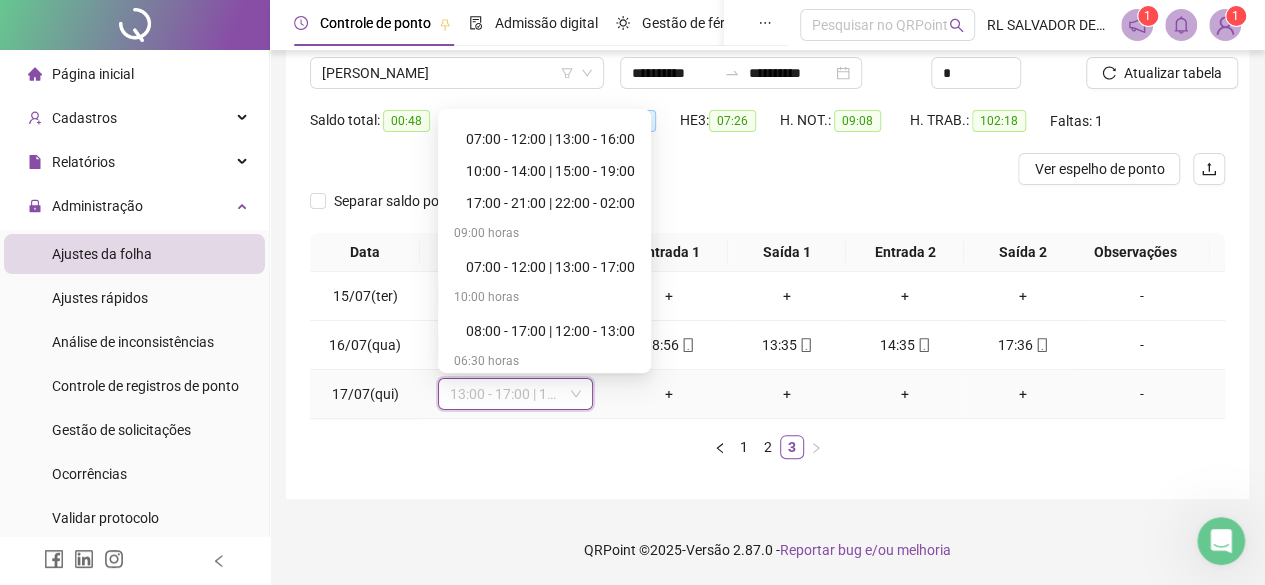 scroll, scrollTop: 0, scrollLeft: 0, axis: both 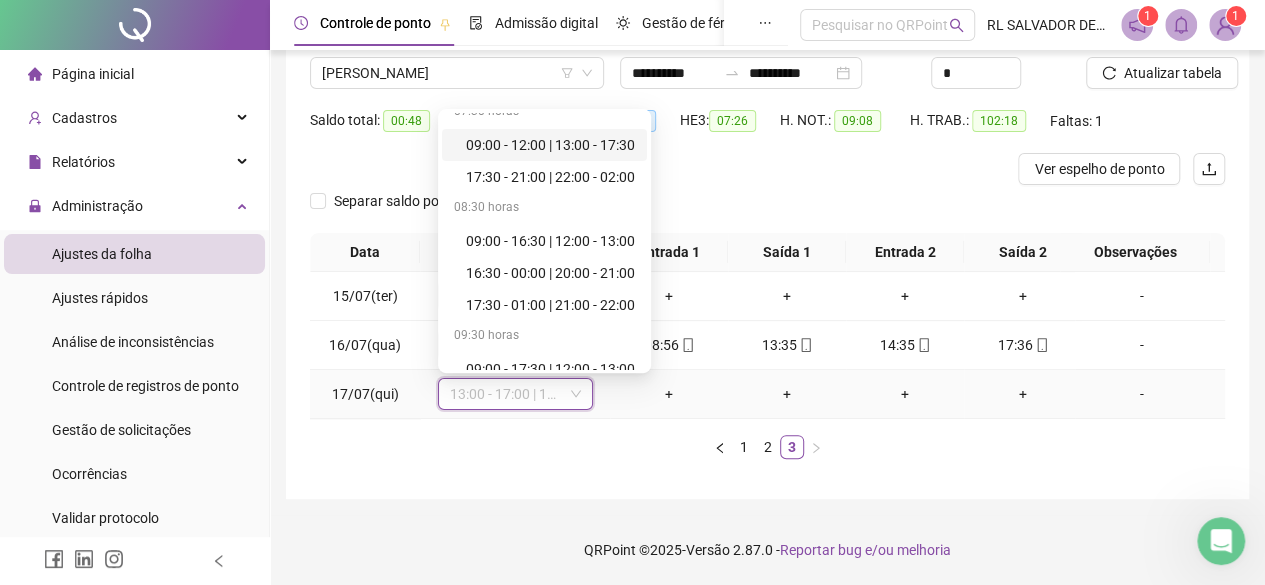 click on "09:00 - 12:00 | 13:00 - 17:30" at bounding box center [550, 145] 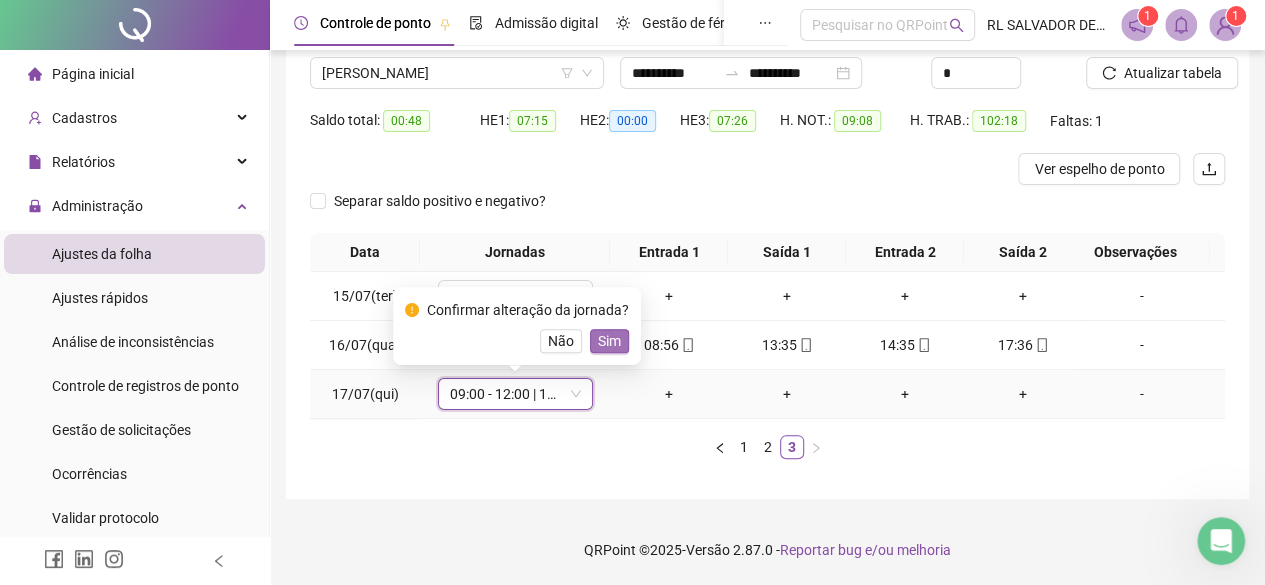 click on "Sim" at bounding box center (609, 341) 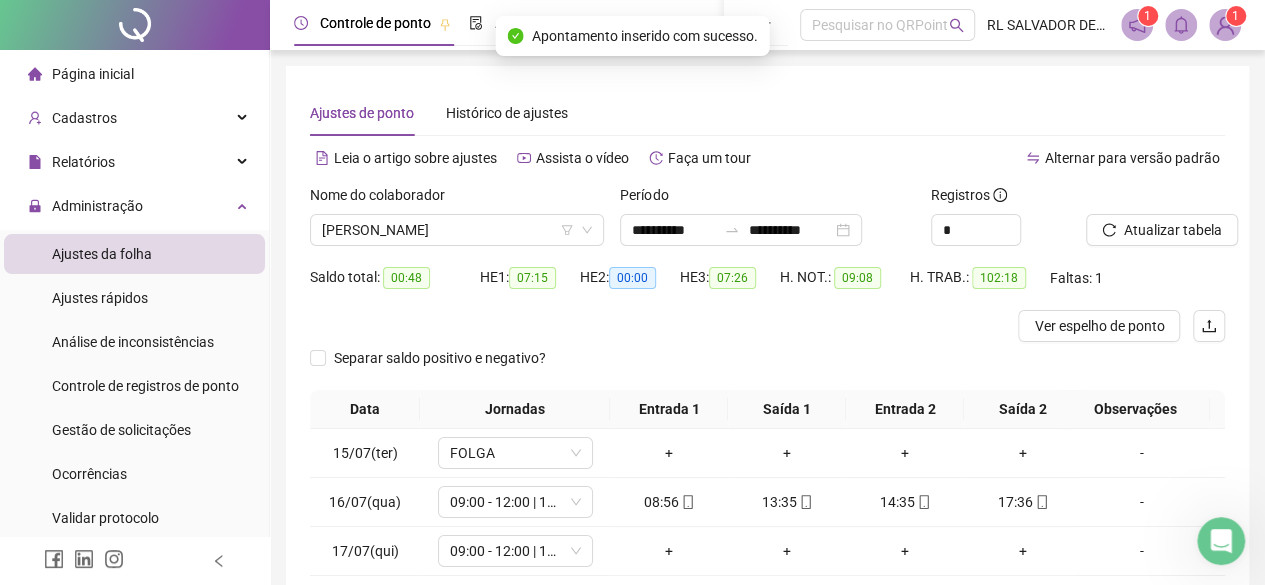 scroll, scrollTop: 0, scrollLeft: 0, axis: both 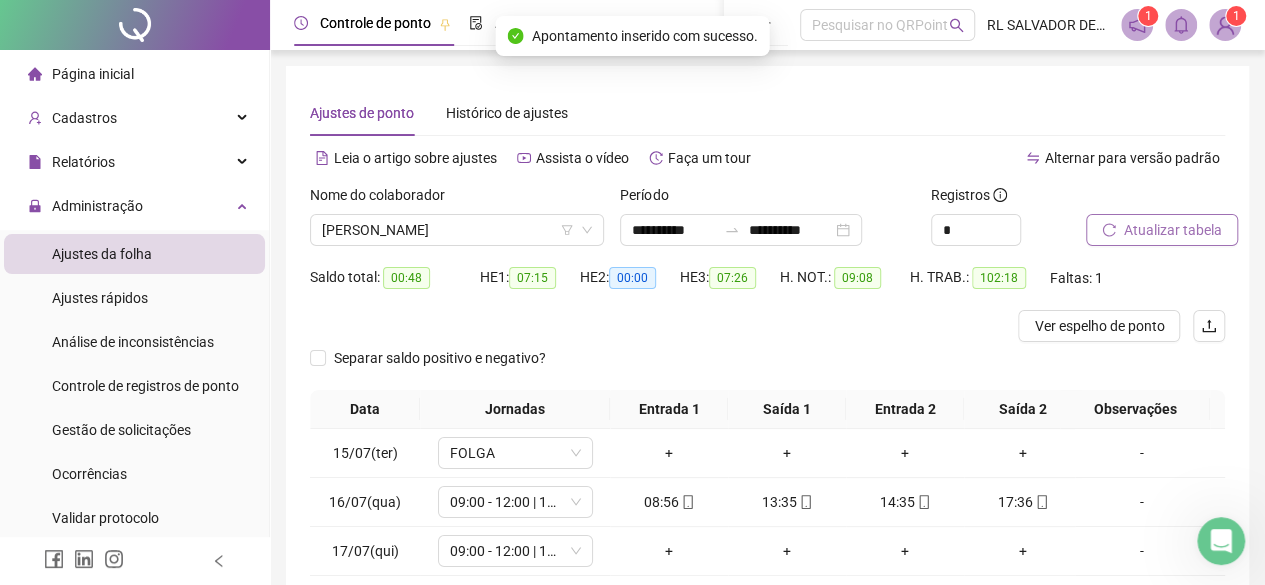 click on "Atualizar tabela" at bounding box center (1173, 230) 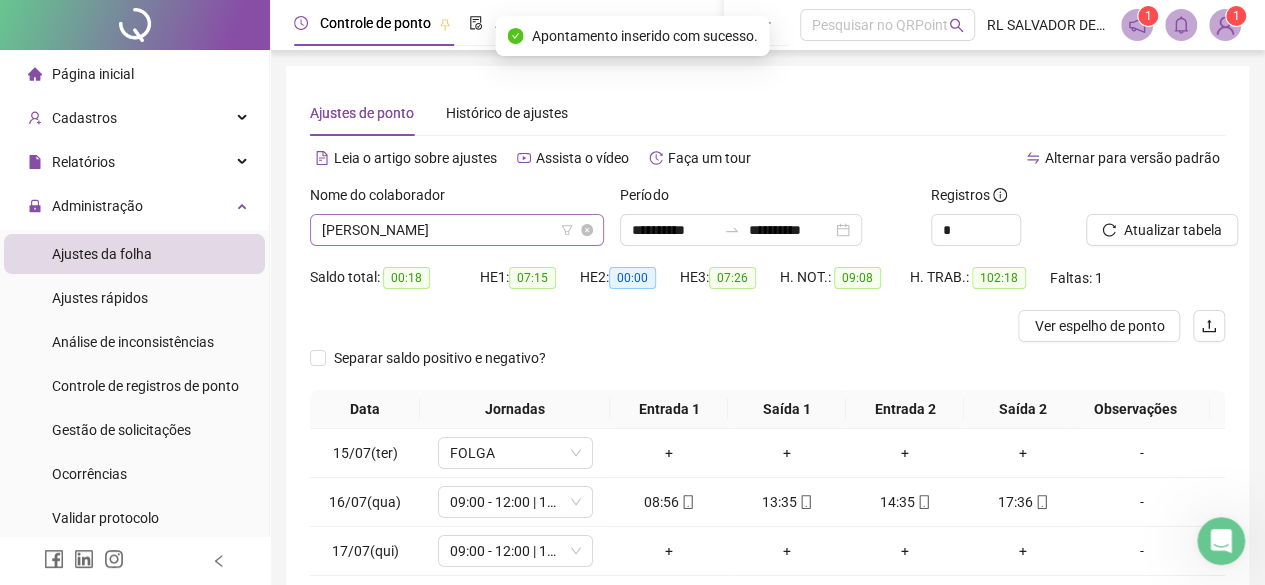 click on "[PERSON_NAME]" at bounding box center (457, 230) 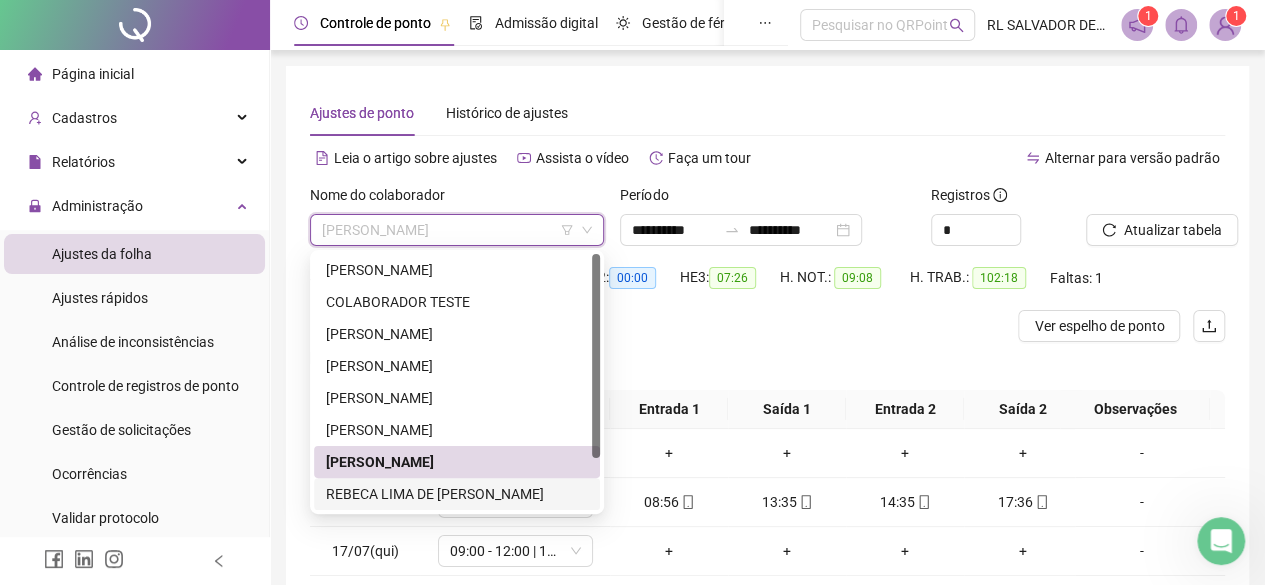 click on "REBECA LIMA DE [PERSON_NAME]" at bounding box center [457, 494] 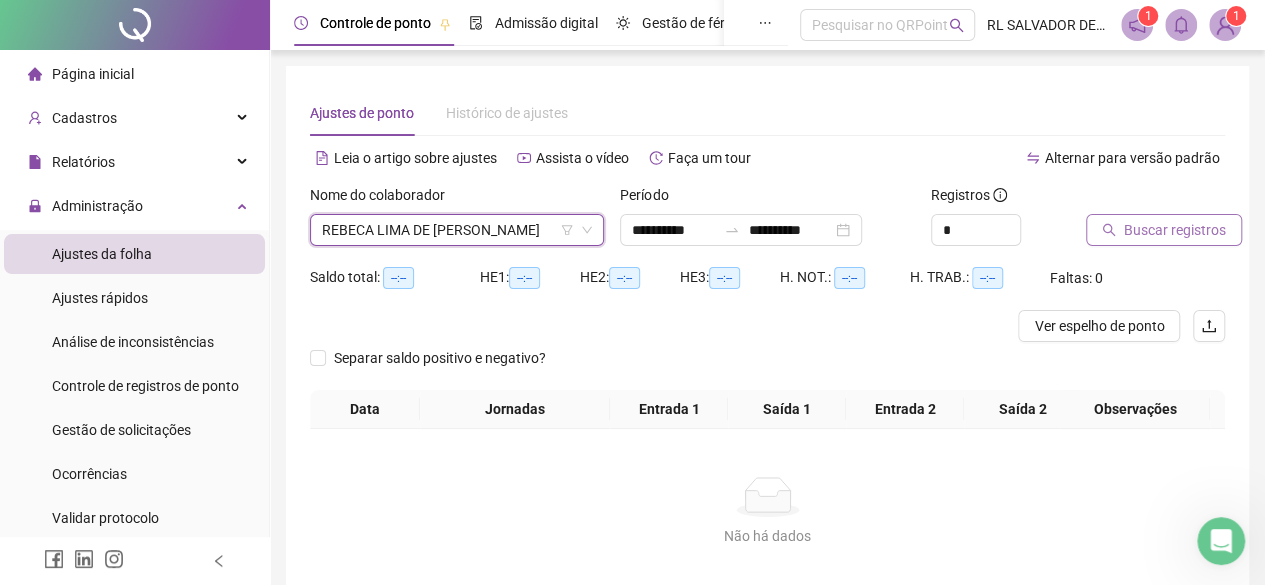 click on "Buscar registros" at bounding box center [1175, 230] 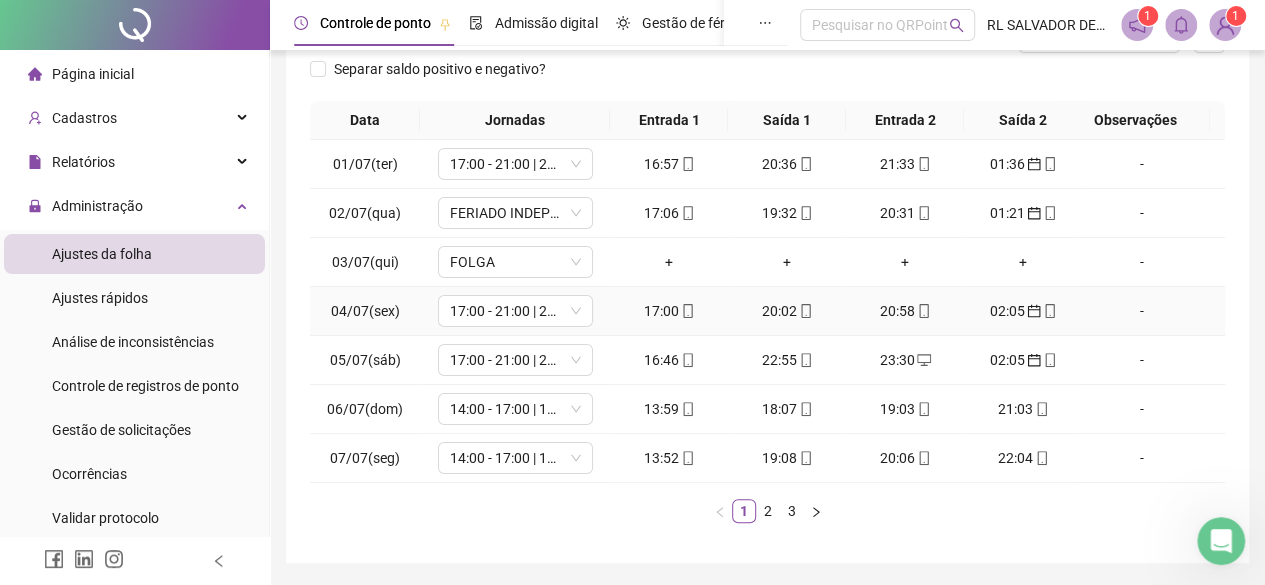 scroll, scrollTop: 365, scrollLeft: 0, axis: vertical 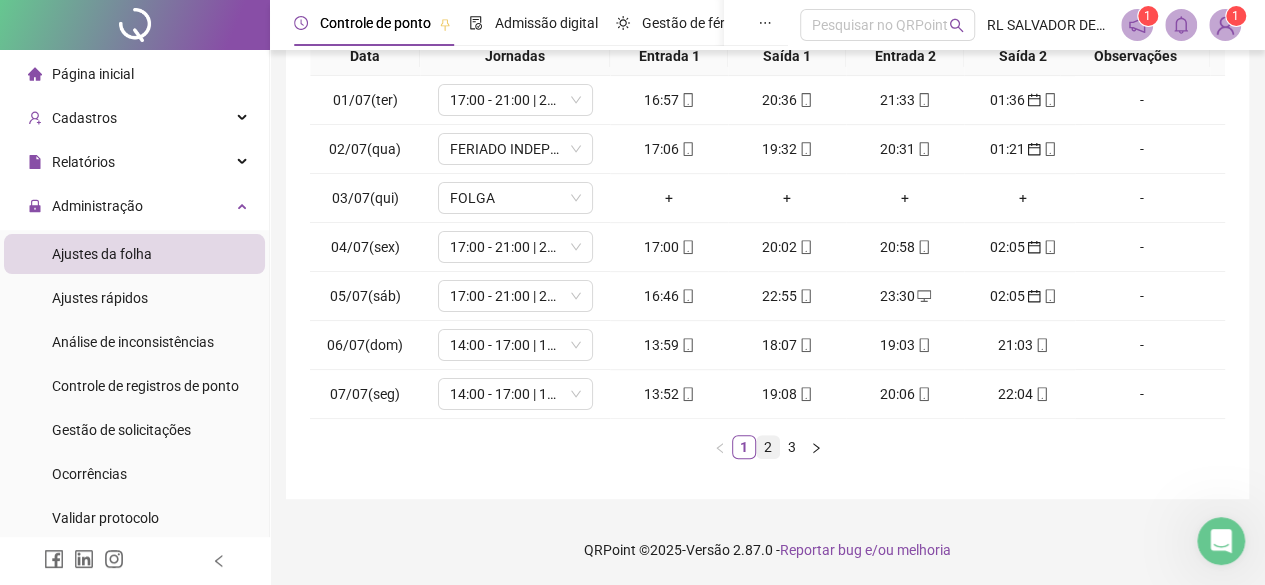 click on "2" at bounding box center [768, 447] 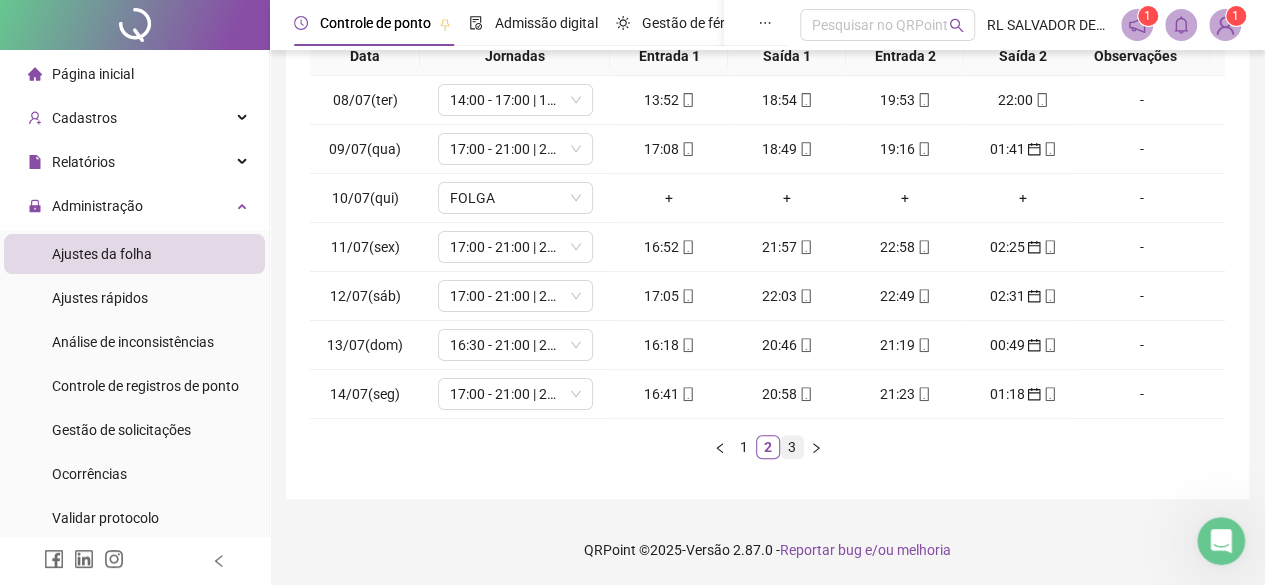 click on "3" at bounding box center [792, 447] 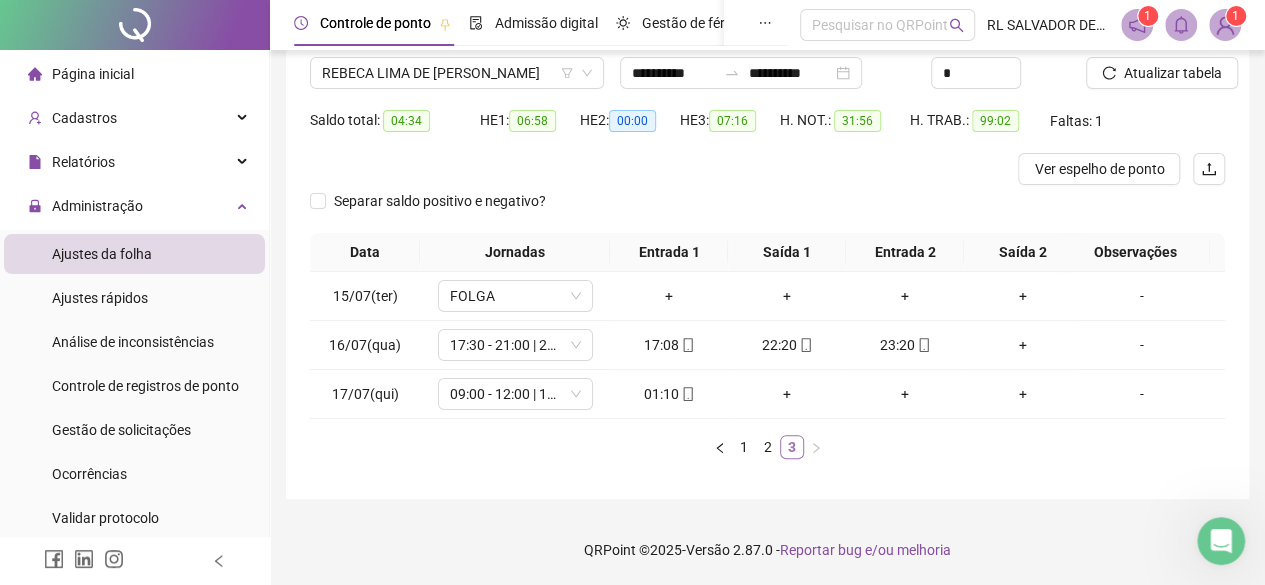 scroll, scrollTop: 170, scrollLeft: 0, axis: vertical 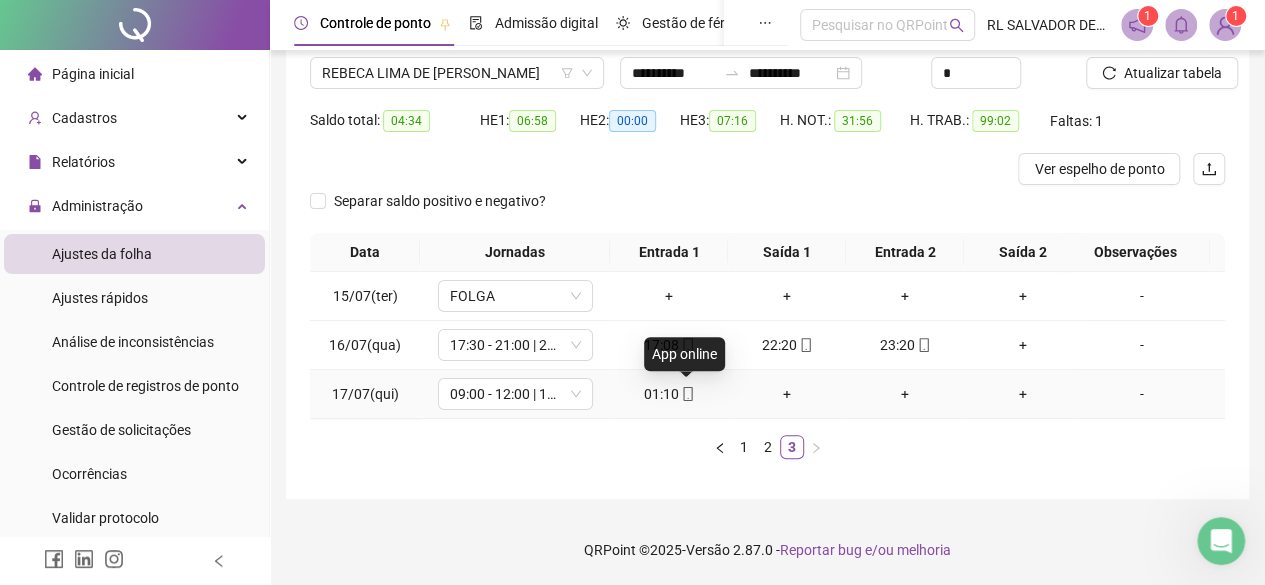 click 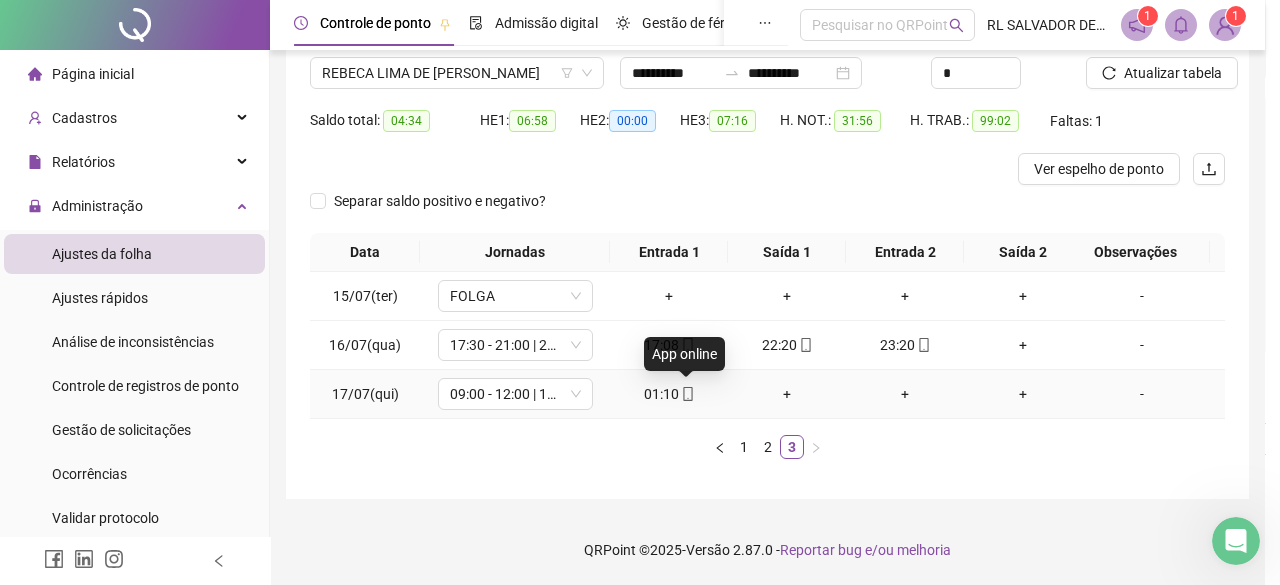type on "**********" 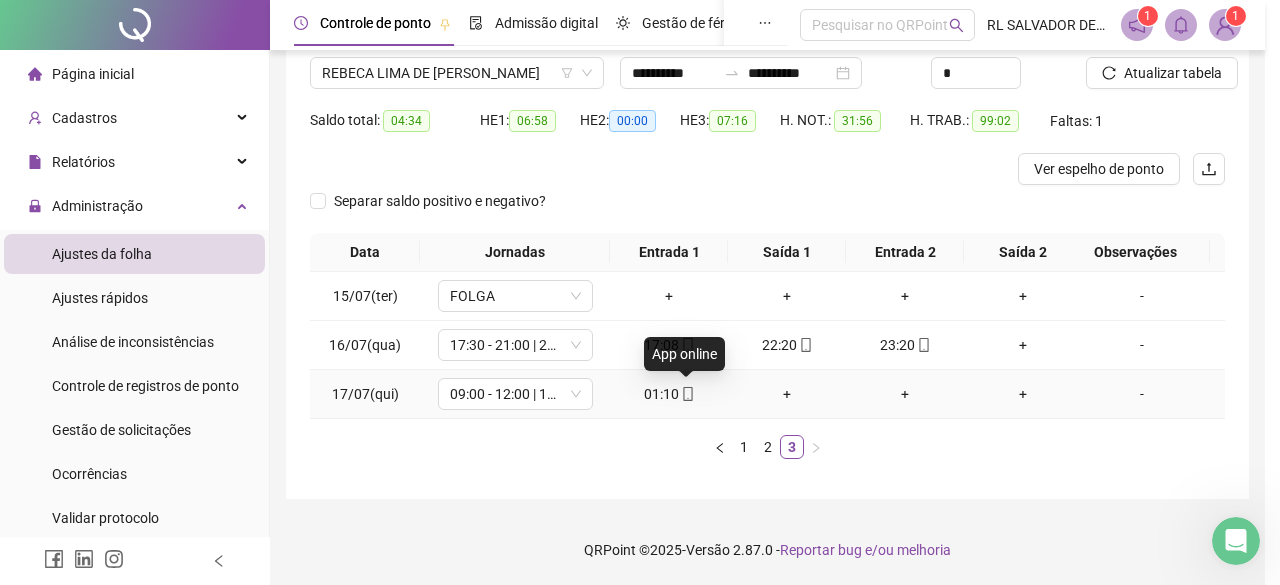 type on "**********" 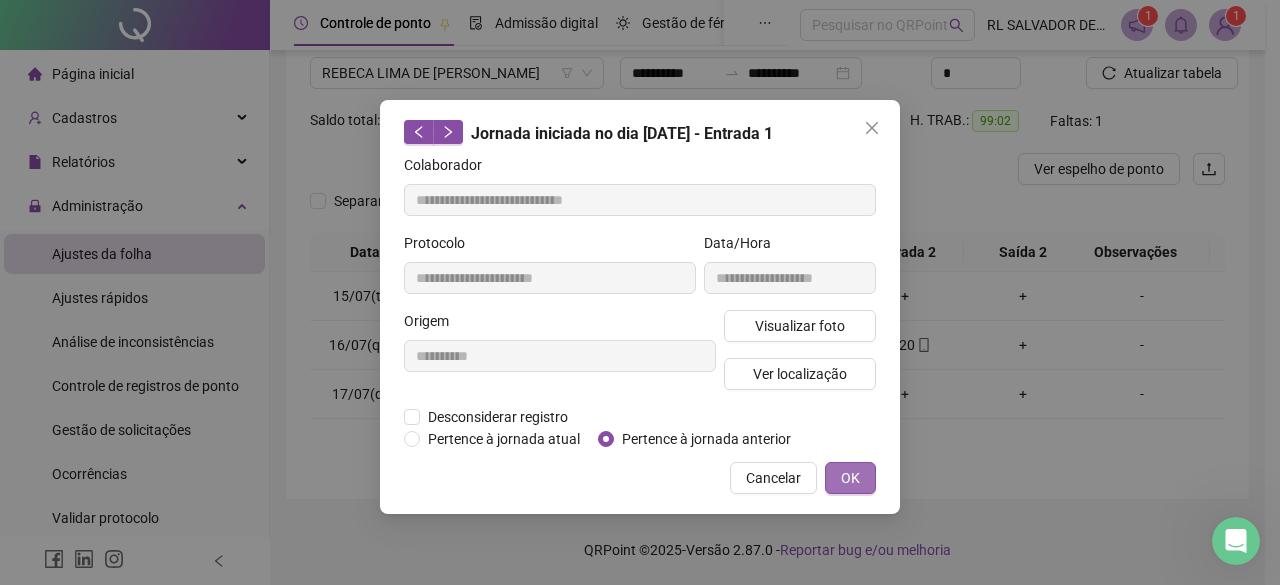 click on "OK" at bounding box center (850, 478) 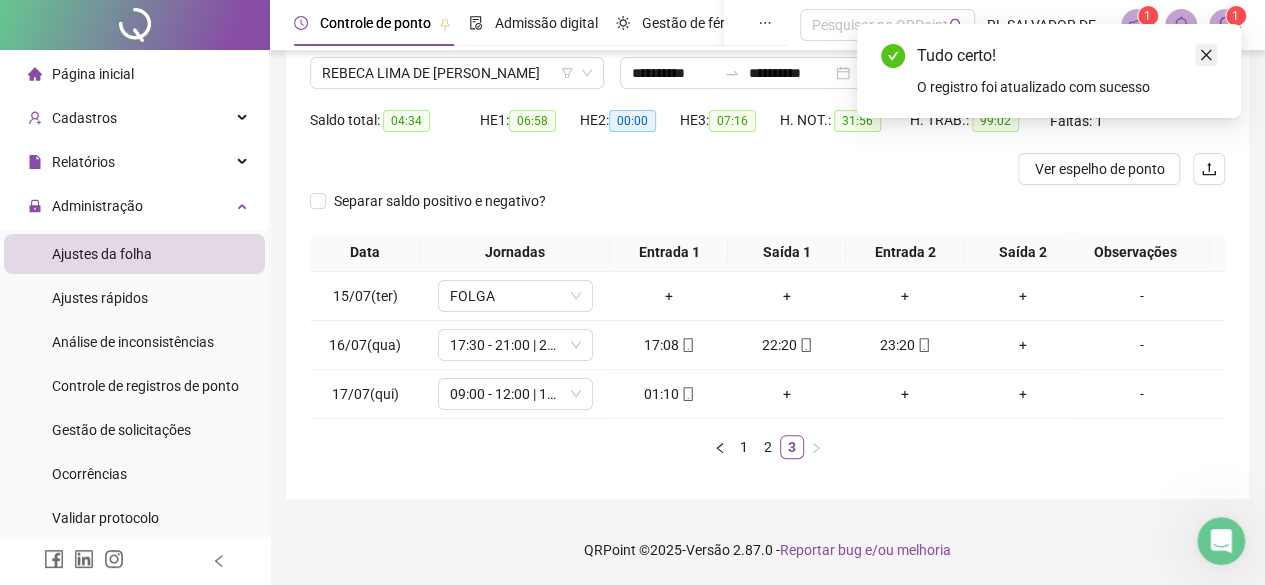 click 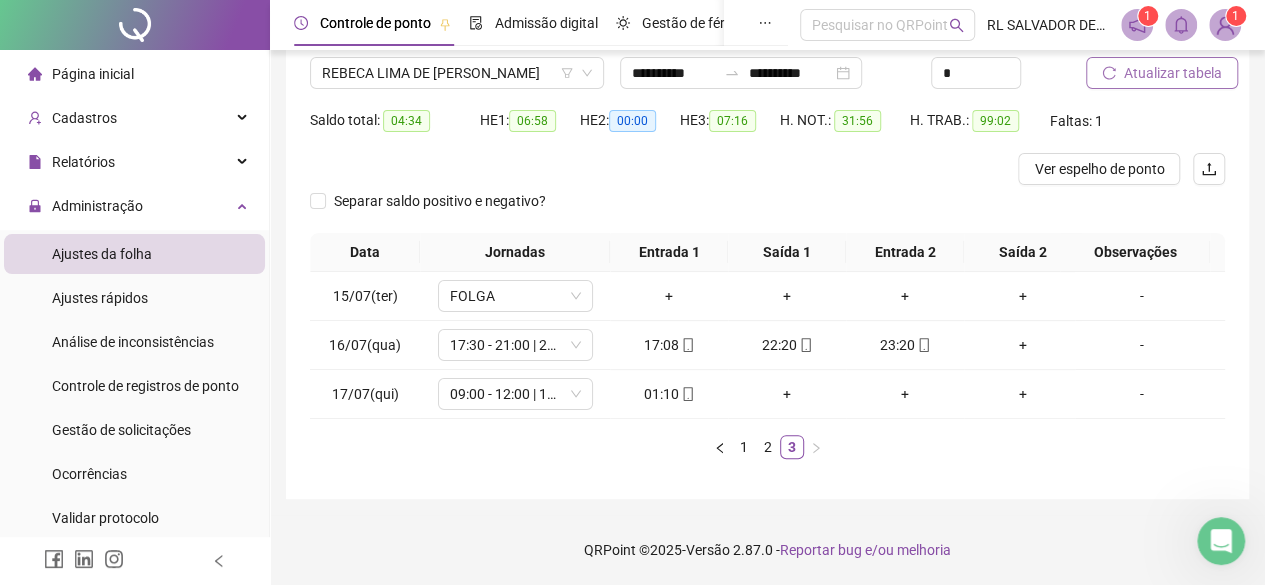 click on "Atualizar tabela" at bounding box center [1173, 73] 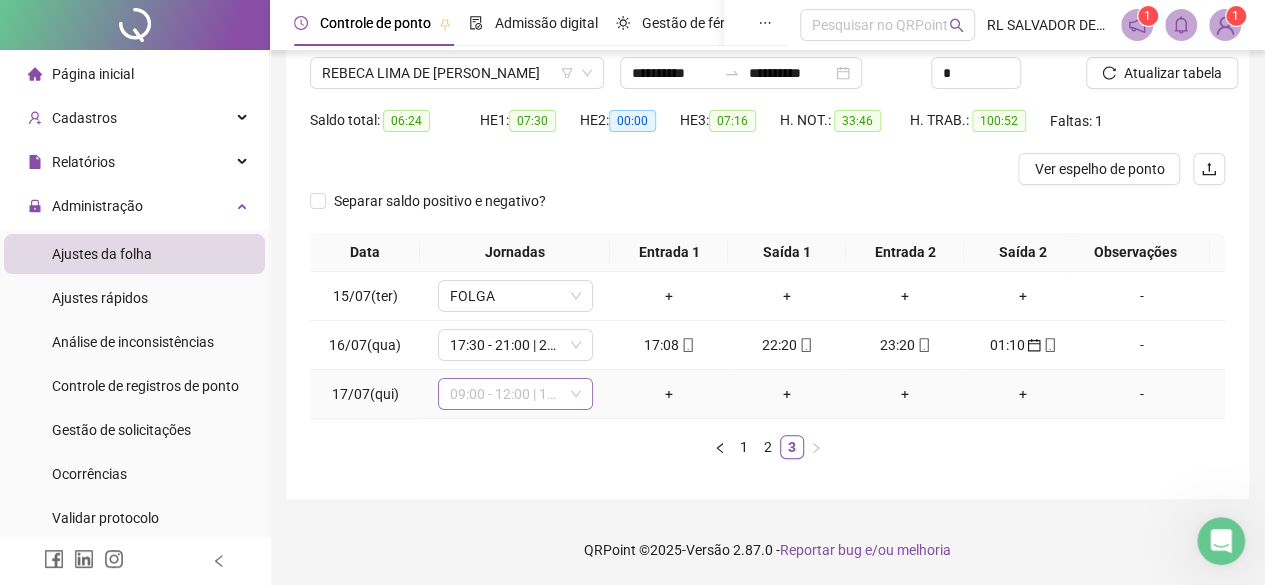 click on "09:00 - 12:00 | 13:00 - 17:30" at bounding box center (515, 394) 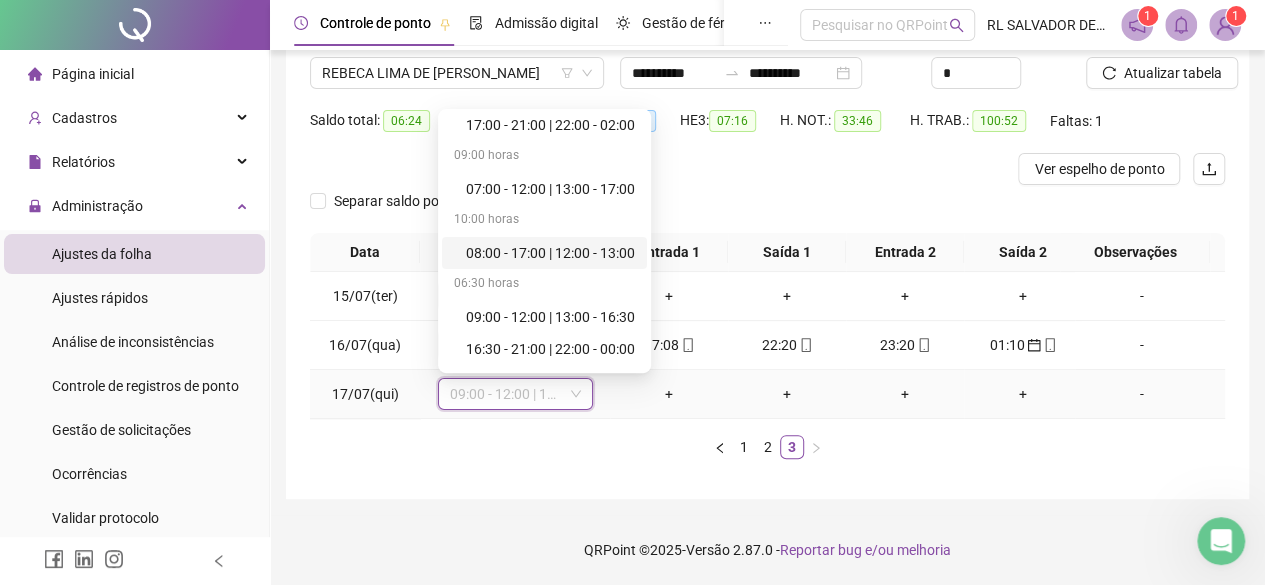 scroll, scrollTop: 0, scrollLeft: 0, axis: both 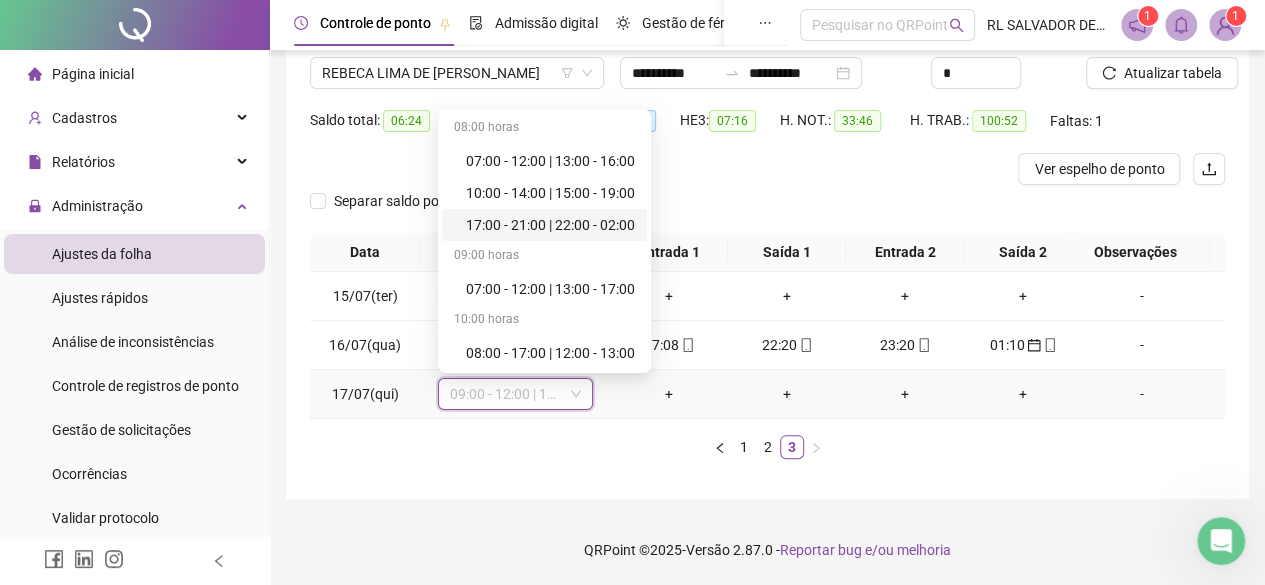 click on "17:00 - 21:00 | 22:00 - 02:00" at bounding box center (550, 225) 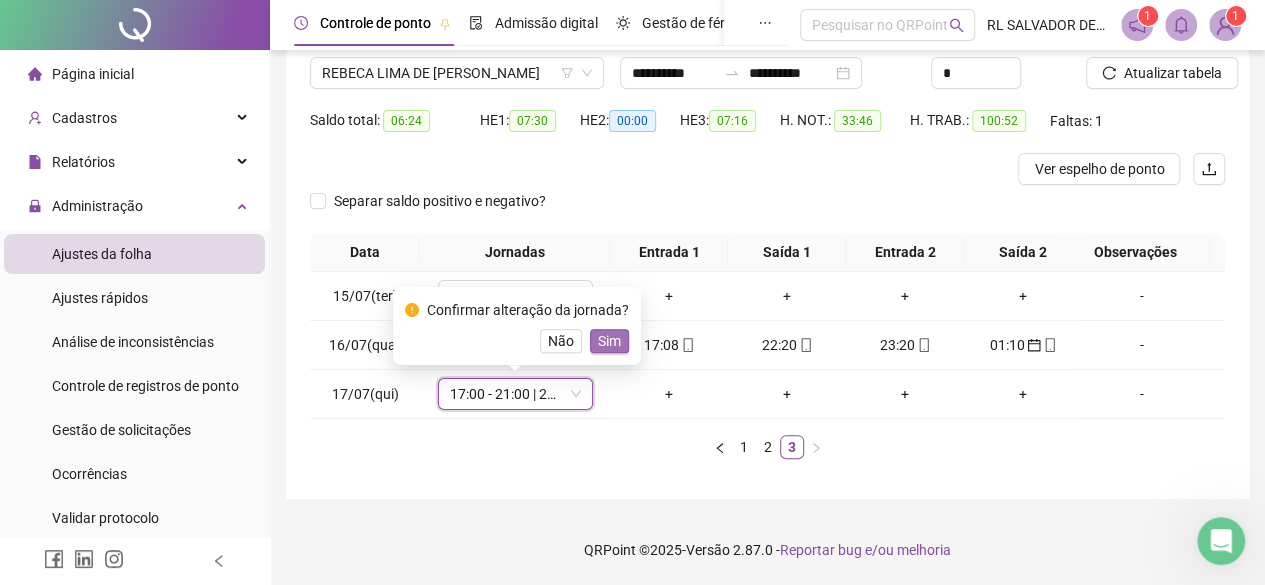 drag, startPoint x: 626, startPoint y: 174, endPoint x: 624, endPoint y: 327, distance: 153.01308 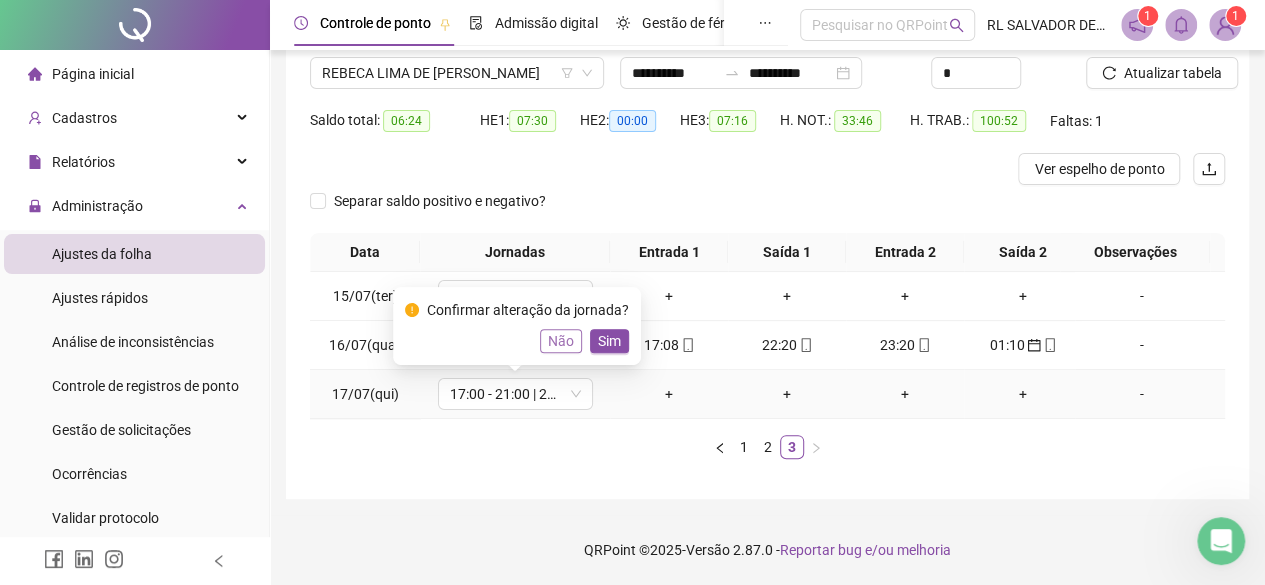 click on "Não" at bounding box center (561, 341) 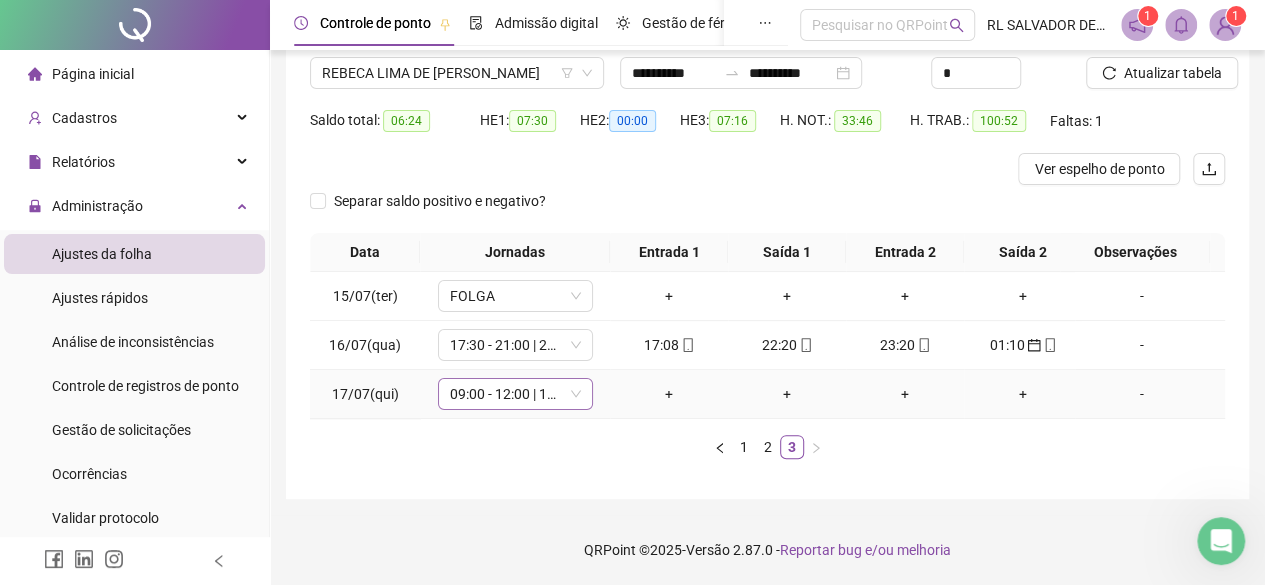 click on "09:00 - 12:00 | 13:00 - 17:30" at bounding box center [515, 394] 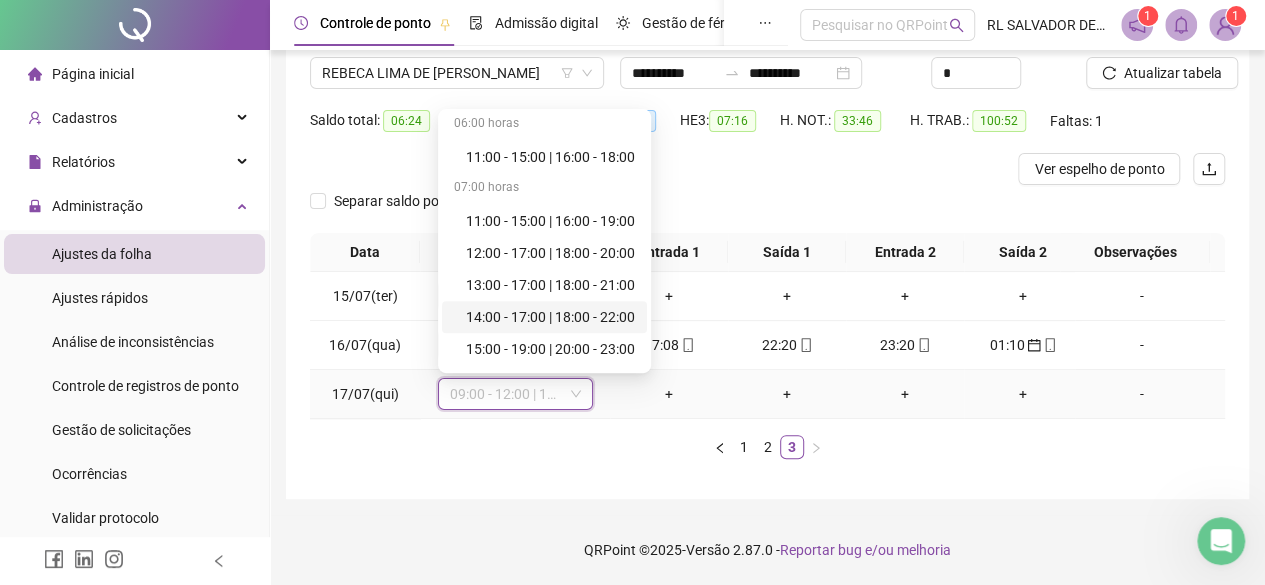 scroll, scrollTop: 1000, scrollLeft: 0, axis: vertical 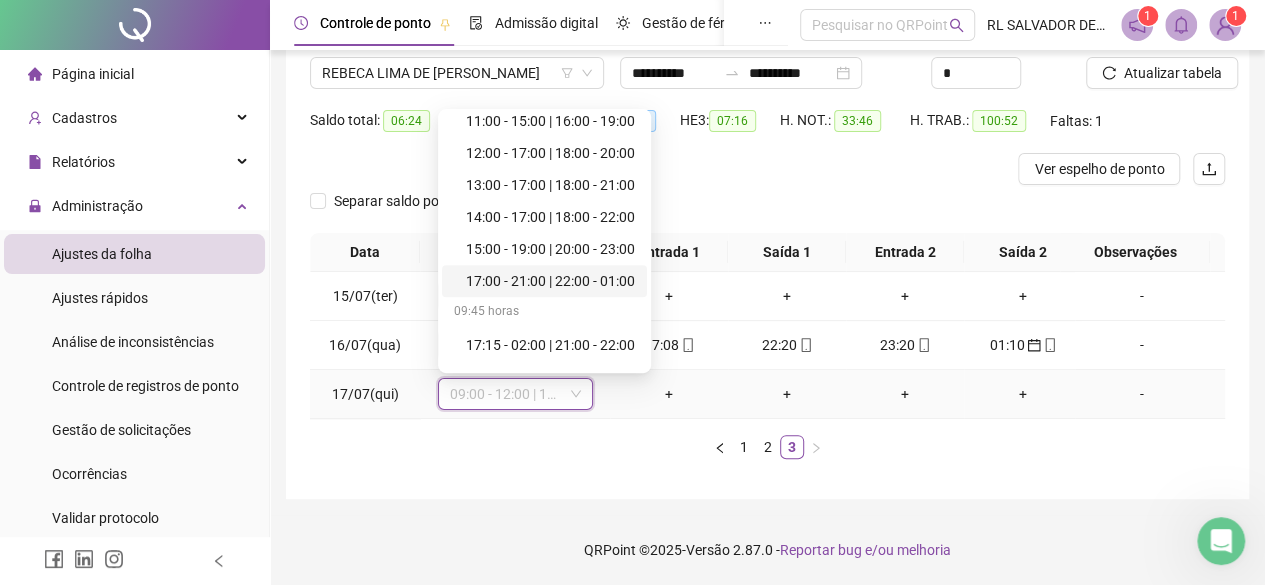 click on "17:00 - 21:00 | 22:00 - 01:00" at bounding box center [550, 281] 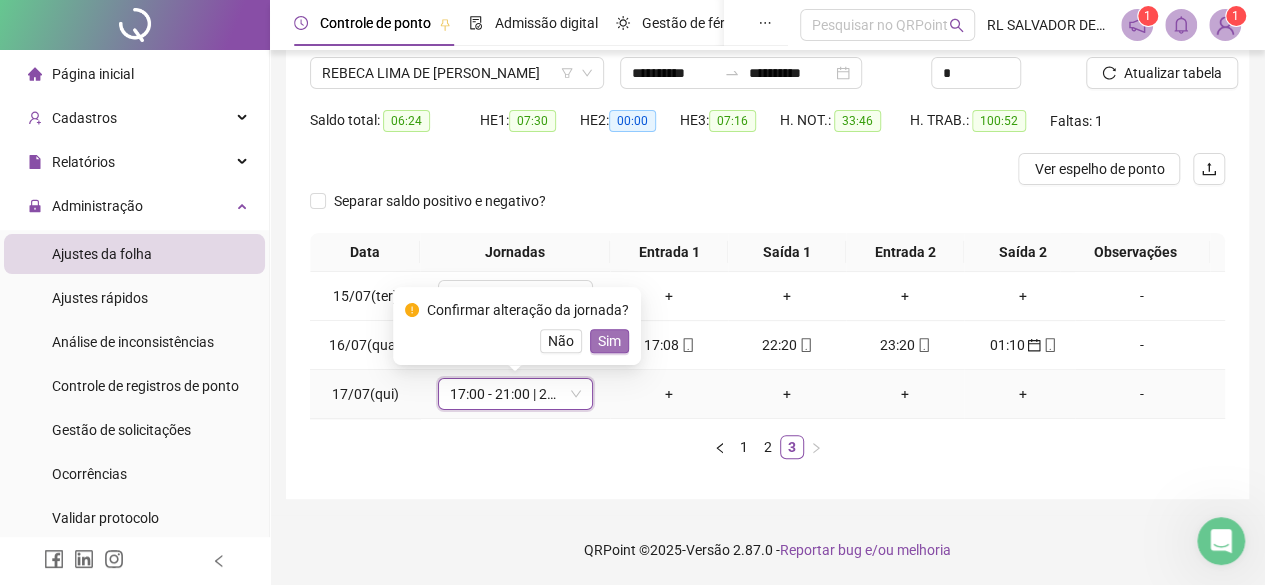 click on "Sim" at bounding box center [609, 341] 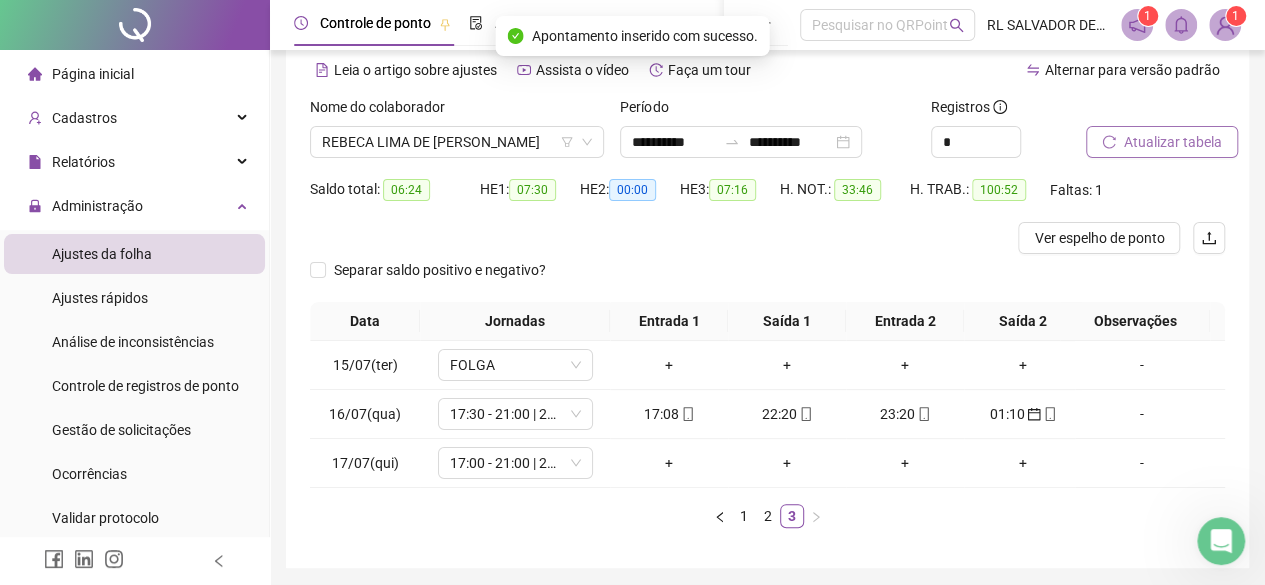 scroll, scrollTop: 0, scrollLeft: 0, axis: both 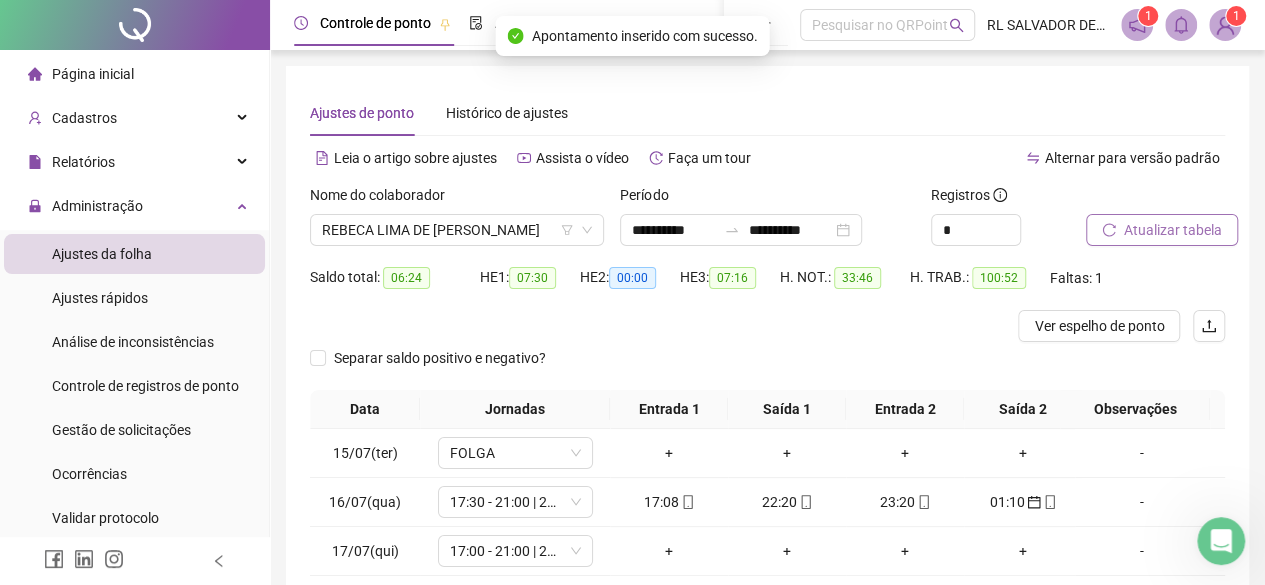 click on "Atualizar tabela" at bounding box center [1173, 230] 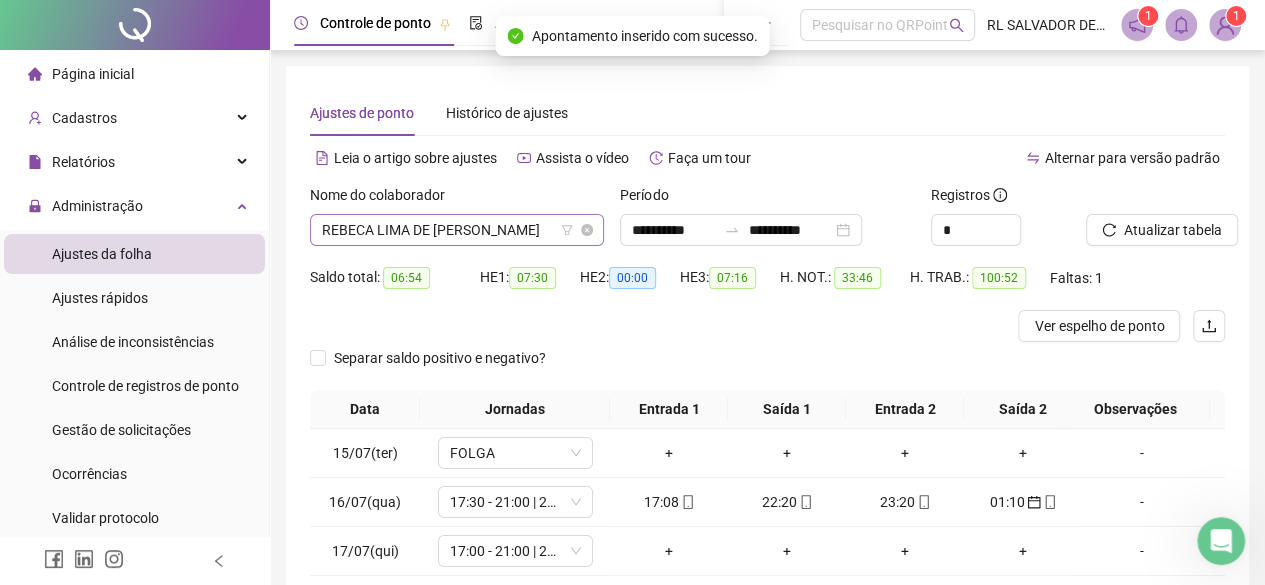 click on "REBECA LIMA DE [PERSON_NAME]" at bounding box center [457, 230] 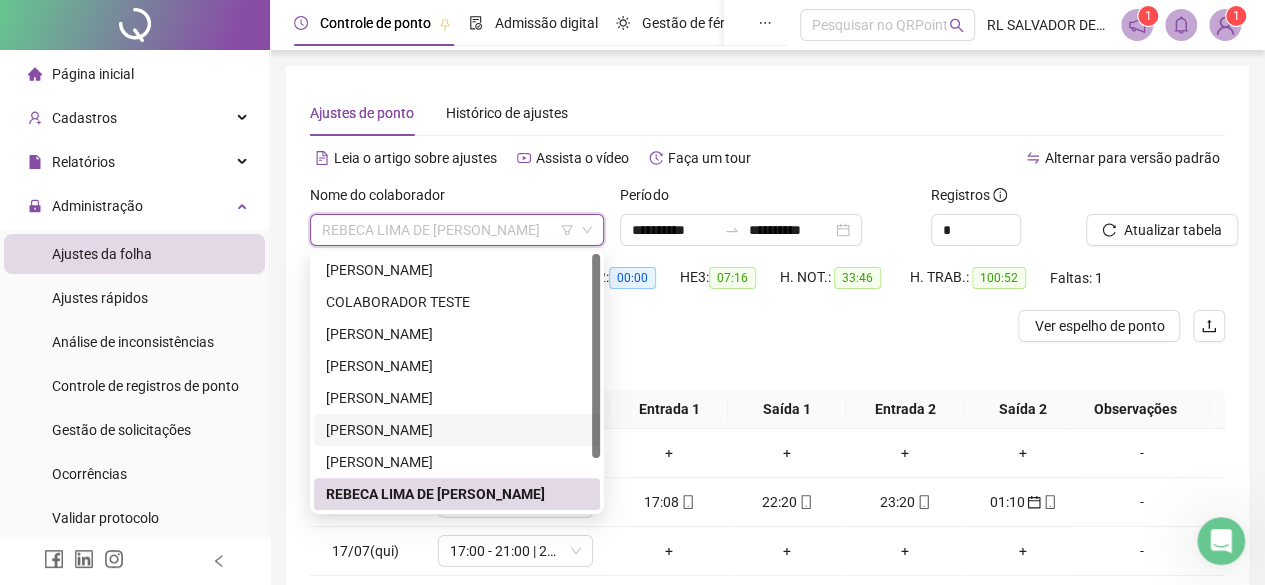 scroll, scrollTop: 64, scrollLeft: 0, axis: vertical 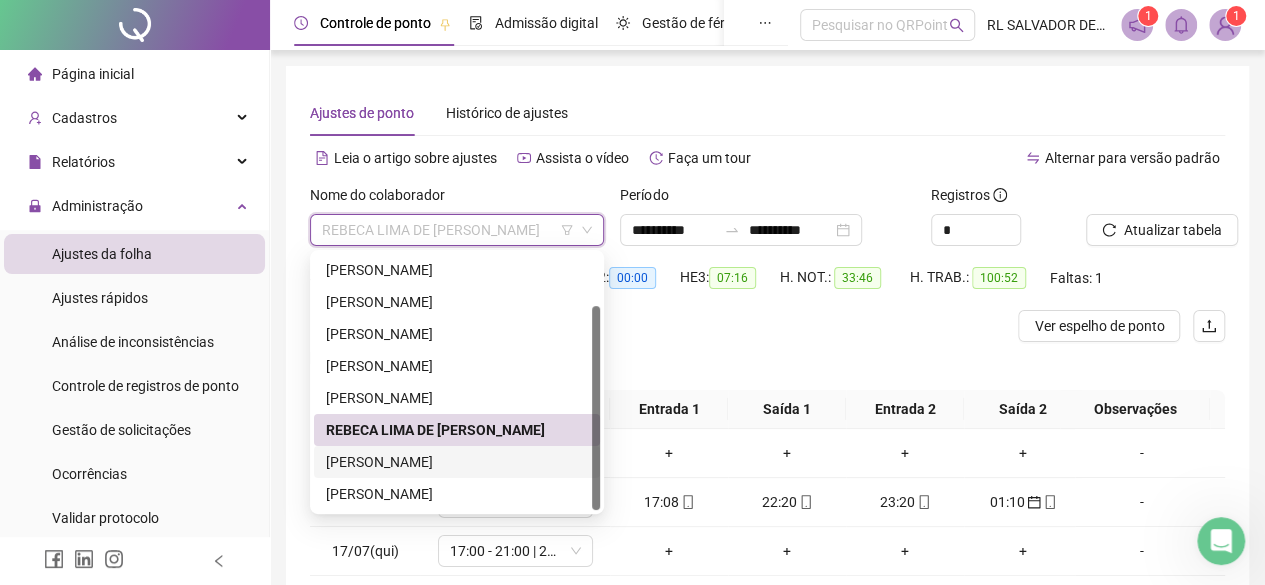 click on "[PERSON_NAME]" at bounding box center [457, 462] 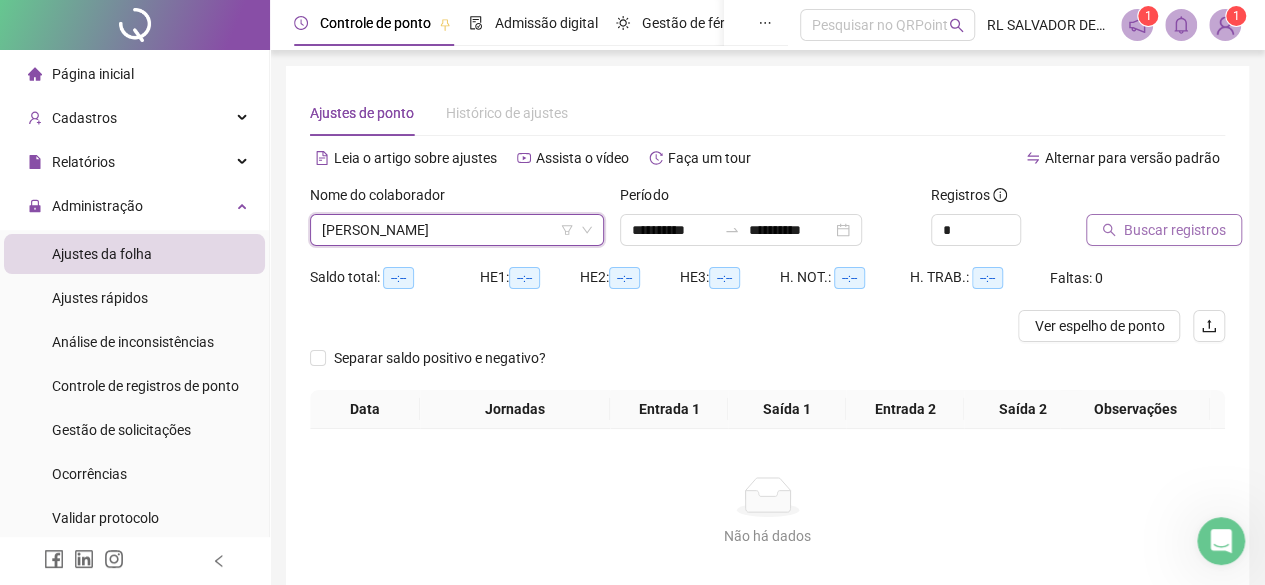click on "Buscar registros" at bounding box center [1175, 230] 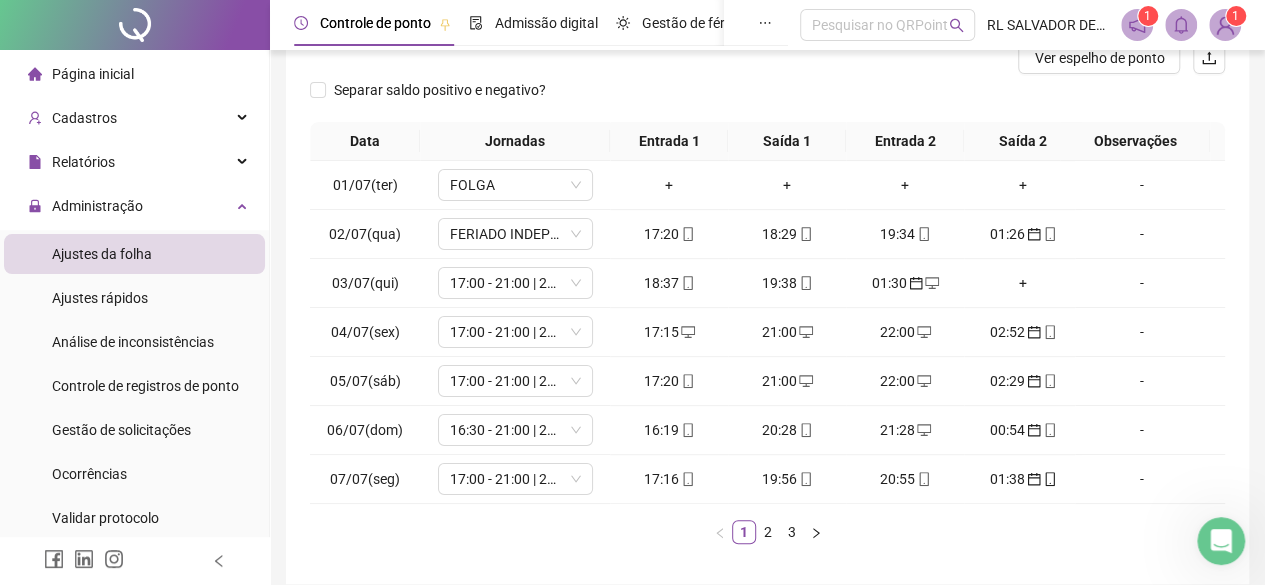 scroll, scrollTop: 365, scrollLeft: 0, axis: vertical 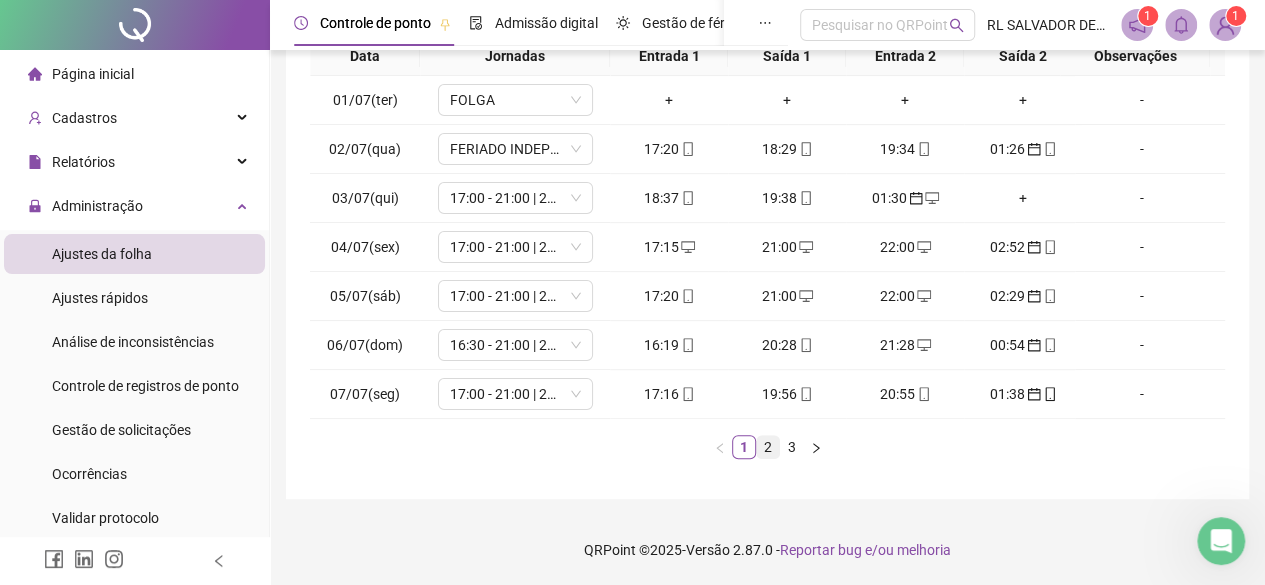 click on "2" at bounding box center (768, 447) 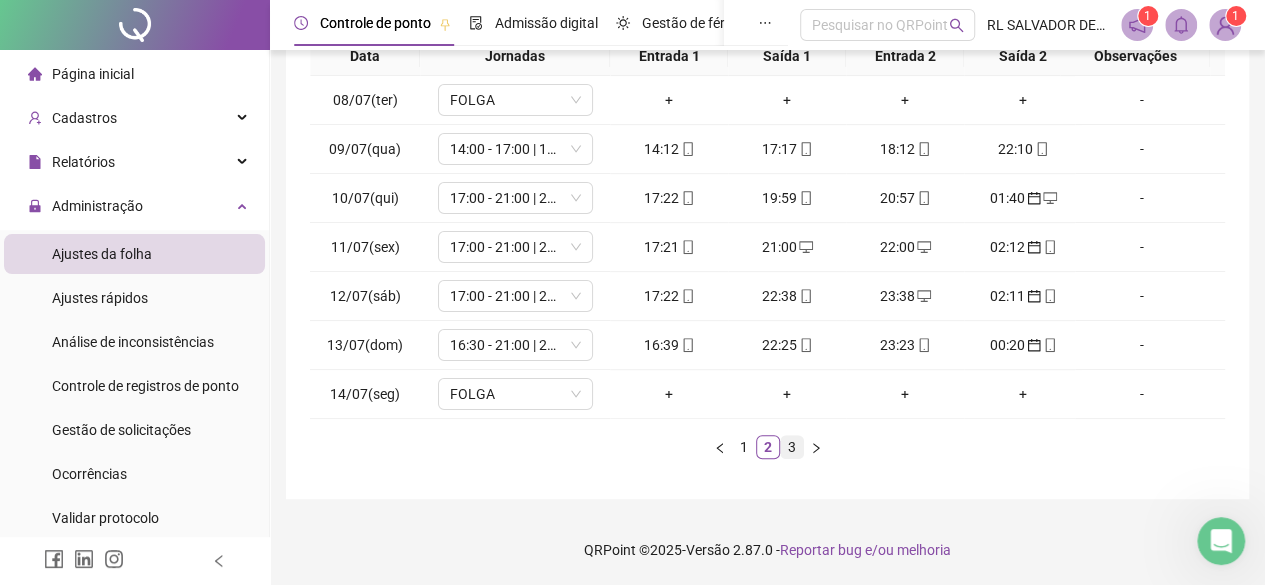 click on "3" at bounding box center [792, 447] 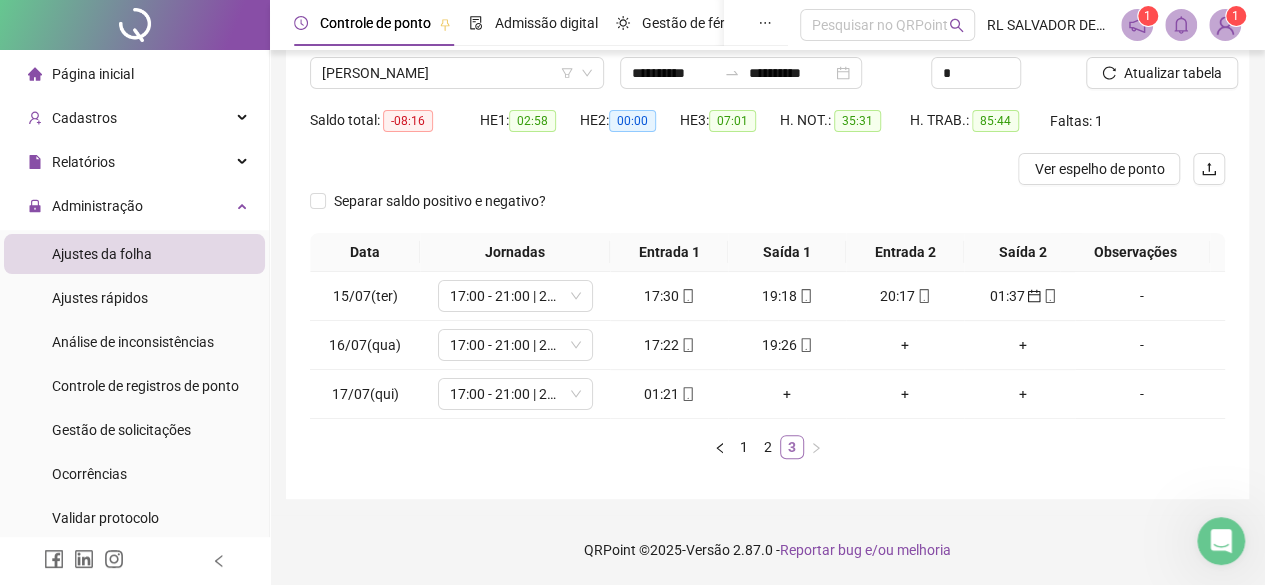 scroll, scrollTop: 170, scrollLeft: 0, axis: vertical 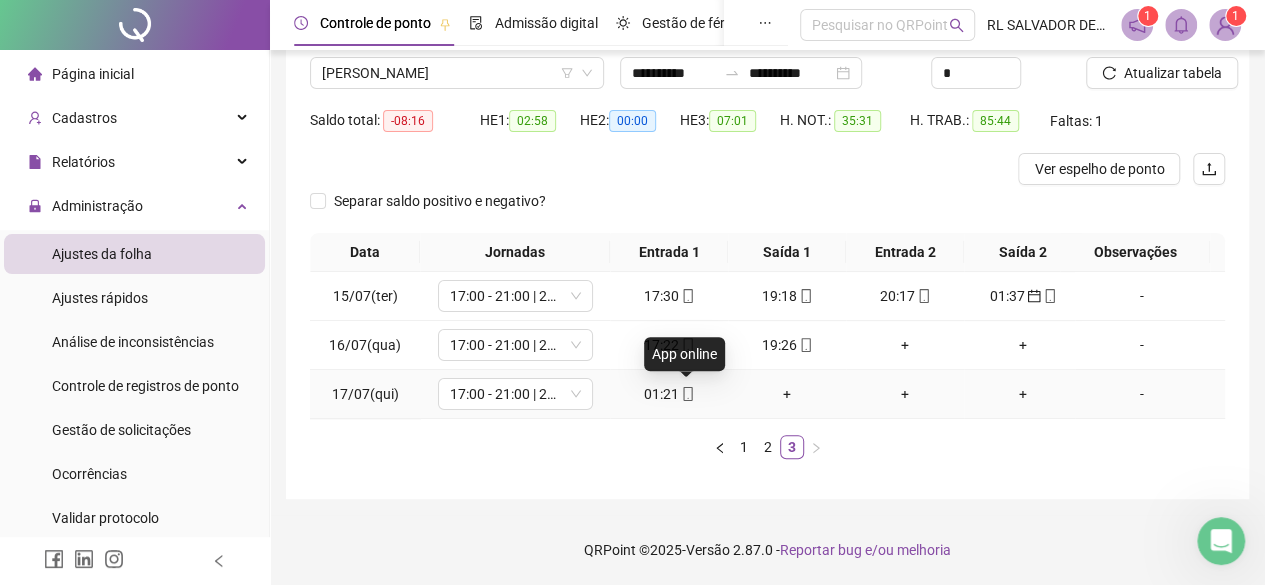 click 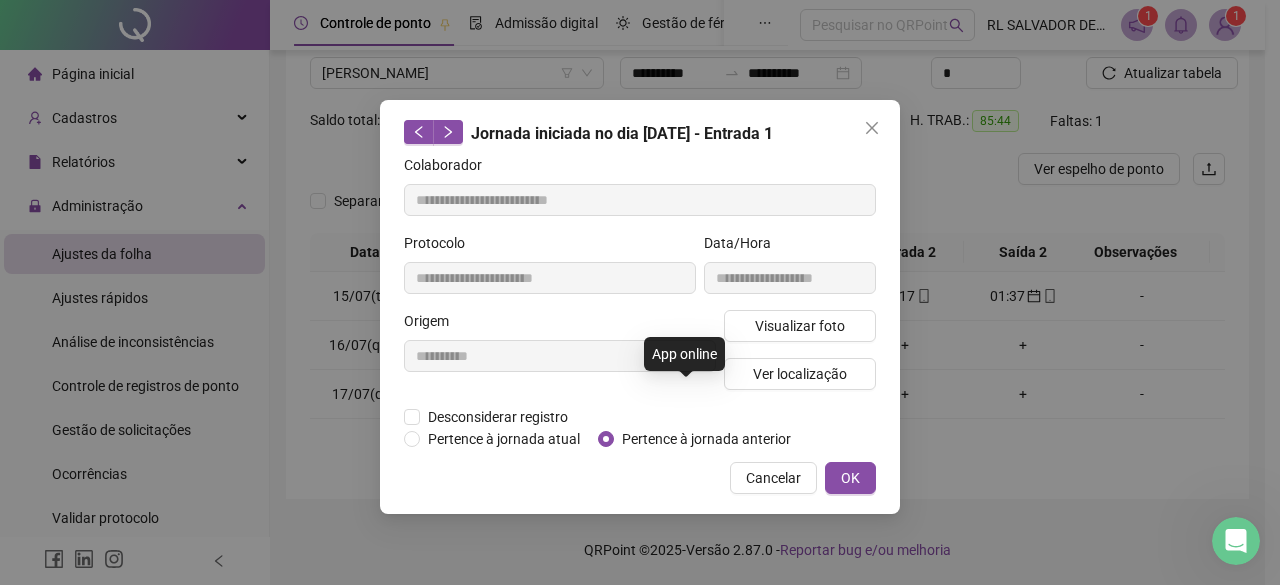 type on "**********" 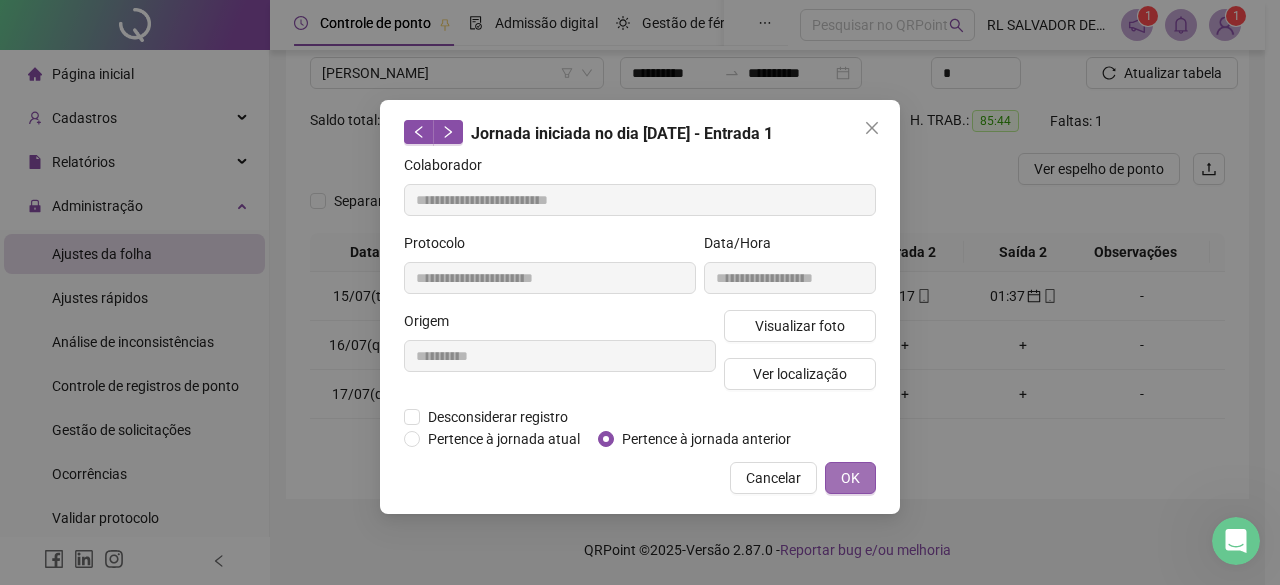 click on "OK" at bounding box center [850, 478] 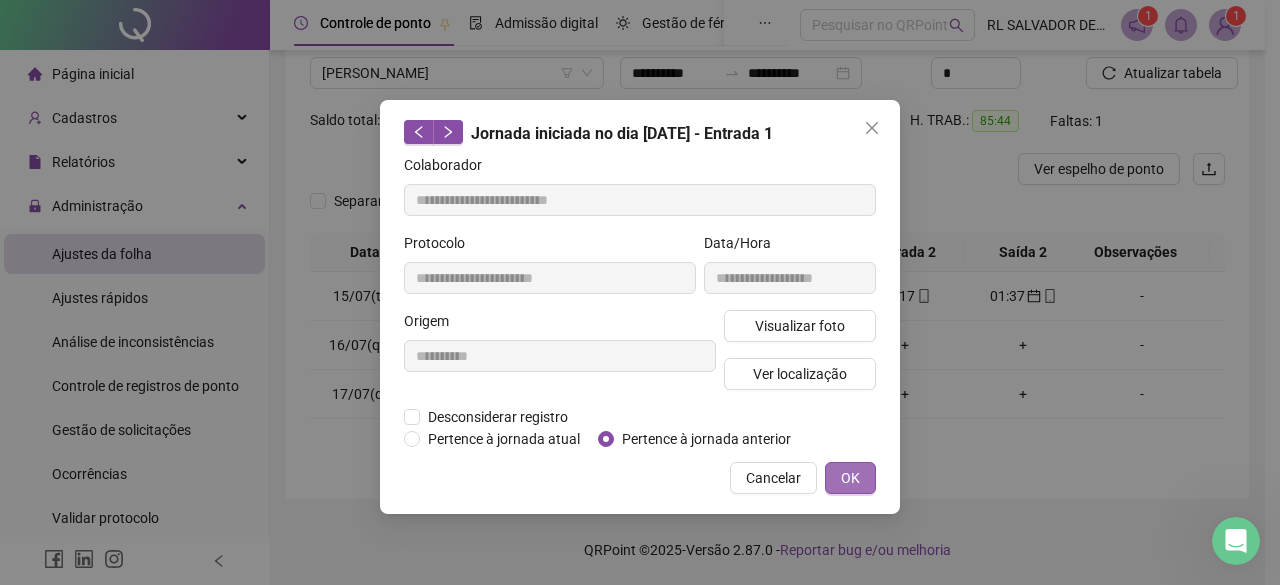 click on "**********" at bounding box center [640, 292] 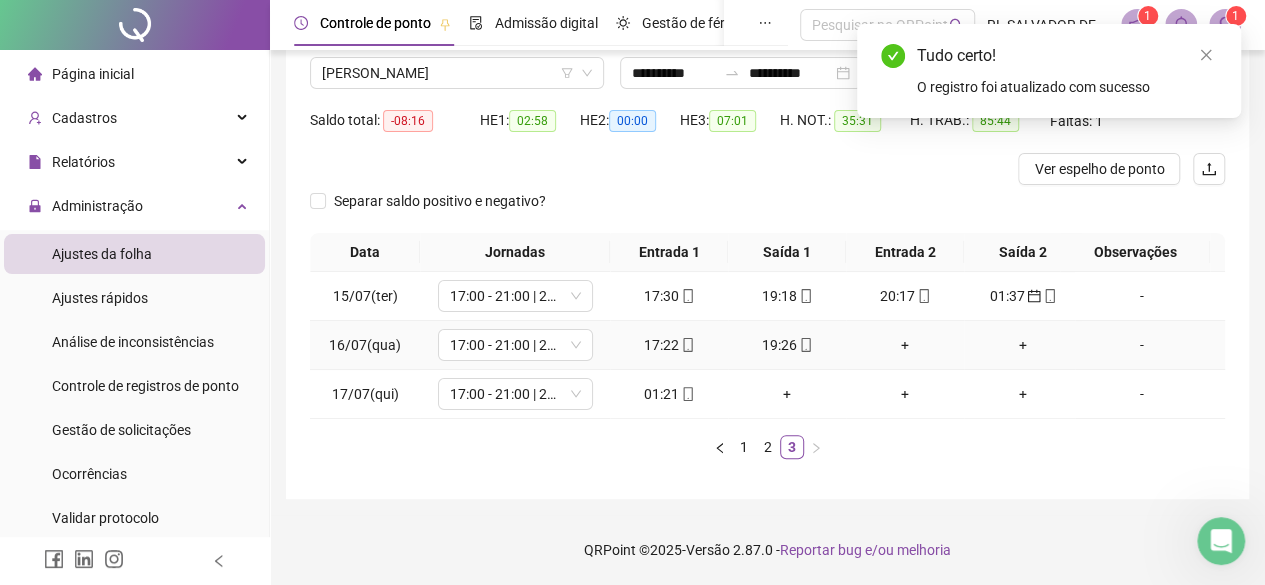 click on "+" at bounding box center (905, 345) 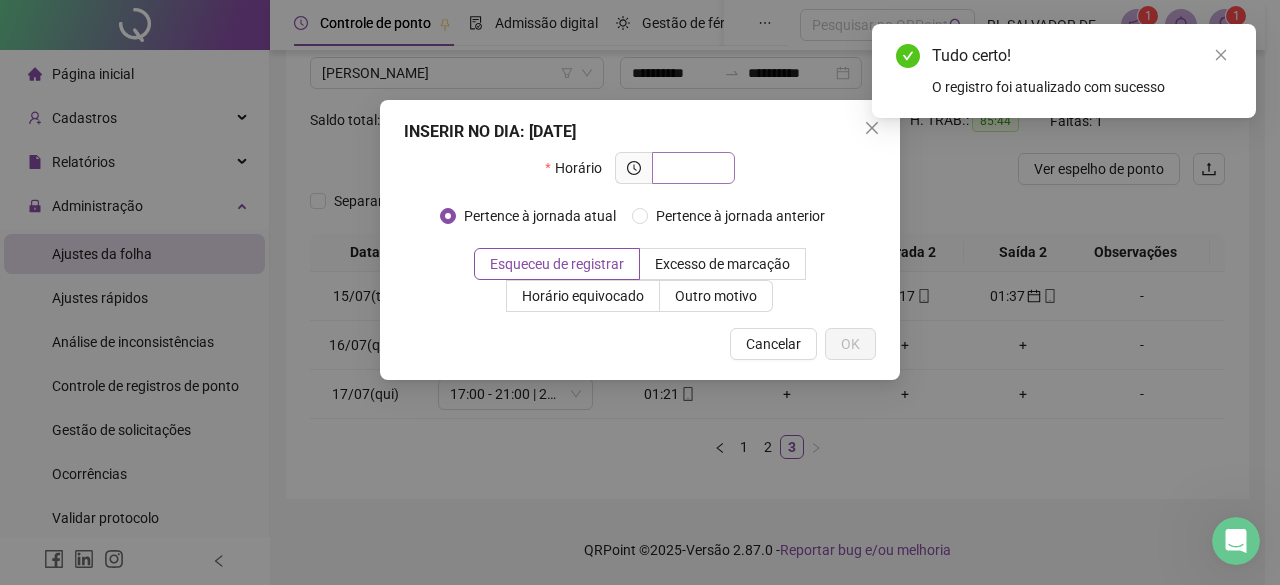 click at bounding box center [691, 168] 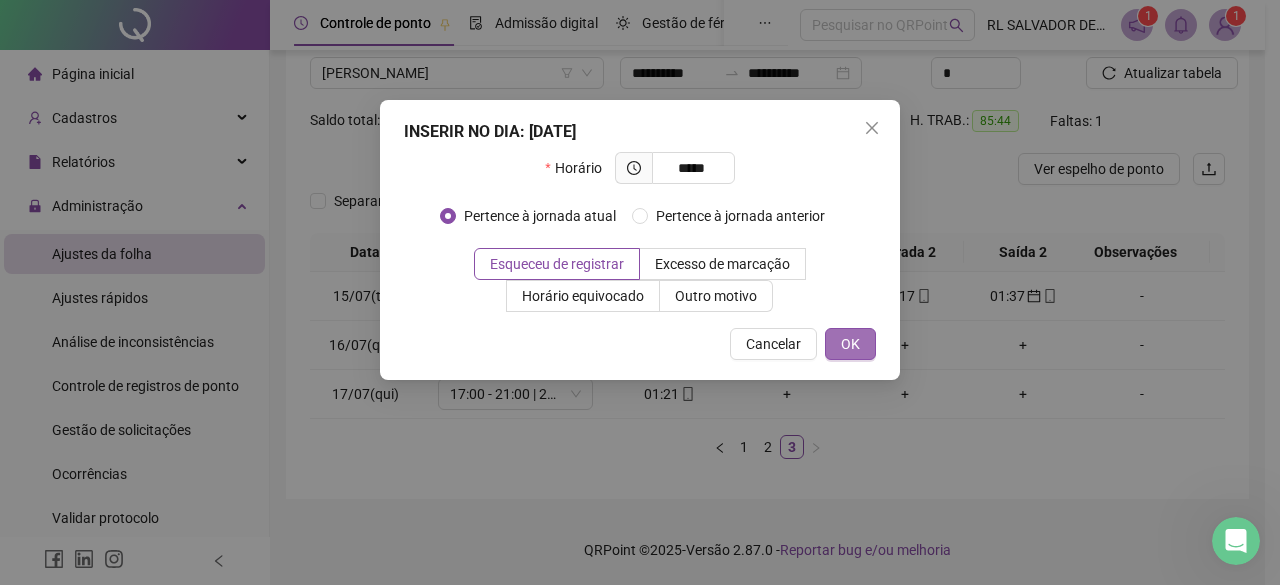 type on "*****" 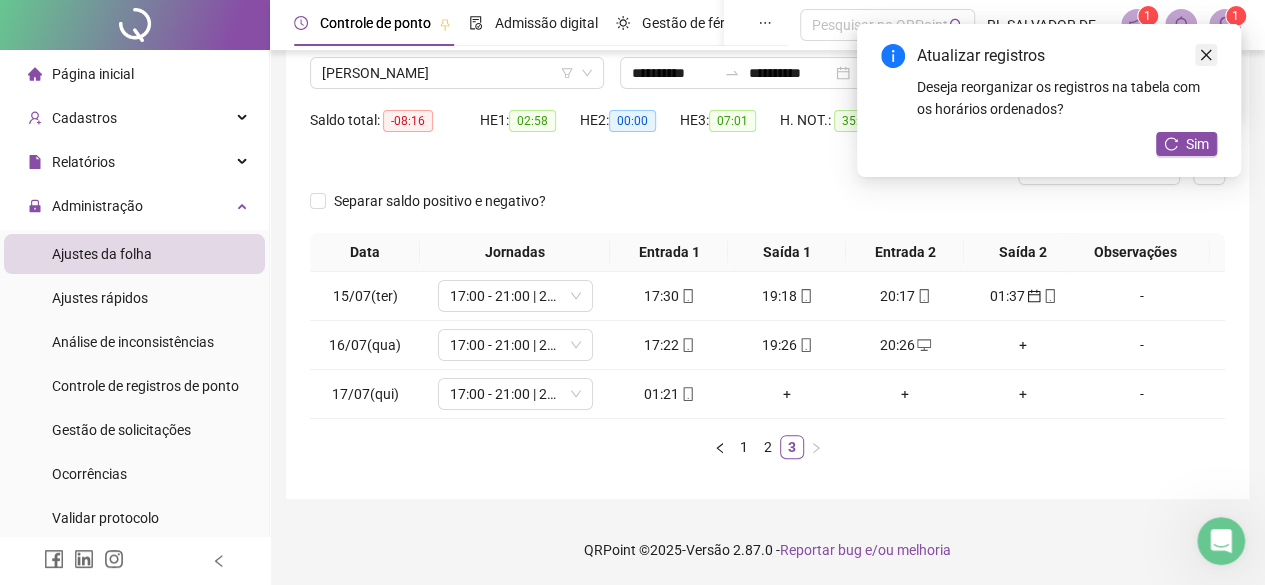 click 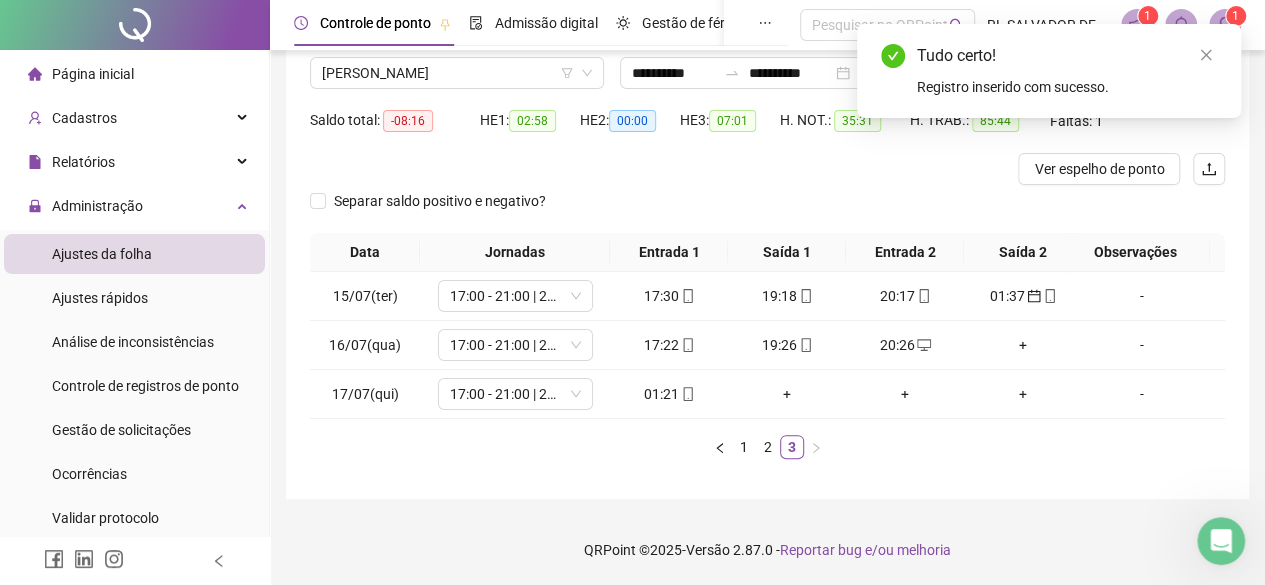 click 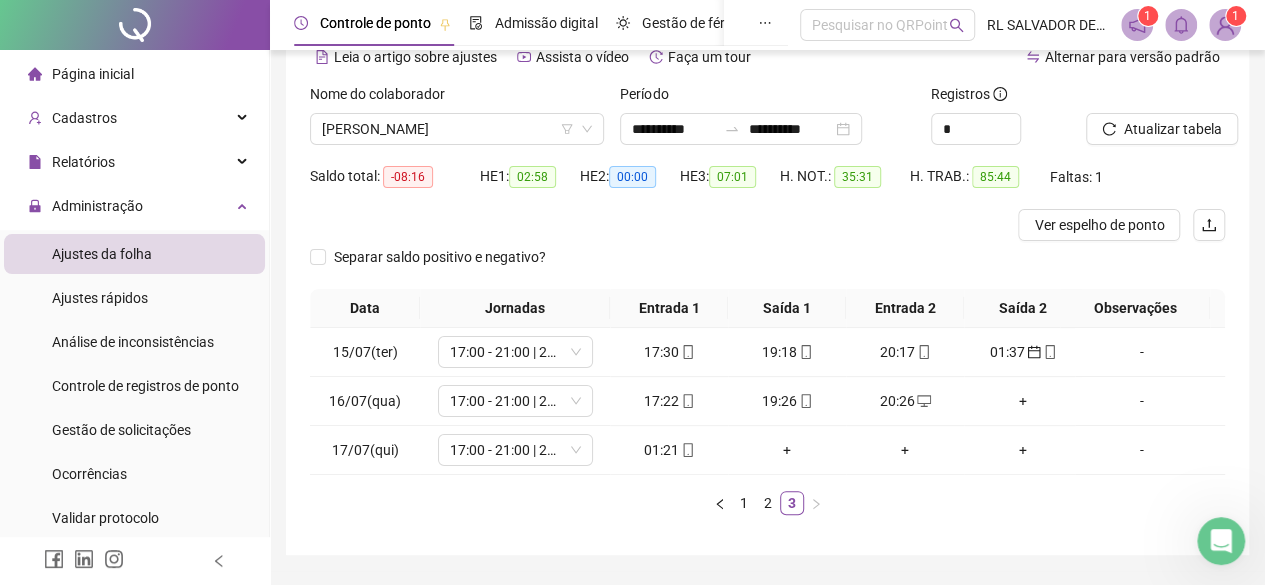 scroll, scrollTop: 70, scrollLeft: 0, axis: vertical 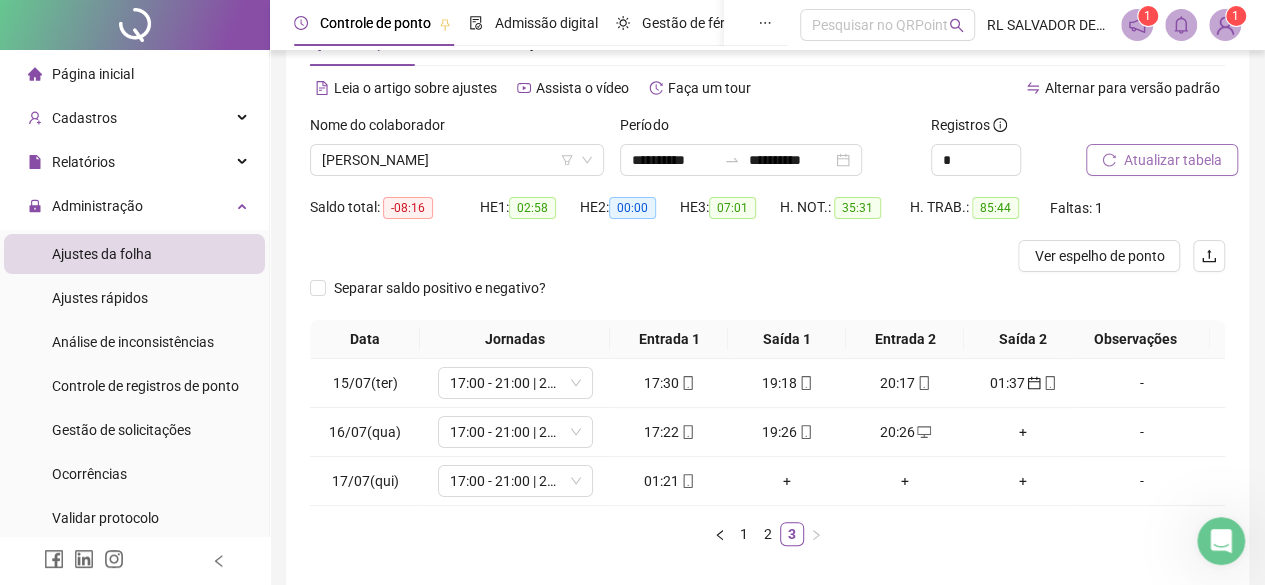 click on "Atualizar tabela" at bounding box center (1173, 160) 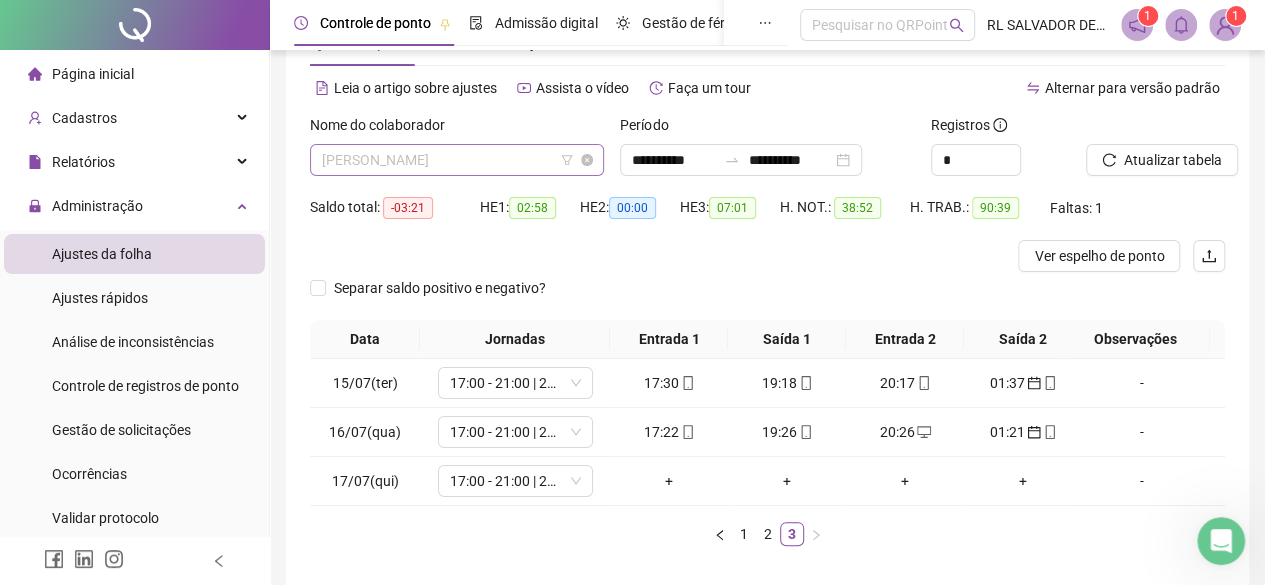 click on "[PERSON_NAME]" at bounding box center [457, 160] 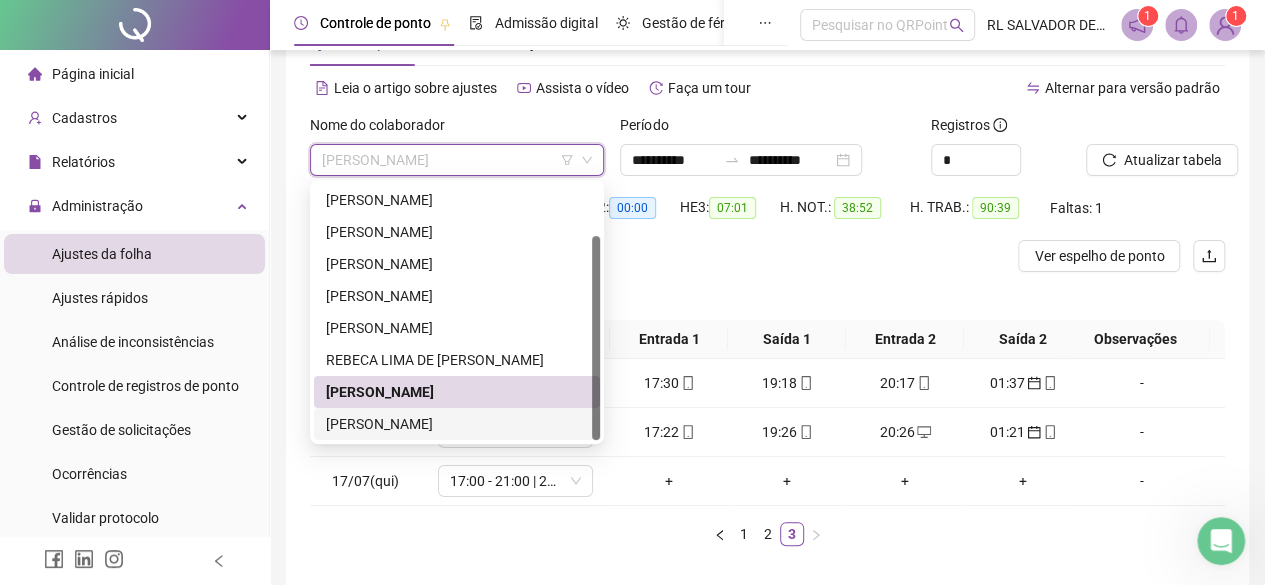 click on "[PERSON_NAME]" at bounding box center (457, 424) 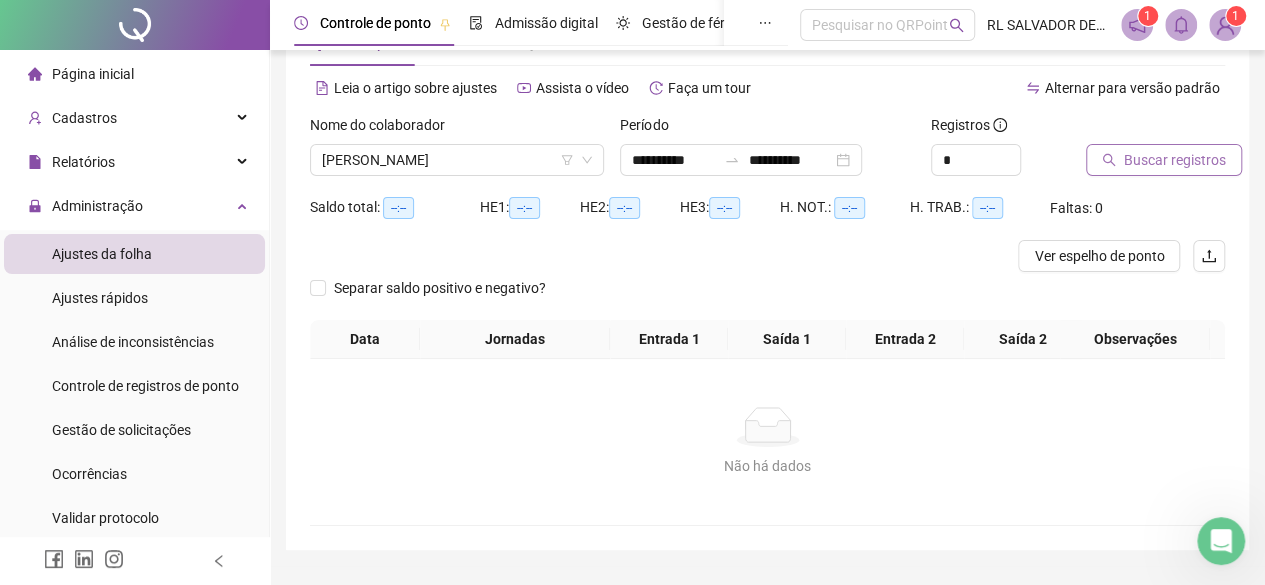 click on "Buscar registros" at bounding box center (1175, 160) 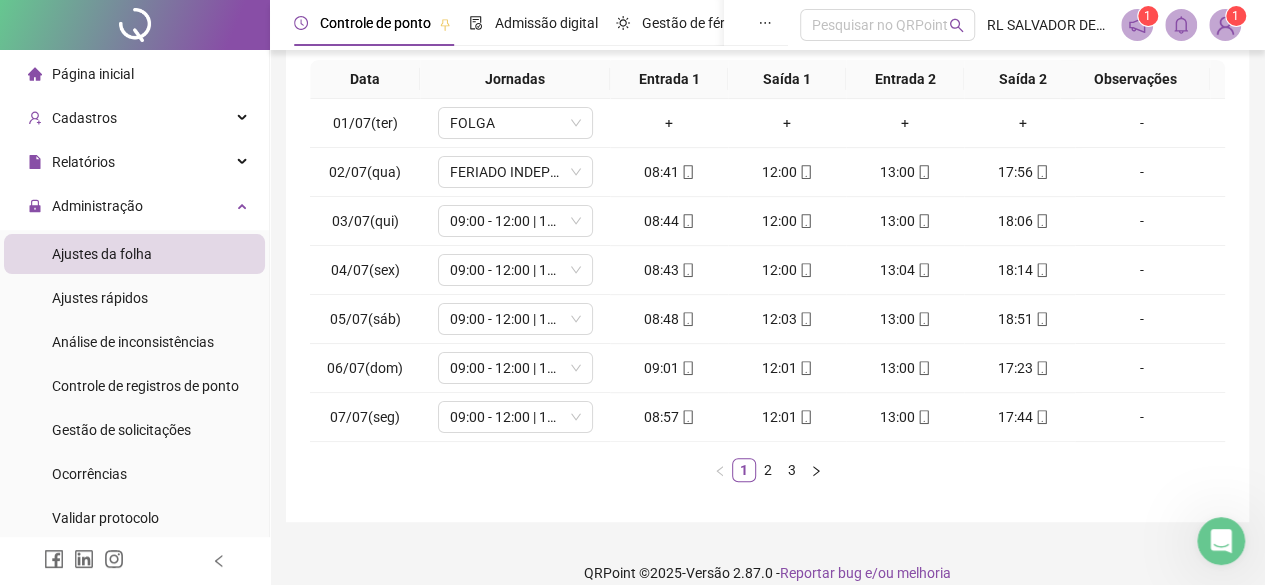 scroll, scrollTop: 365, scrollLeft: 0, axis: vertical 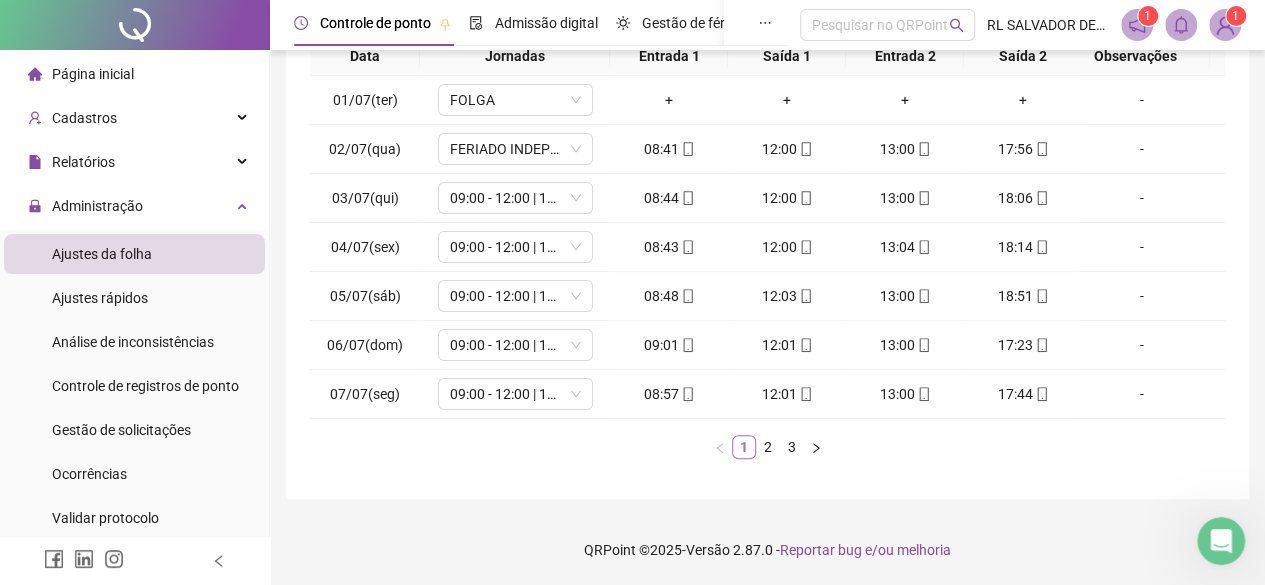 click on "1" at bounding box center [744, 447] 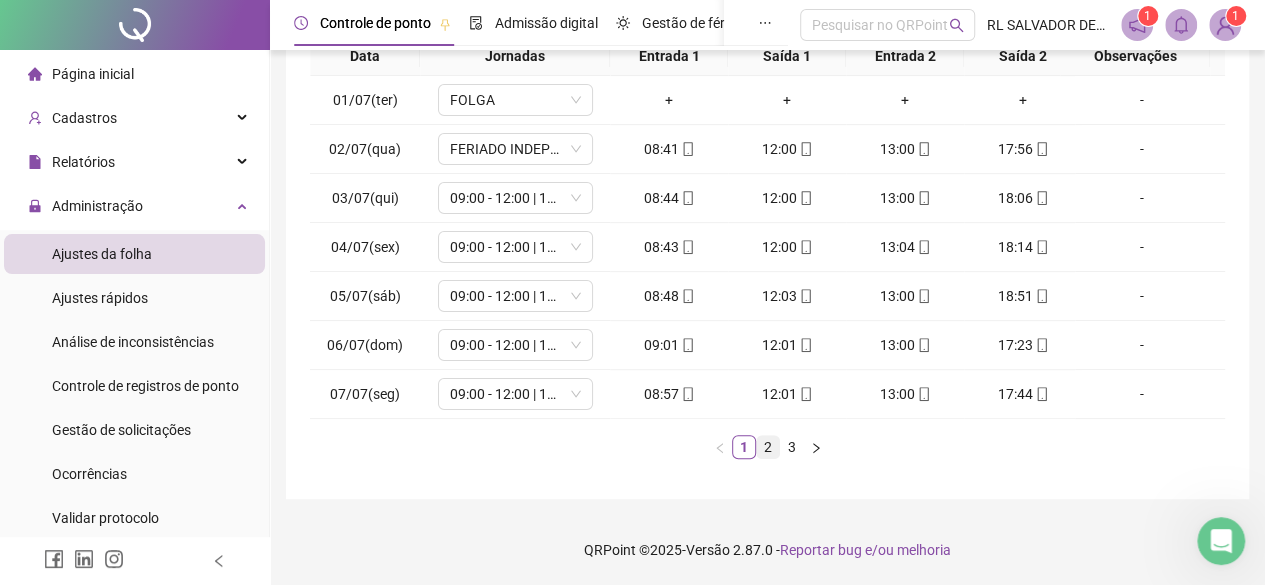 click on "2" at bounding box center (768, 447) 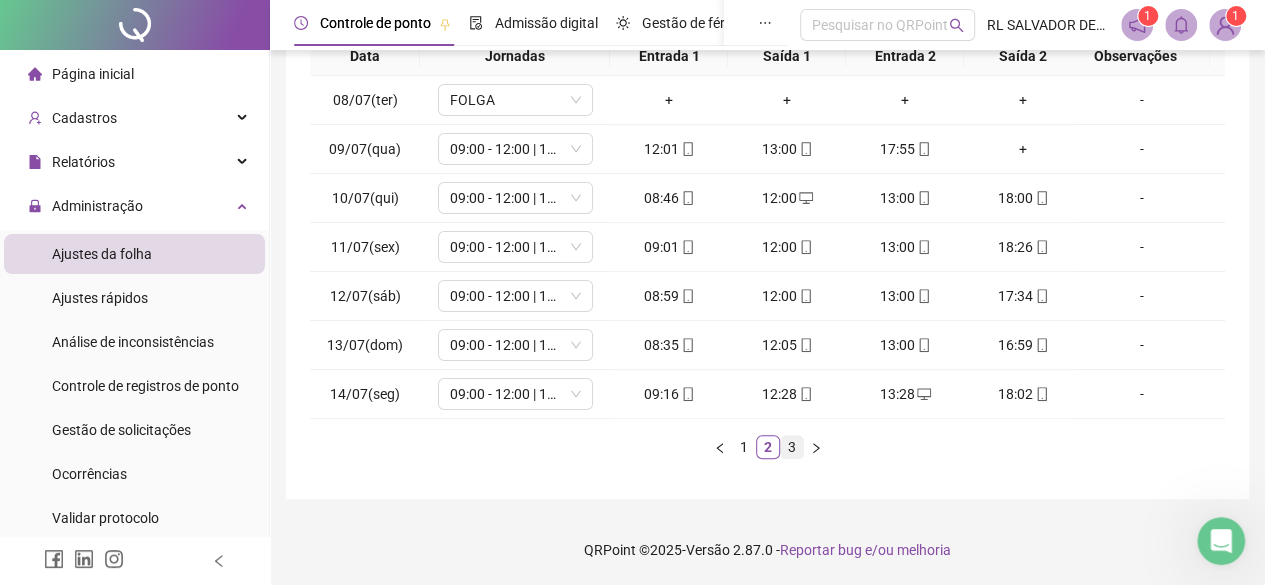 scroll, scrollTop: 0, scrollLeft: 0, axis: both 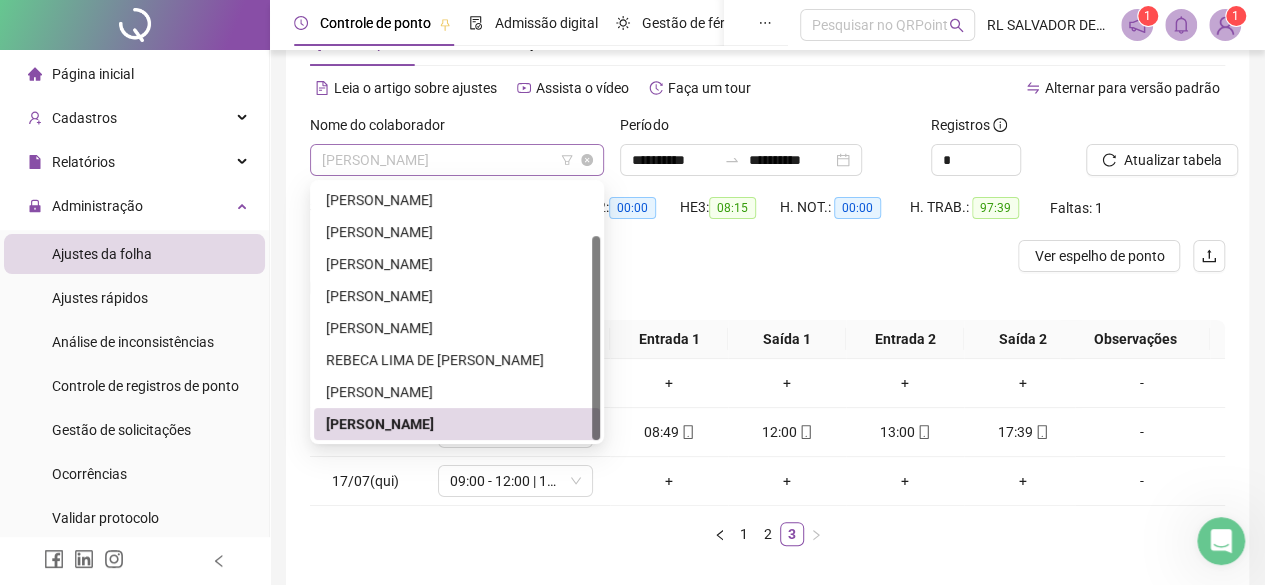 click on "[PERSON_NAME]" at bounding box center (457, 160) 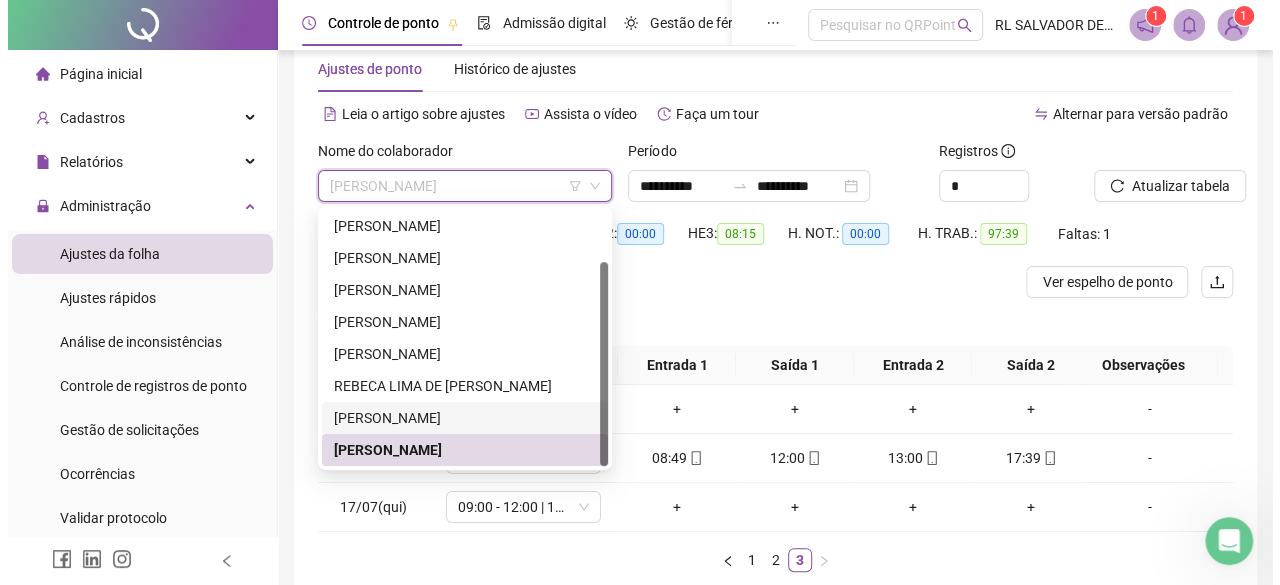 scroll, scrollTop: 0, scrollLeft: 0, axis: both 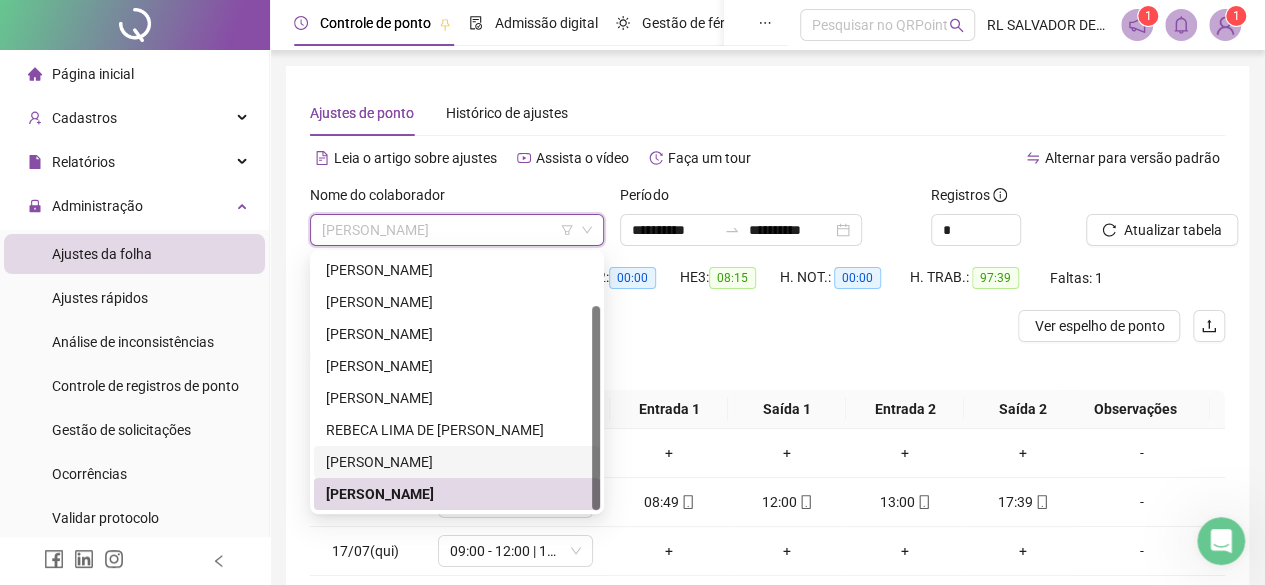 click on "1" at bounding box center [1236, 16] 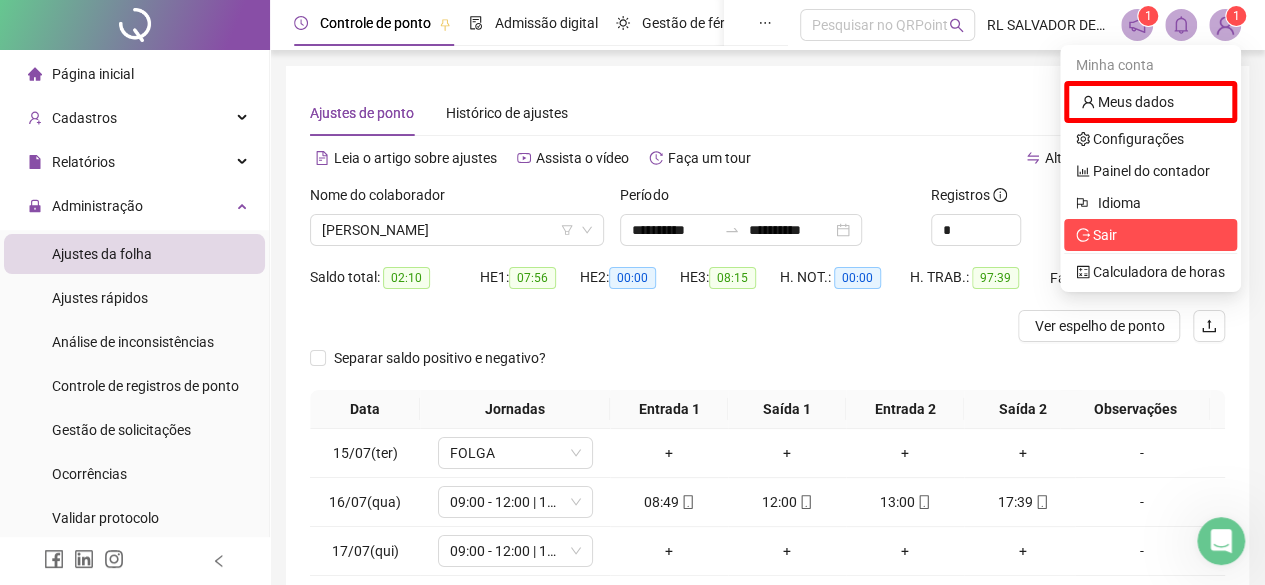 click on "Sair" at bounding box center [1150, 235] 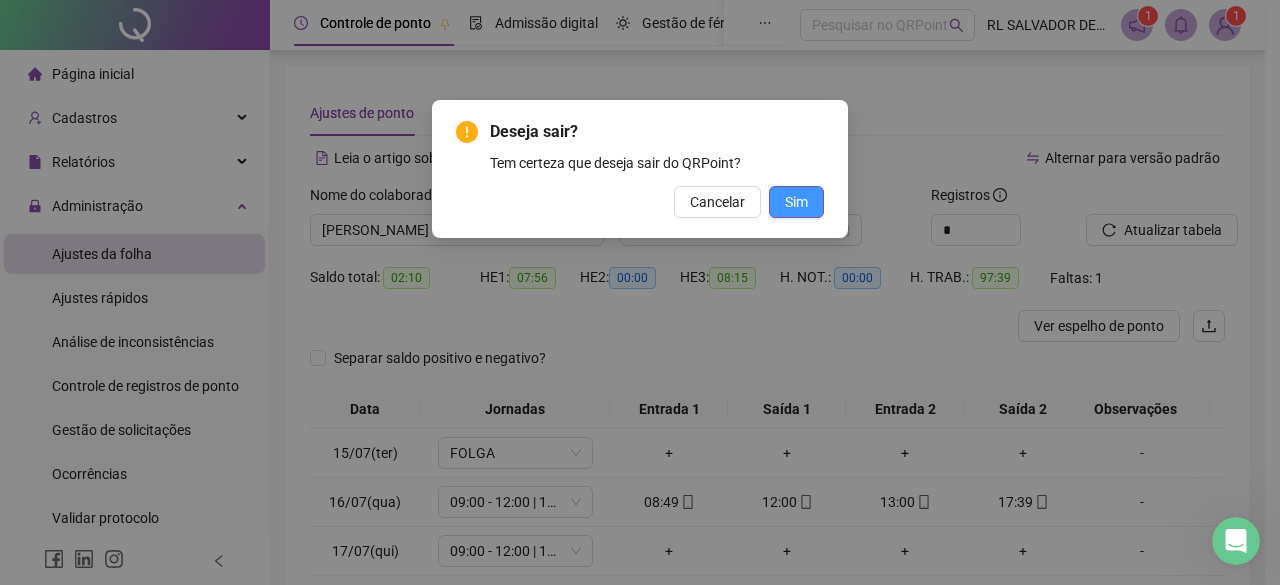 click on "Sim" at bounding box center [796, 202] 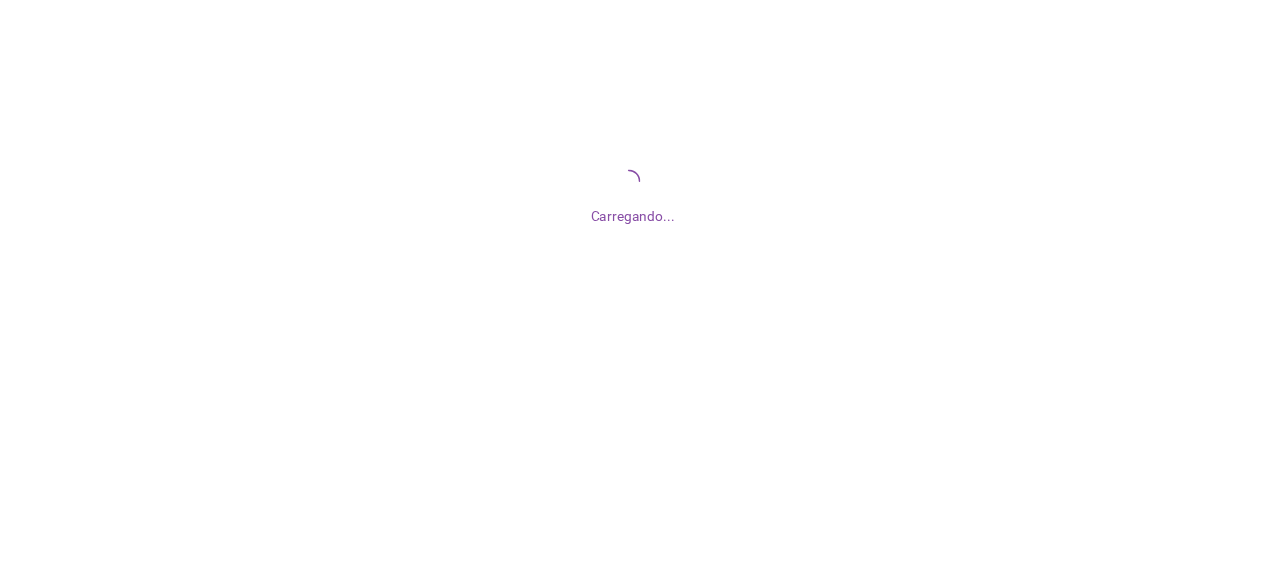 scroll, scrollTop: 0, scrollLeft: 0, axis: both 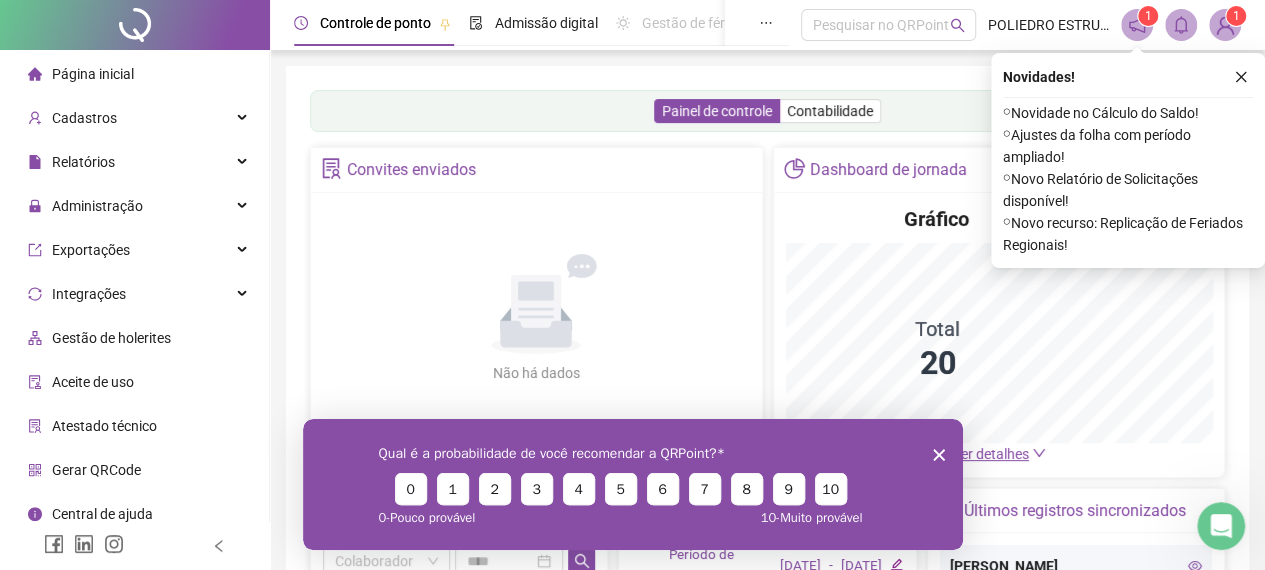 click on "Qual é a probabilidade de você recomendar a QRPoint? 0 1 2 3 4 5 6 7 8 9 10 0  -  Pouco provável 10  -  Muito provável" at bounding box center (632, 483) 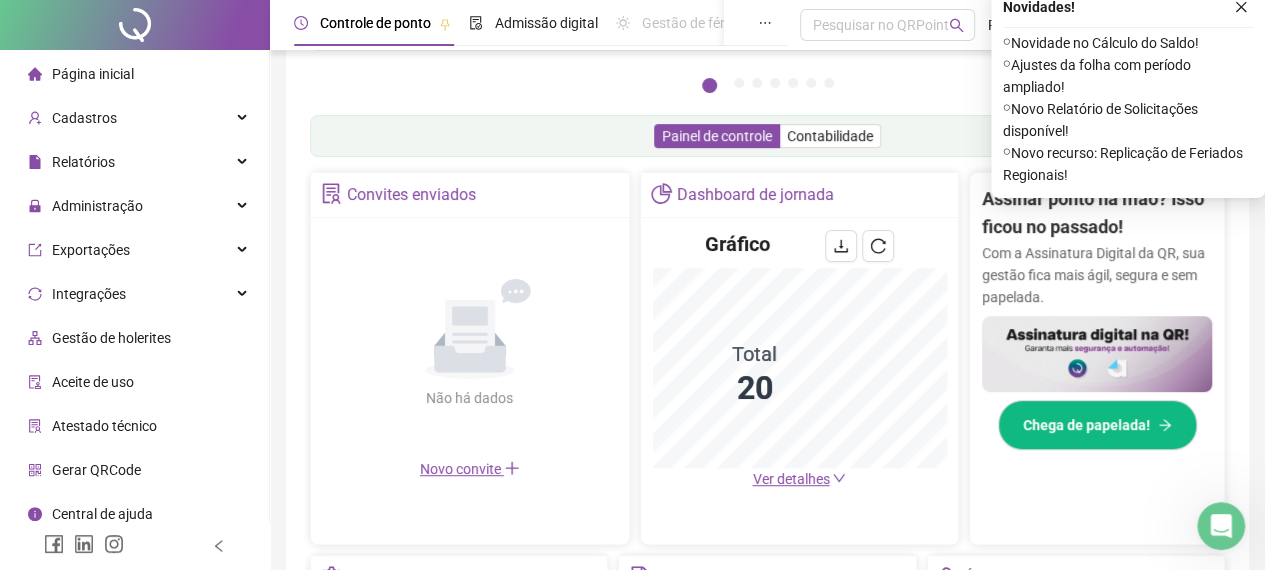 scroll, scrollTop: 300, scrollLeft: 0, axis: vertical 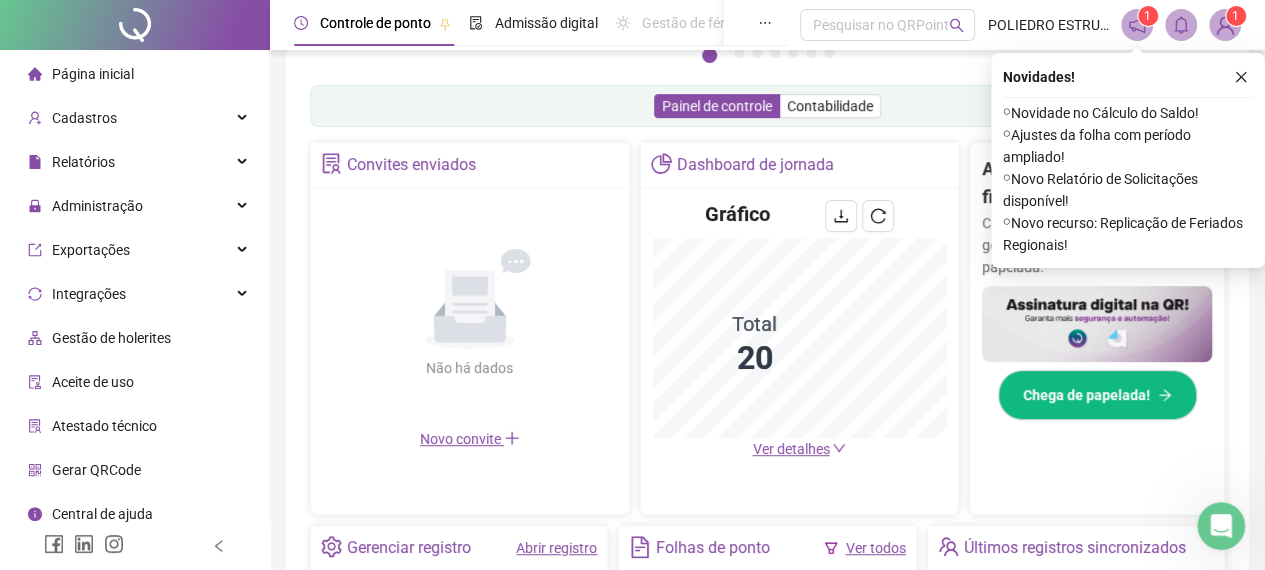 click on "Ver detalhes" at bounding box center [790, 449] 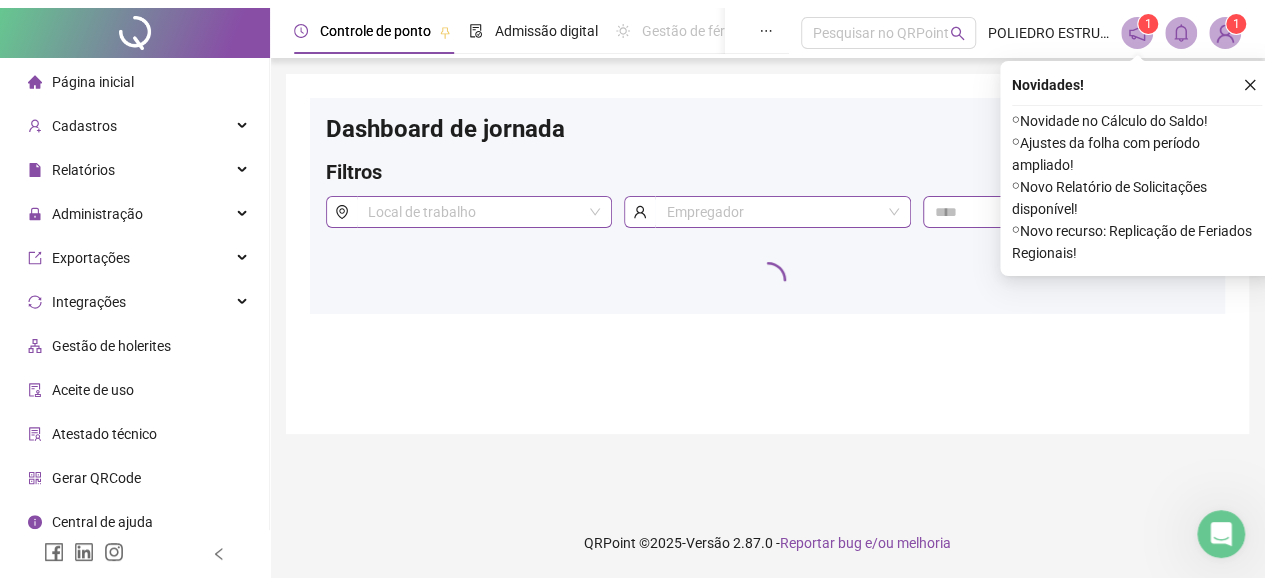scroll, scrollTop: 0, scrollLeft: 0, axis: both 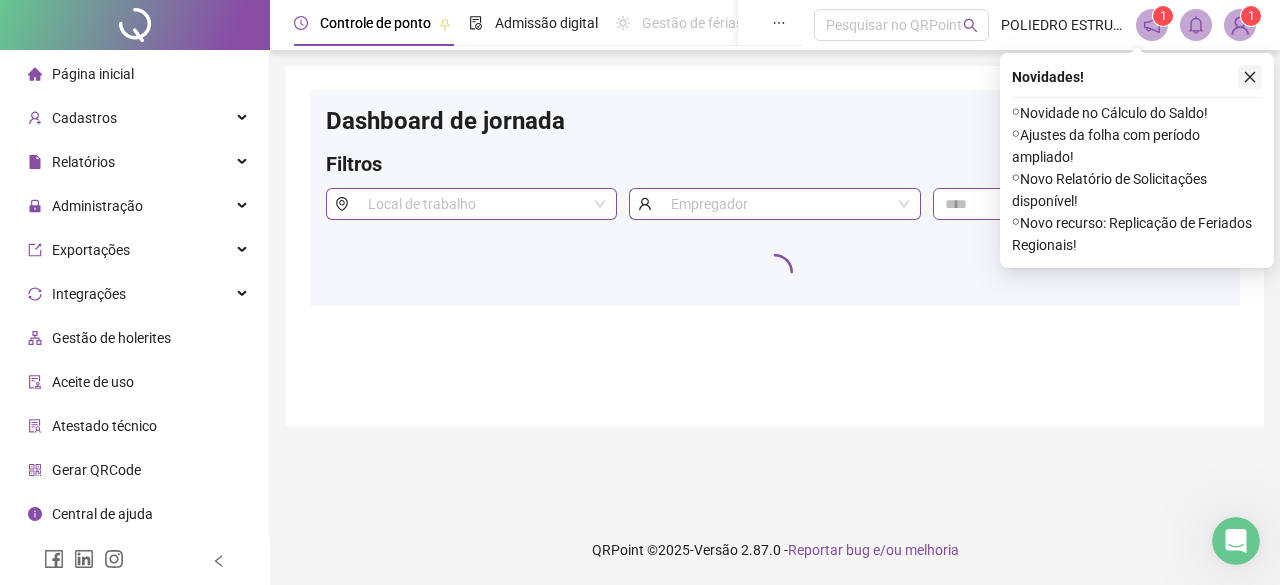click 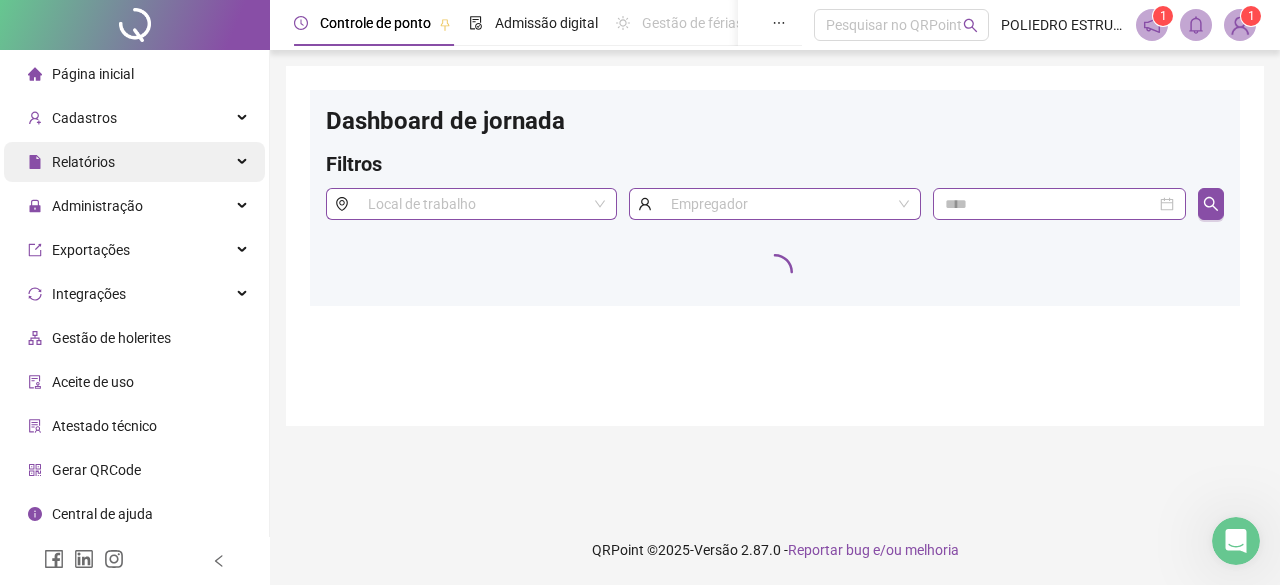 click on "Relatórios" at bounding box center [134, 162] 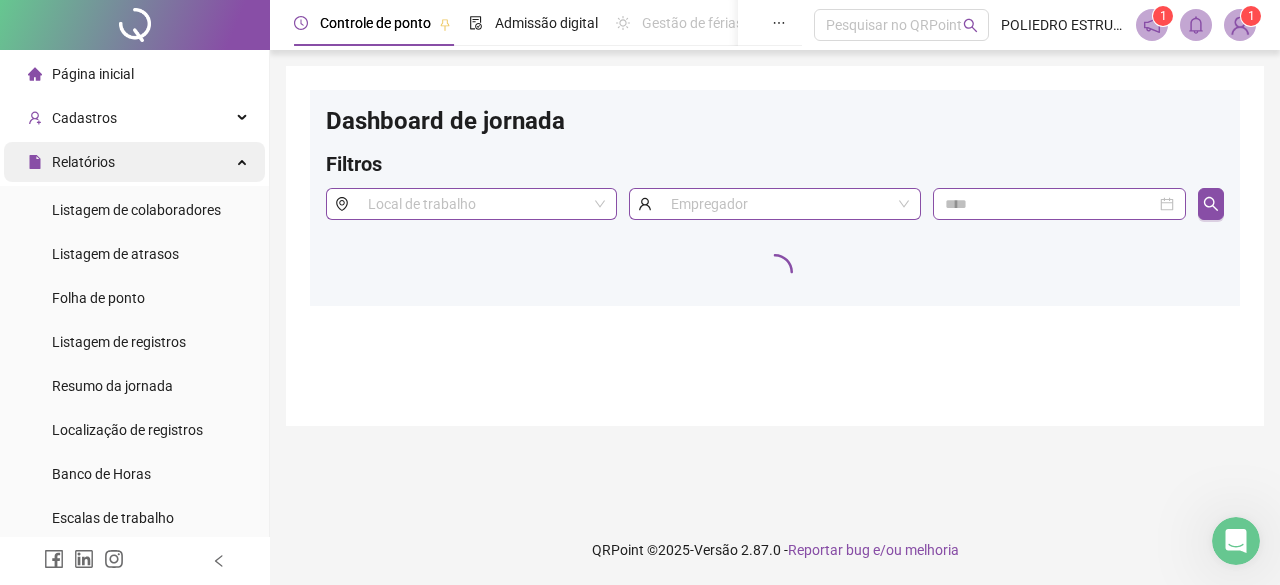 click on "Relatórios" at bounding box center (134, 162) 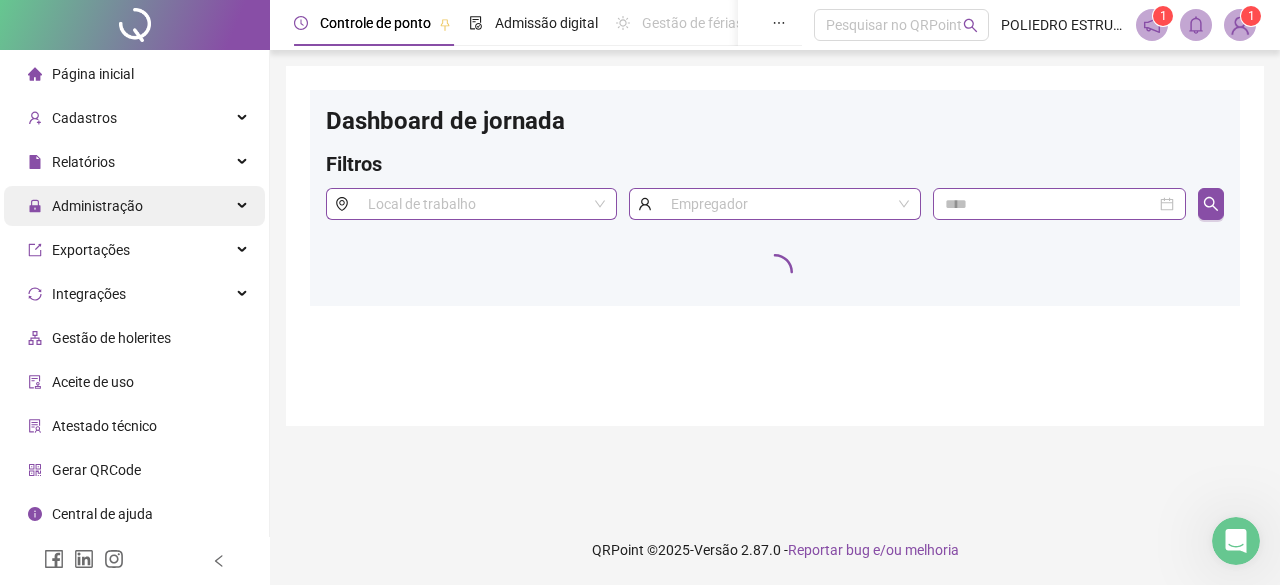 click on "Administração" at bounding box center (134, 206) 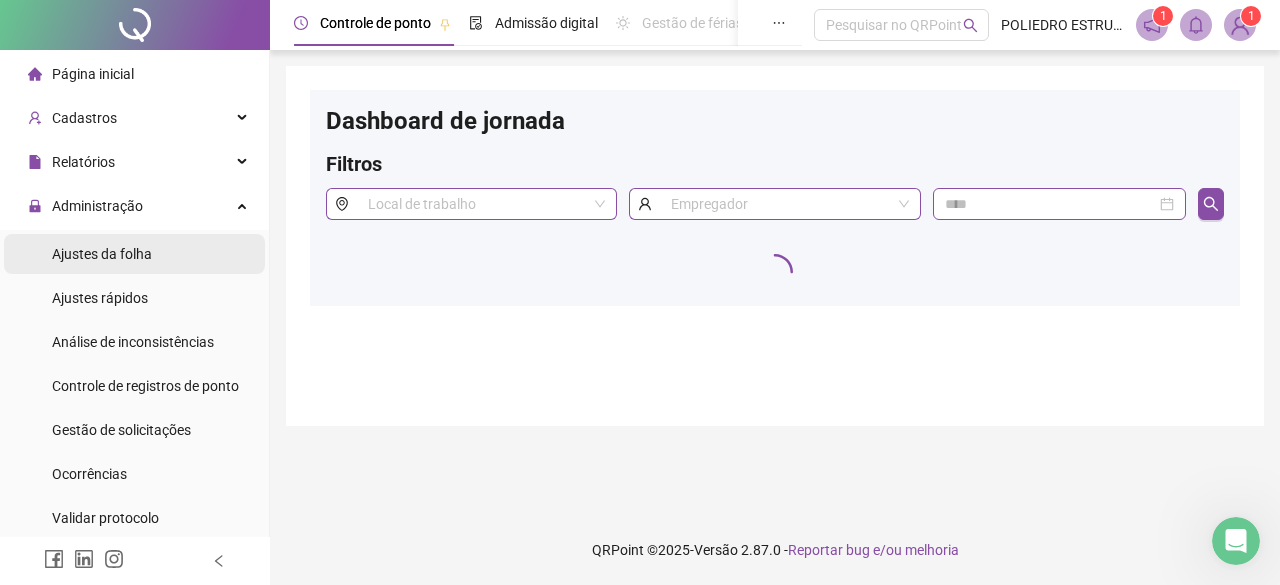 click on "Ajustes da folha" at bounding box center (102, 254) 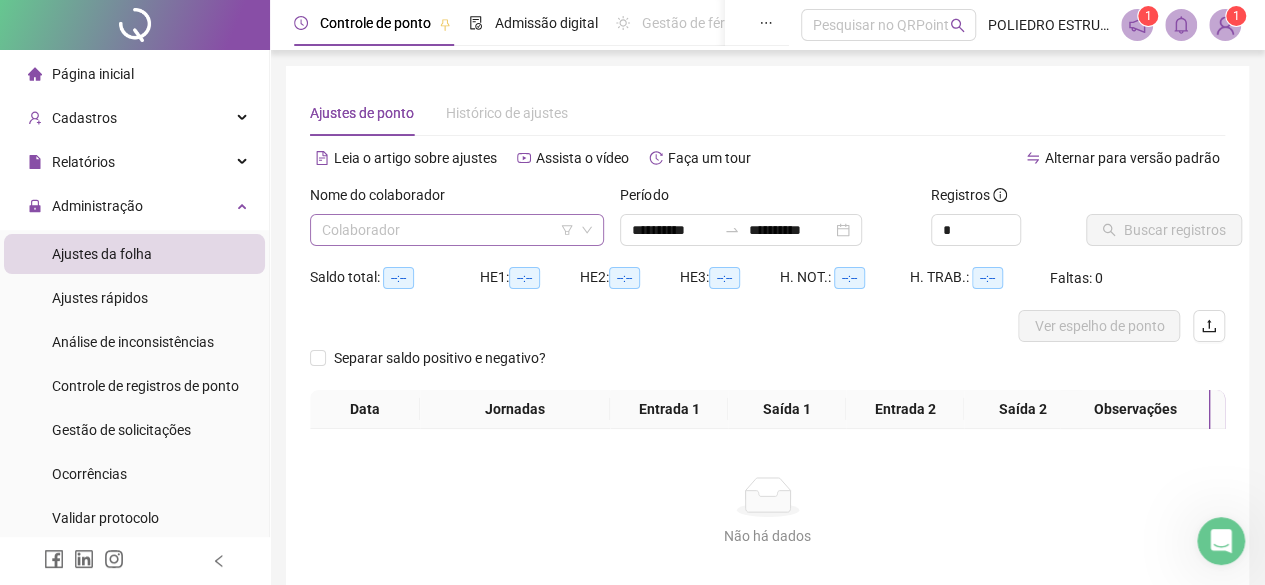 click at bounding box center [451, 230] 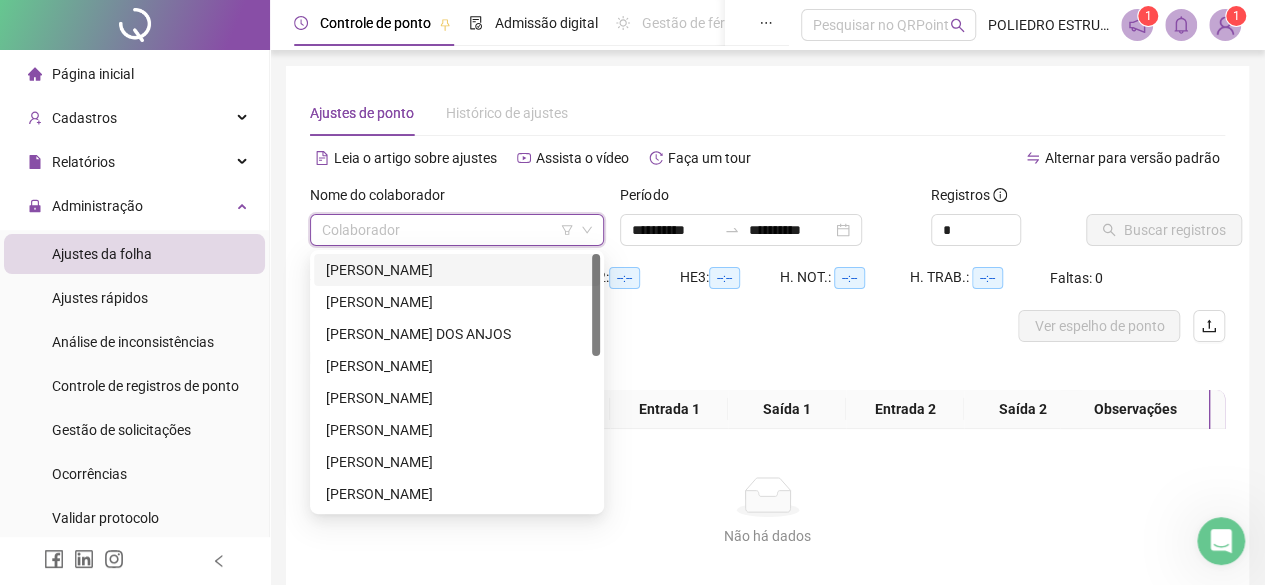 click on "ALBERTO PESSOA DE OLIVEIRA JUNIOR" at bounding box center (457, 270) 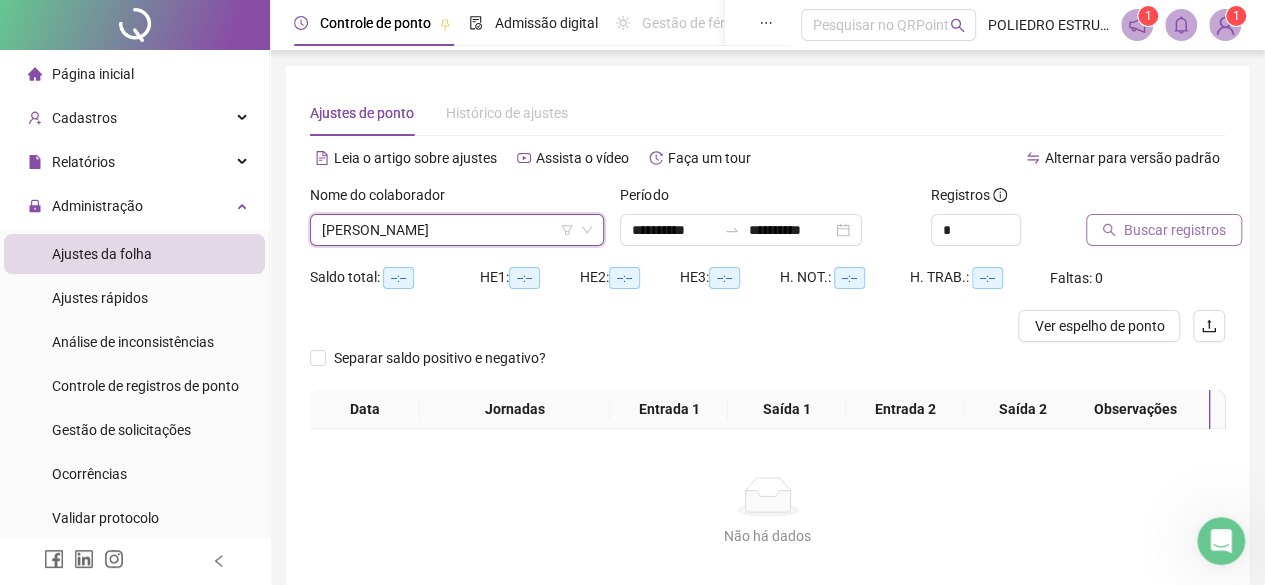 click on "Buscar registros" at bounding box center (1175, 230) 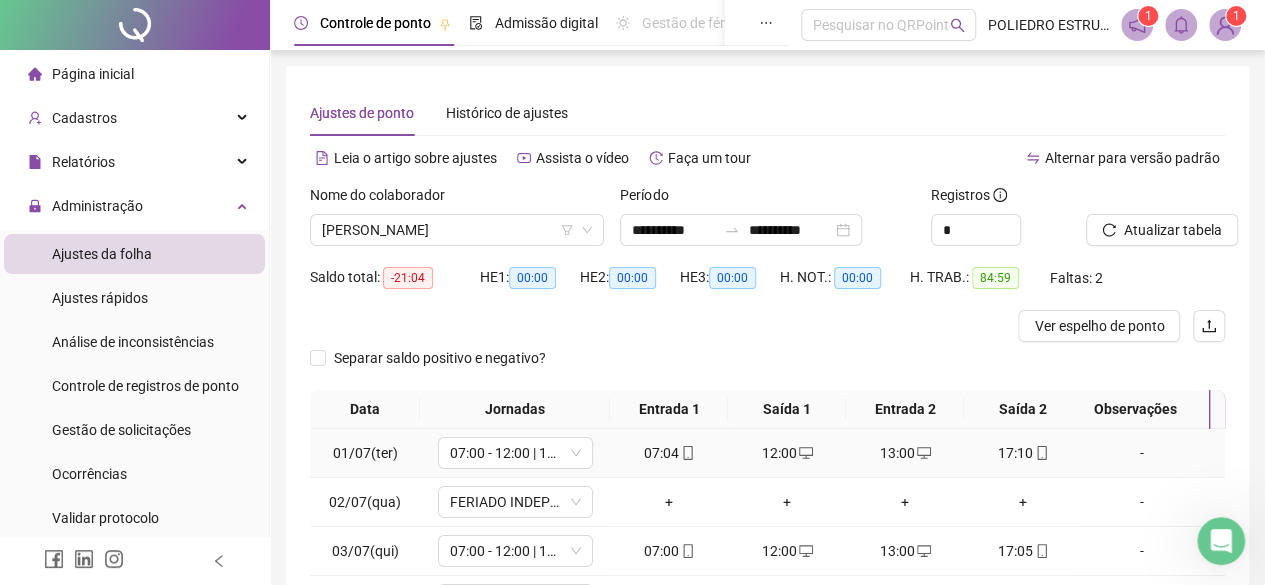 scroll, scrollTop: 0, scrollLeft: 0, axis: both 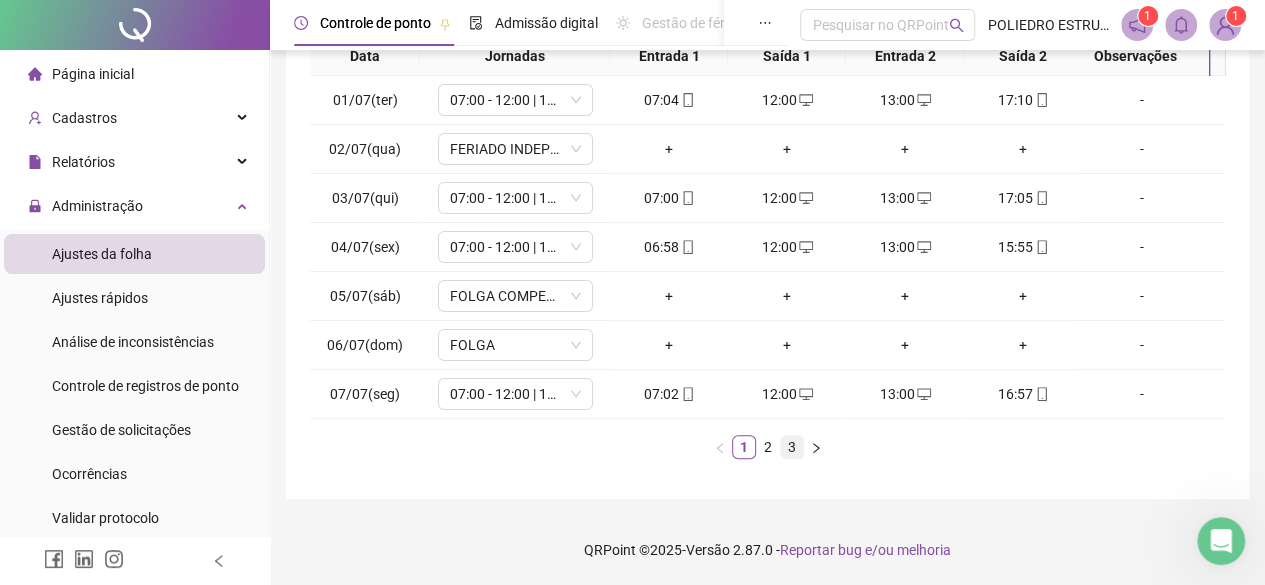 click on "3" at bounding box center [792, 447] 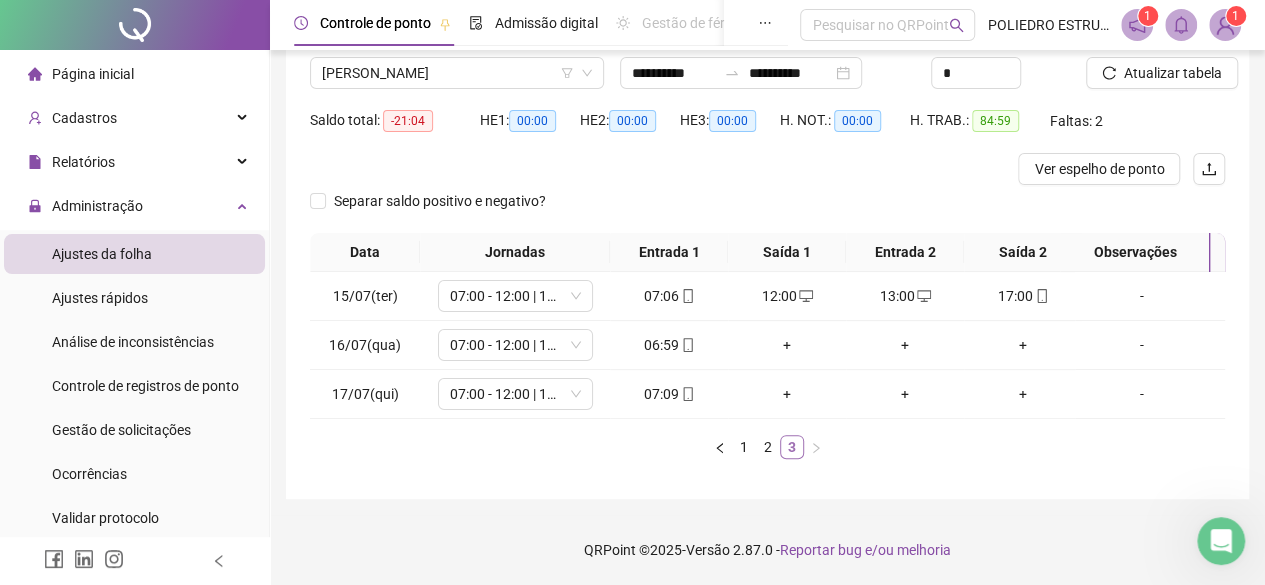 scroll, scrollTop: 170, scrollLeft: 0, axis: vertical 